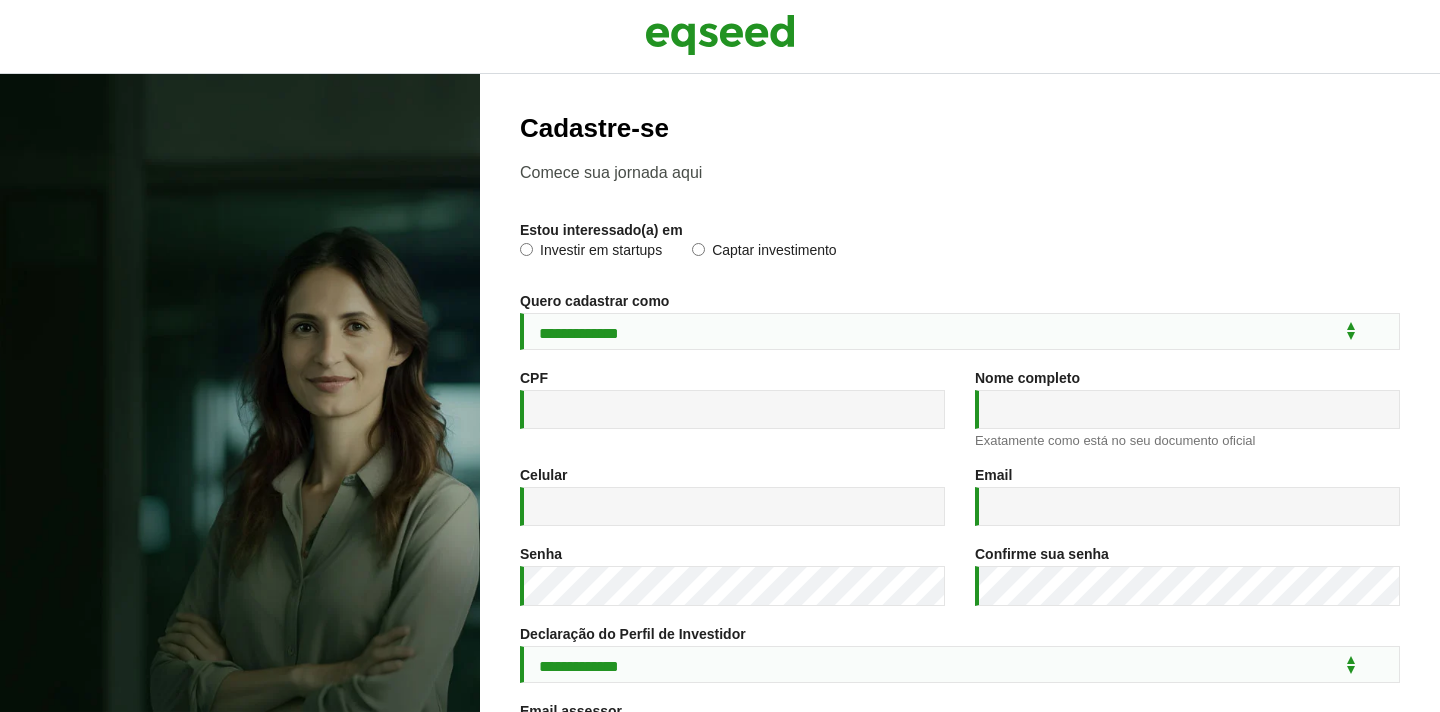 scroll, scrollTop: 0, scrollLeft: 0, axis: both 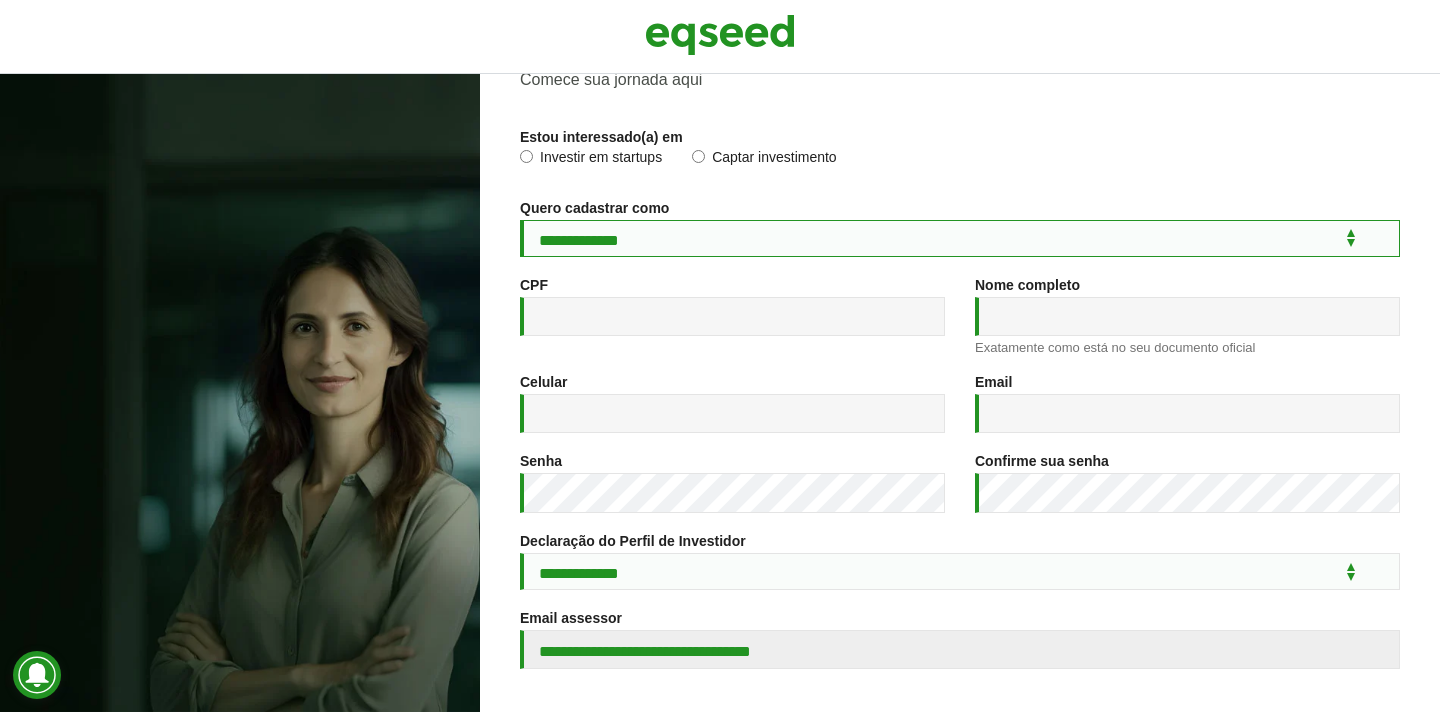 click on "**********" at bounding box center [960, 238] 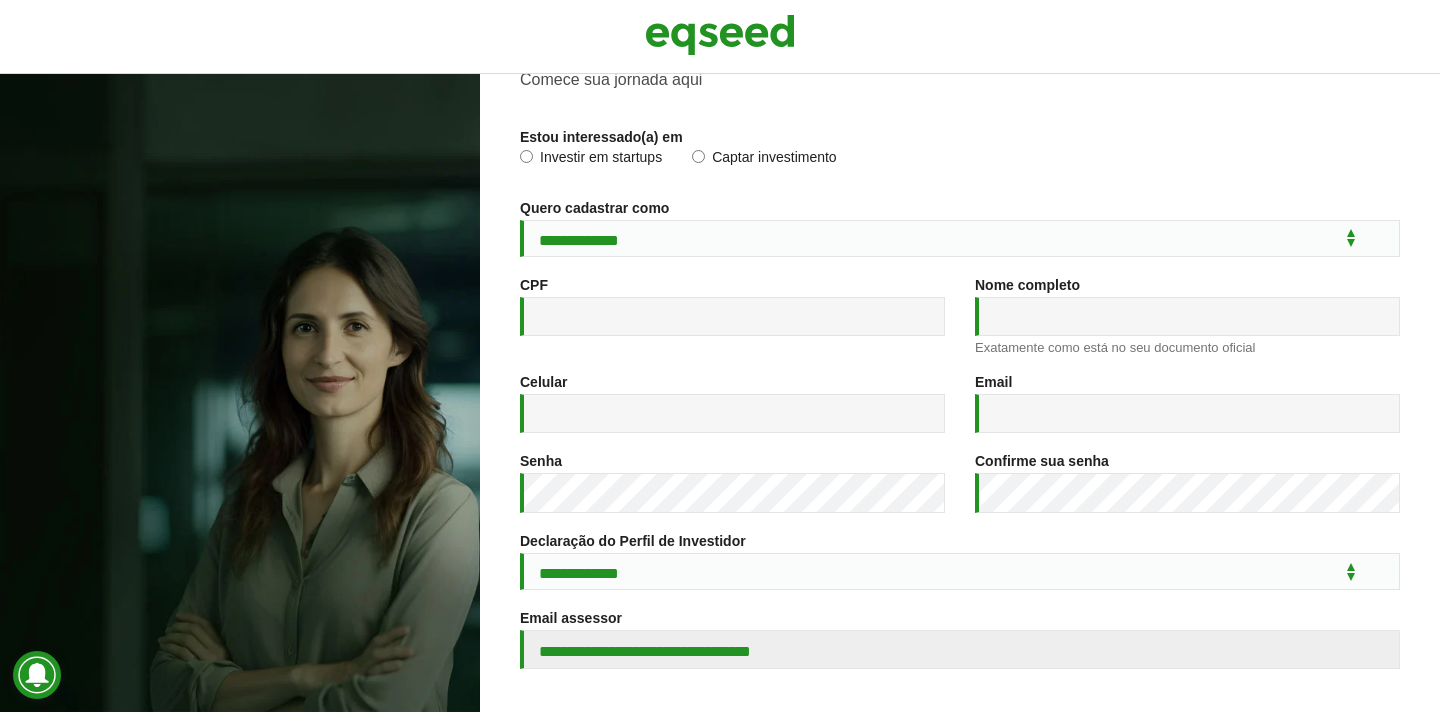 click on "CPF  *" at bounding box center [732, 316] 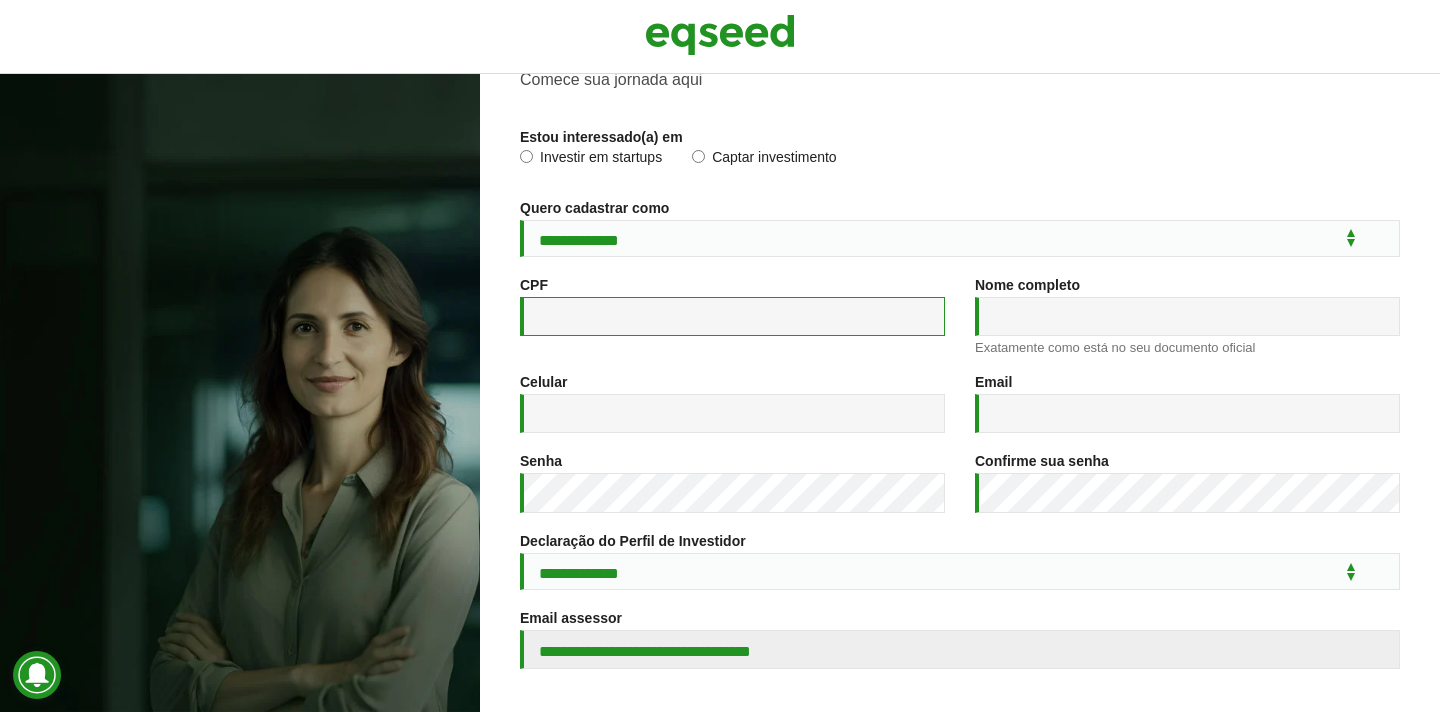 click on "CPF  *" at bounding box center [732, 316] 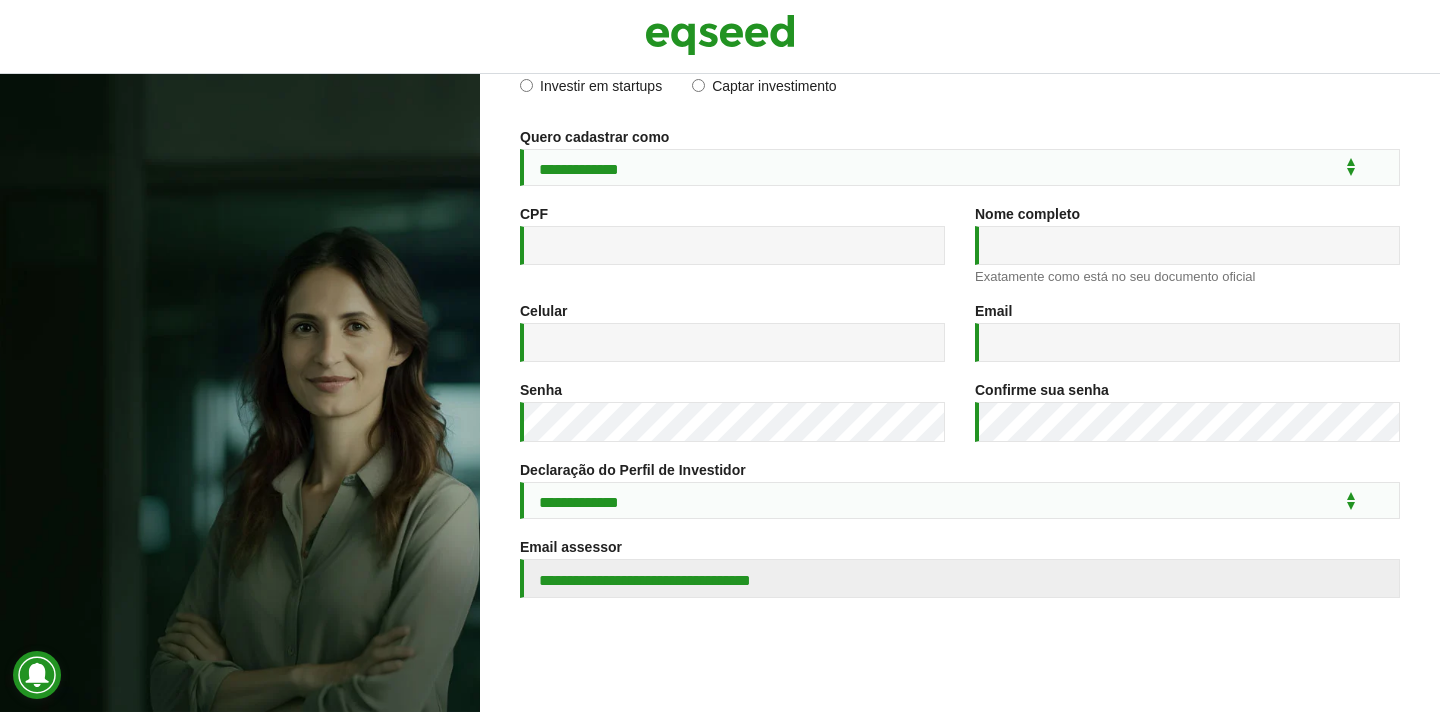 scroll, scrollTop: 0, scrollLeft: 0, axis: both 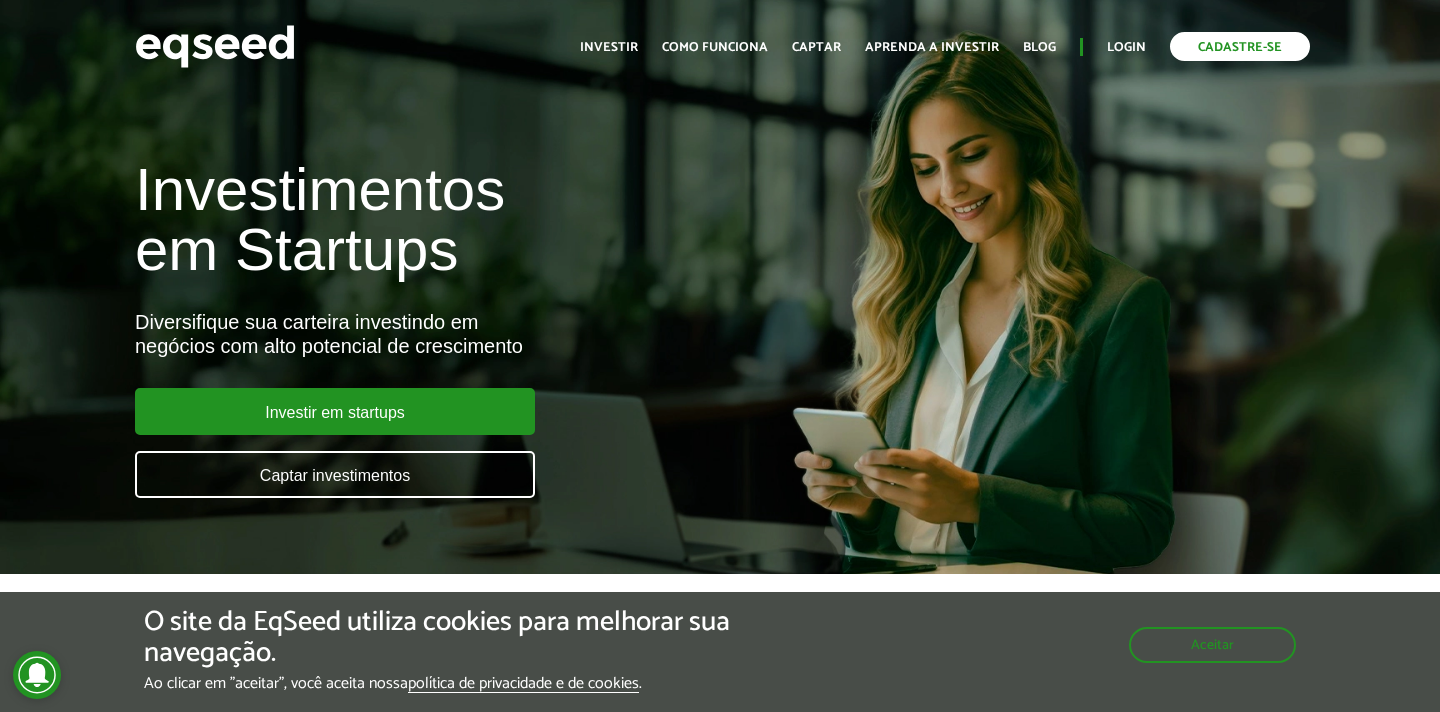 click on "Cadastre-se" at bounding box center (1240, 46) 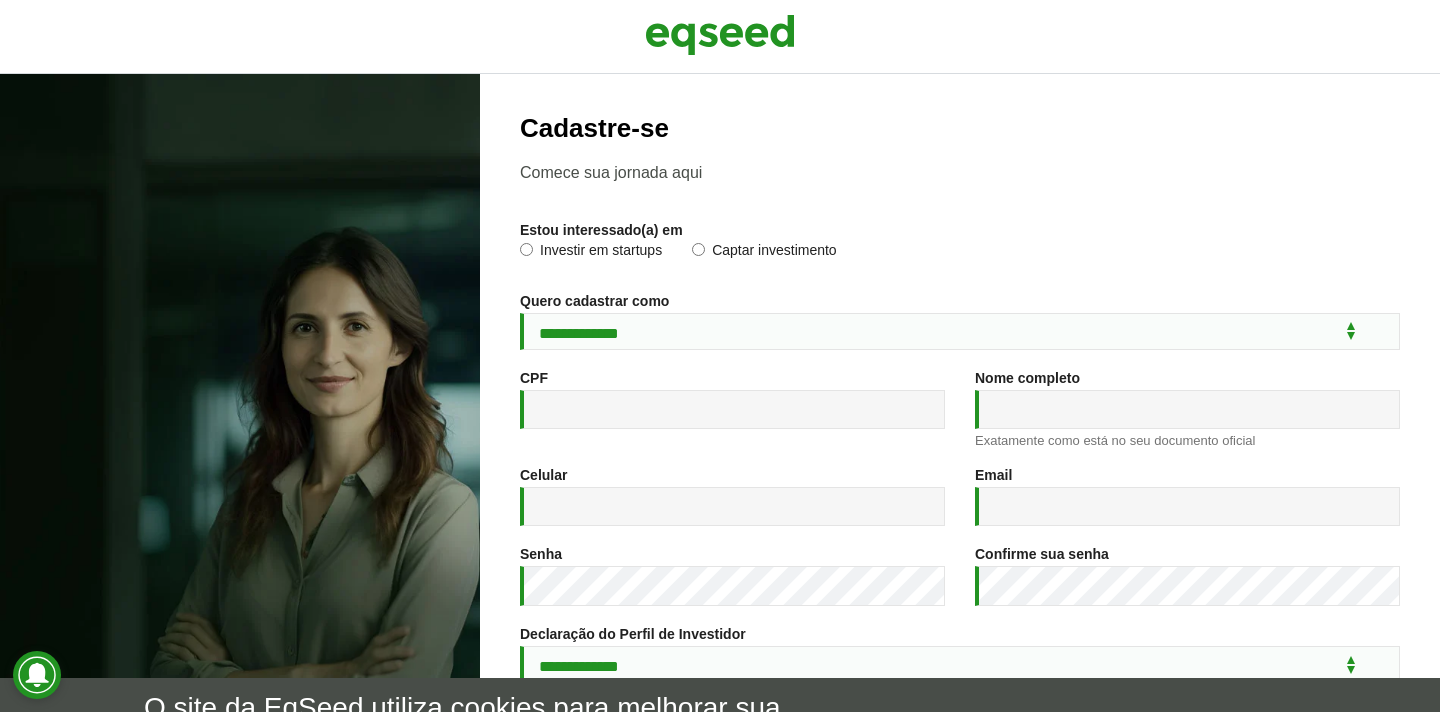 scroll, scrollTop: 0, scrollLeft: 0, axis: both 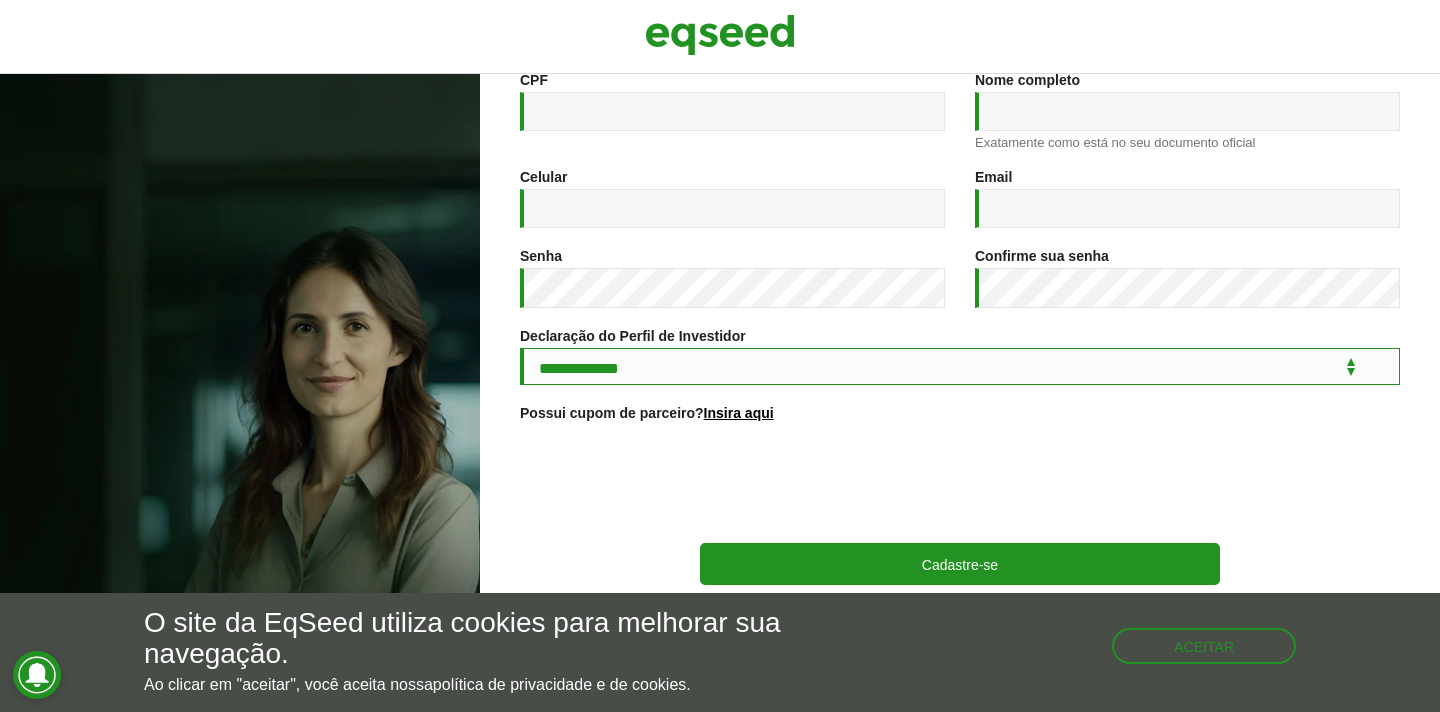 click on "**********" at bounding box center (960, 366) 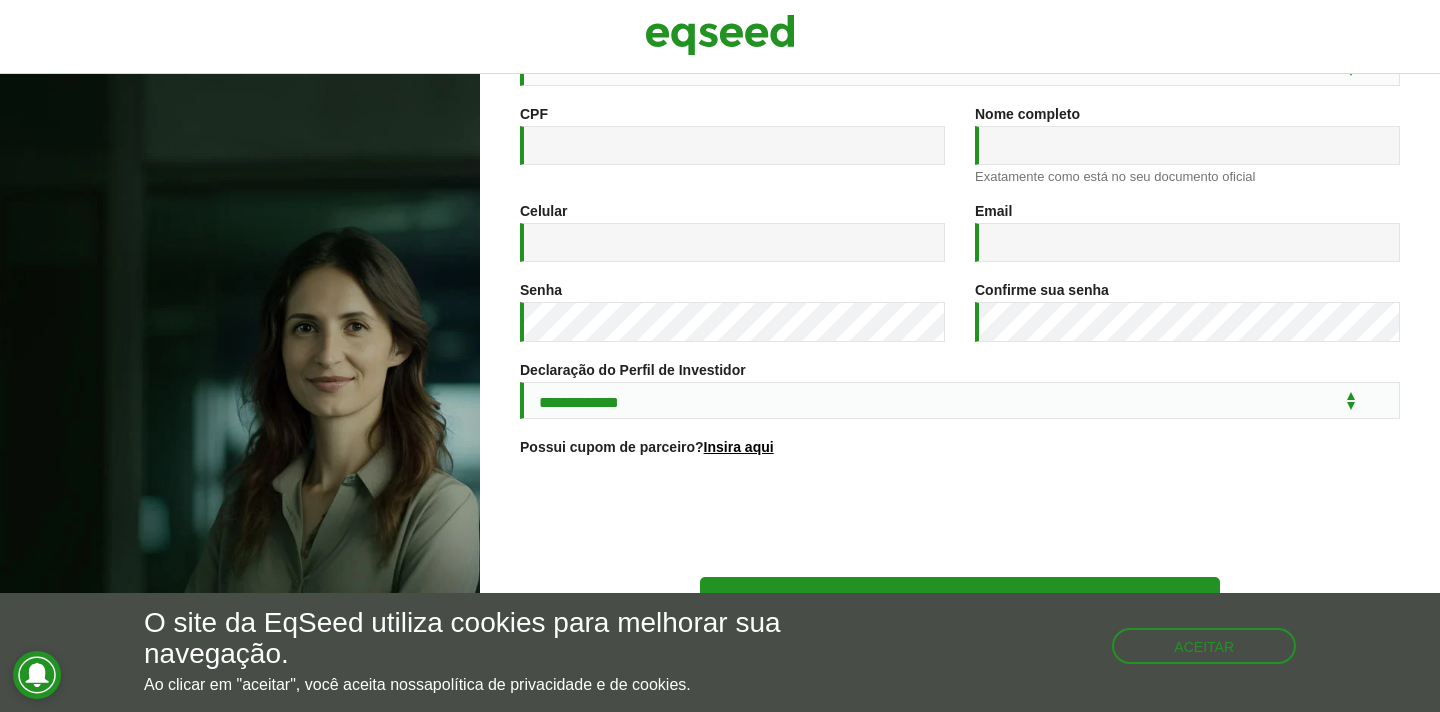 scroll, scrollTop: 0, scrollLeft: 0, axis: both 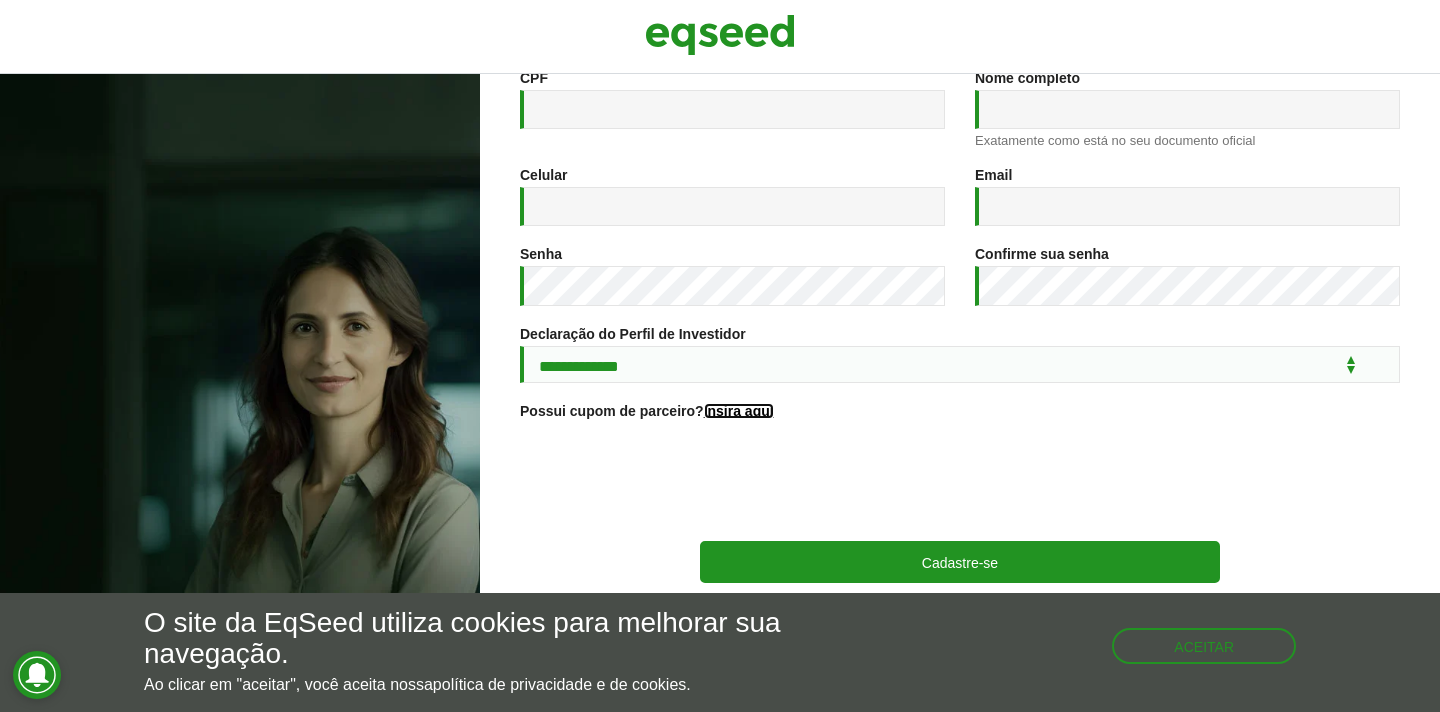 click on "Insira aqui" at bounding box center [739, 411] 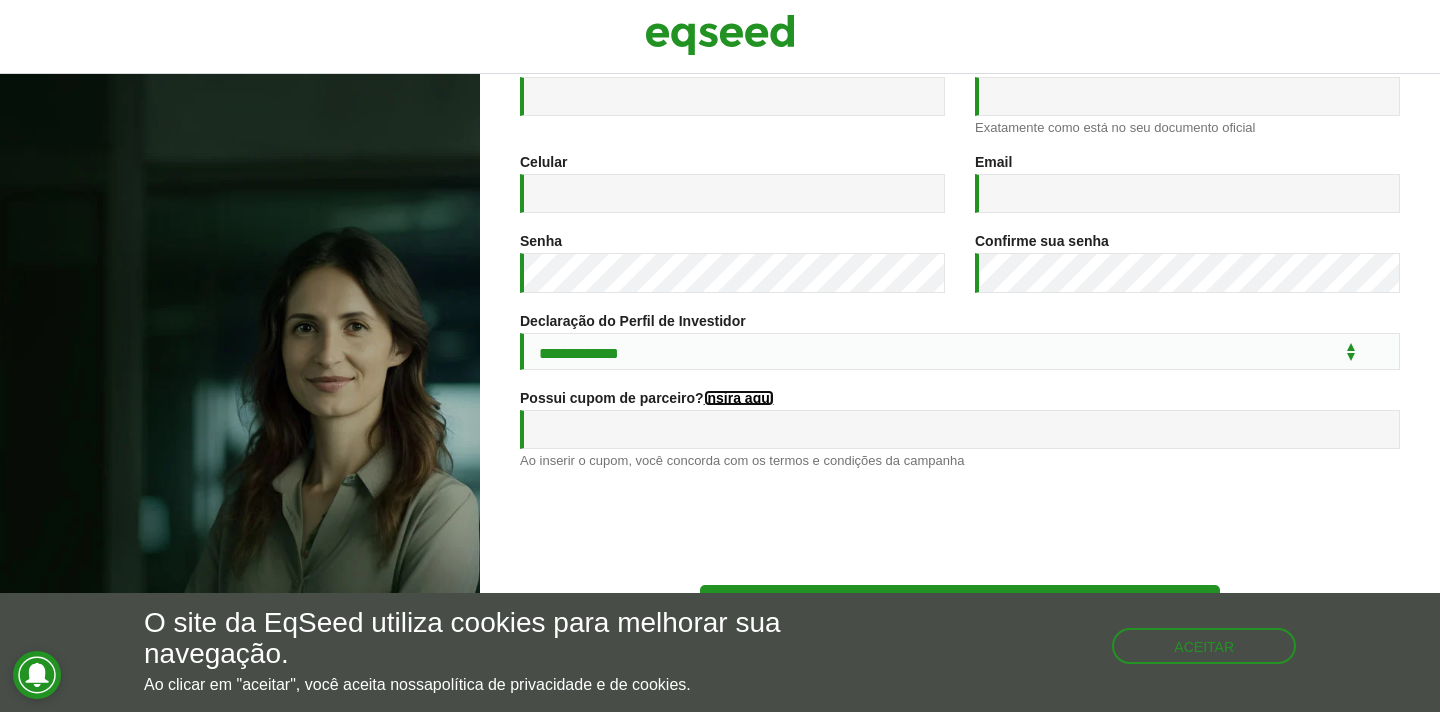 click on "Insira aqui" at bounding box center [739, 398] 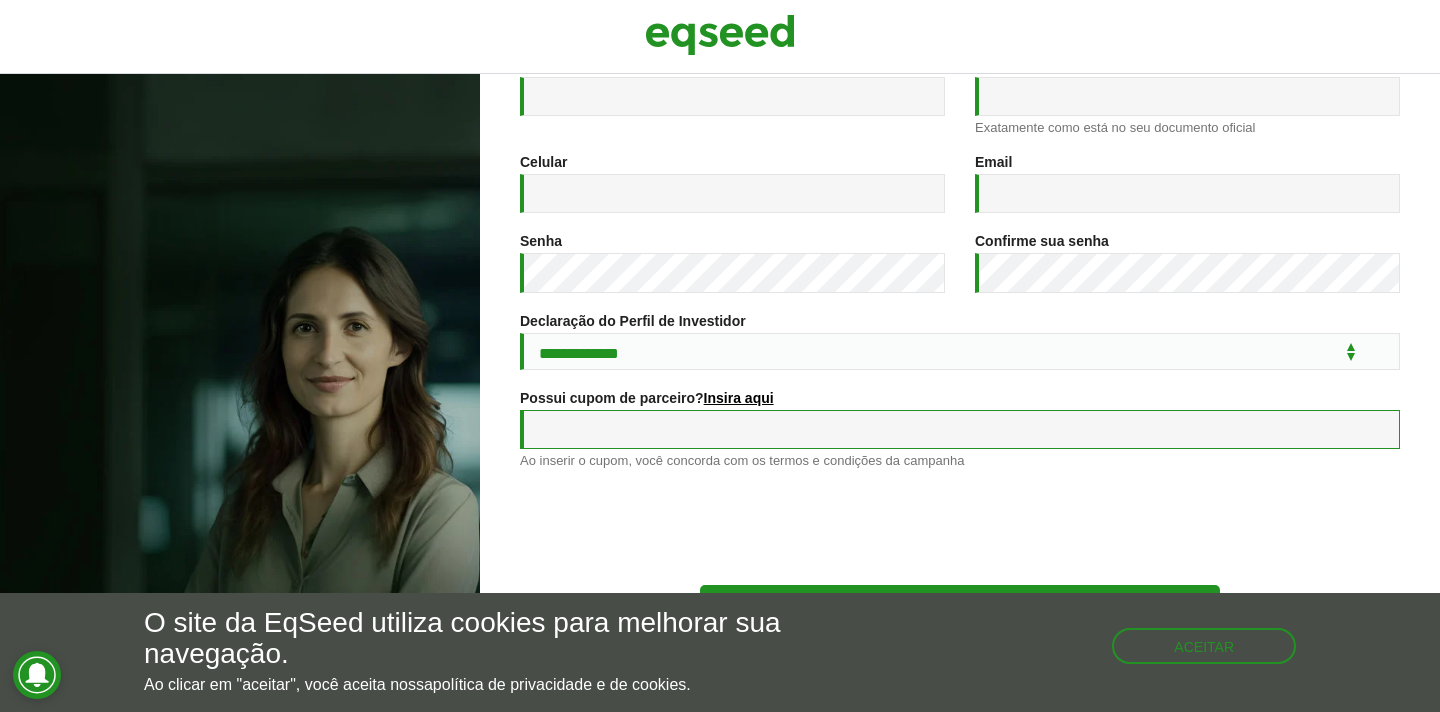 scroll, scrollTop: 372, scrollLeft: 0, axis: vertical 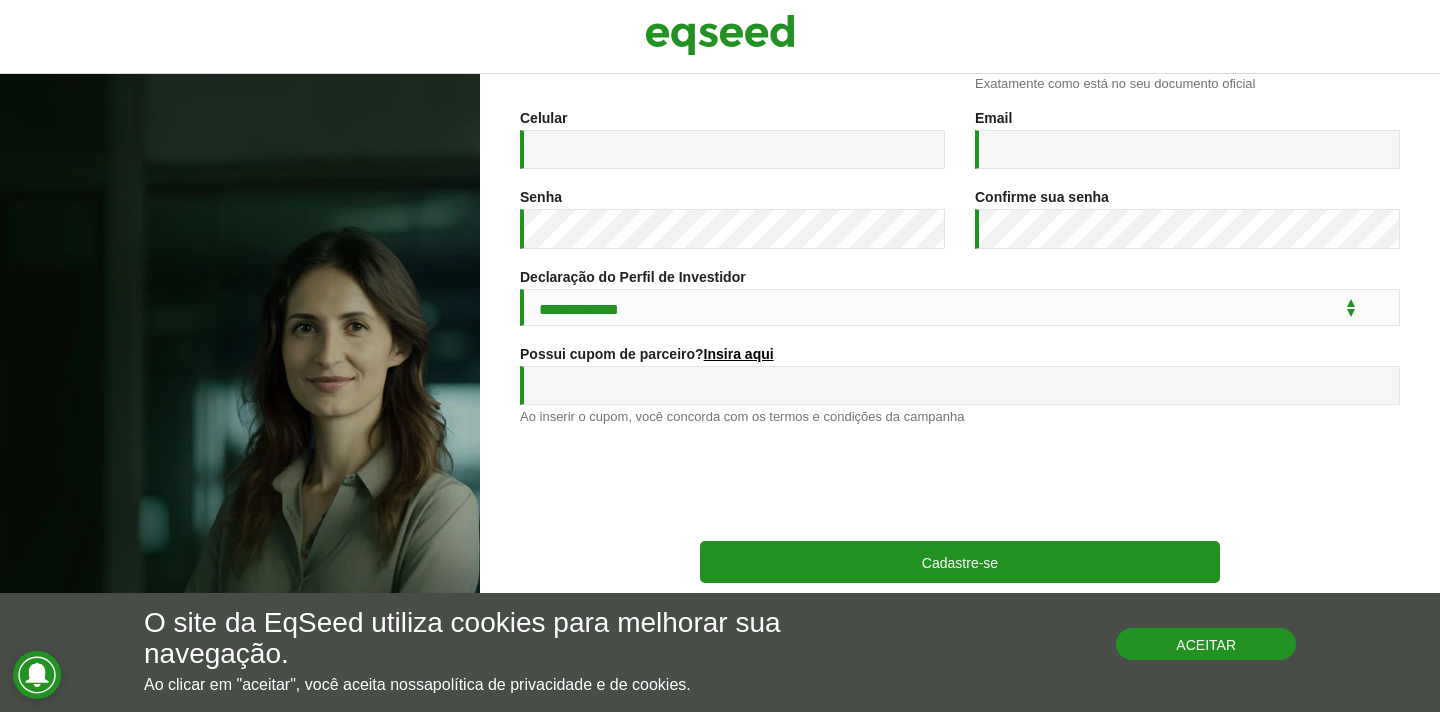 click on "Aceitar" at bounding box center [1206, 644] 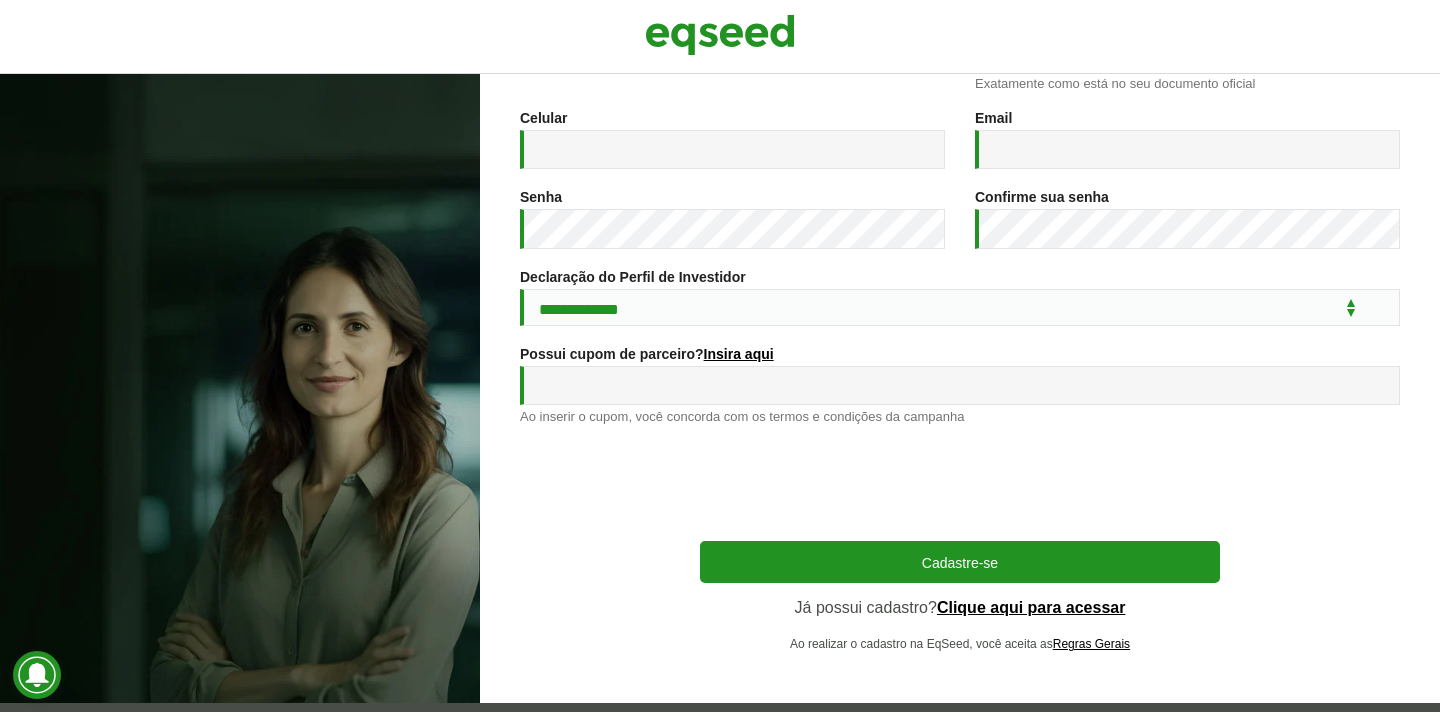scroll, scrollTop: 0, scrollLeft: 0, axis: both 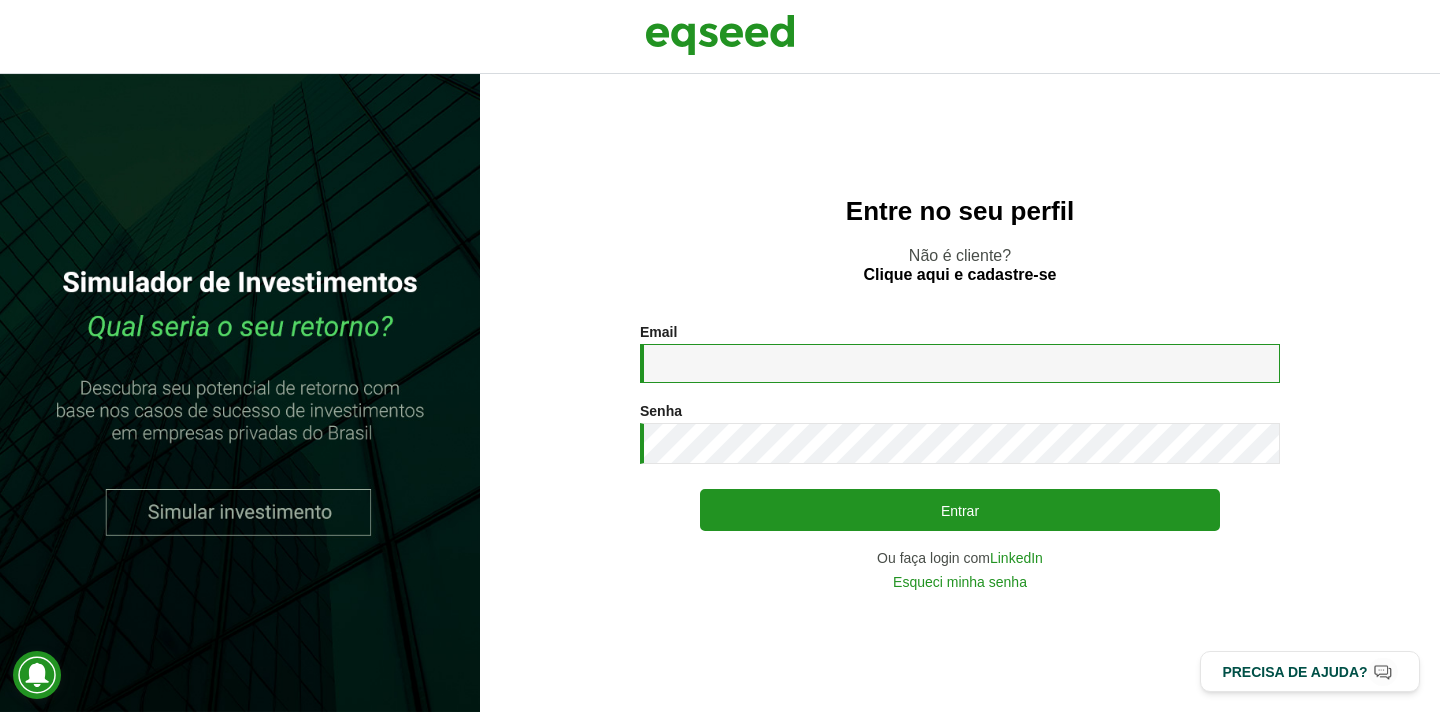 click on "Email  *" at bounding box center [960, 363] 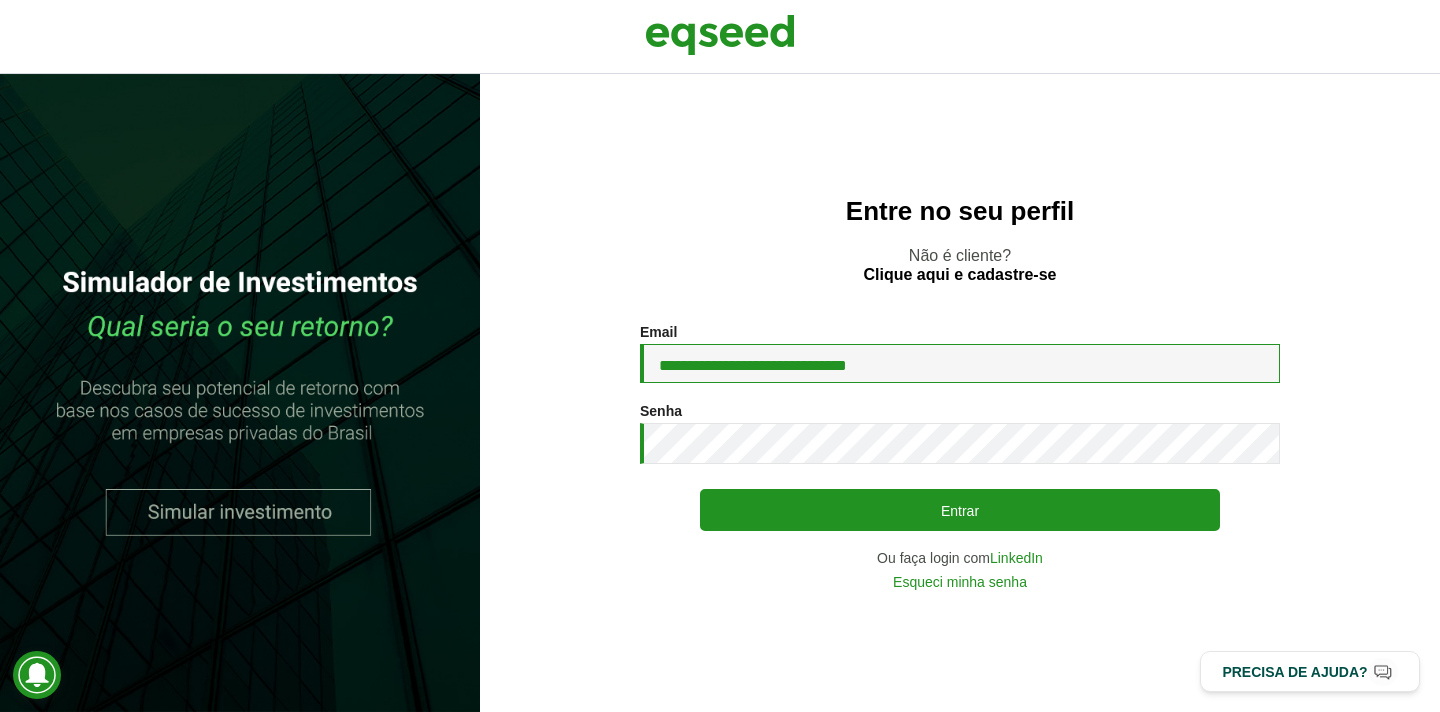 type on "**********" 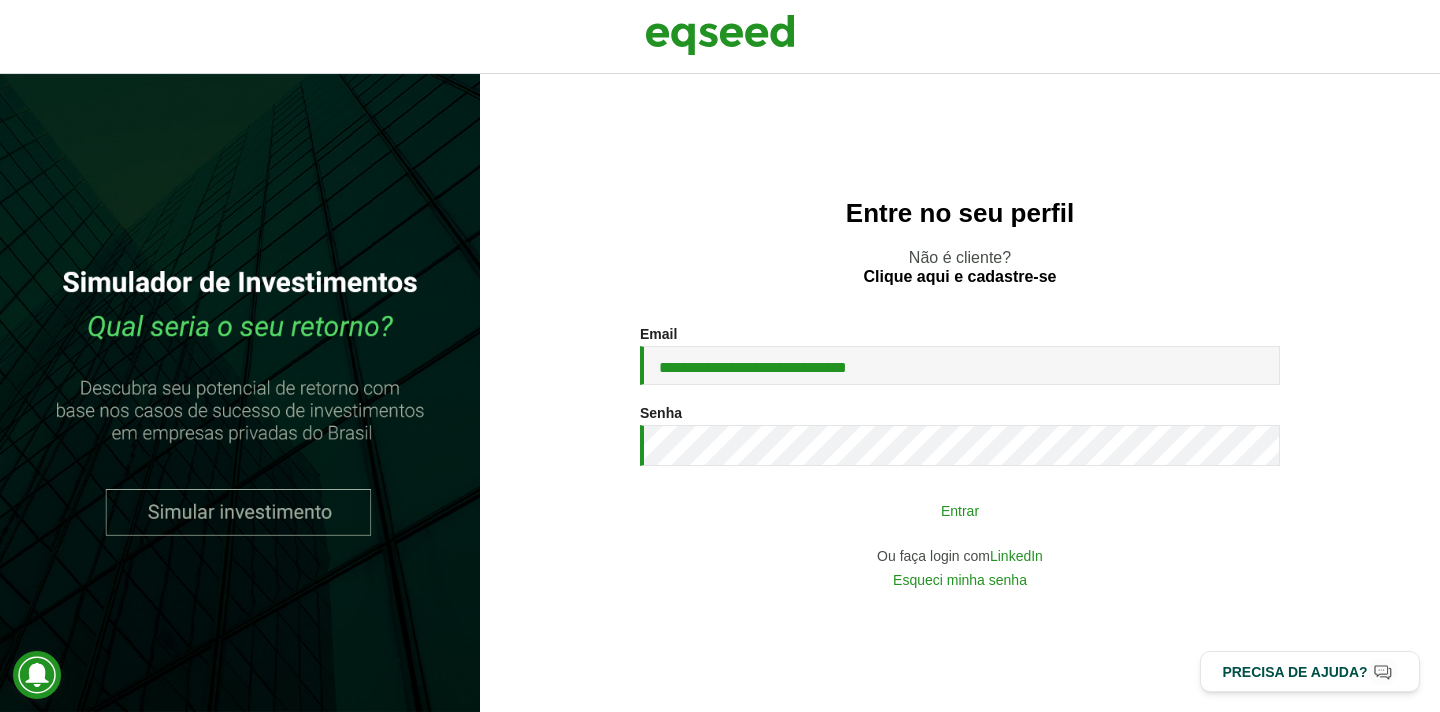 click on "Entrar" at bounding box center [960, 510] 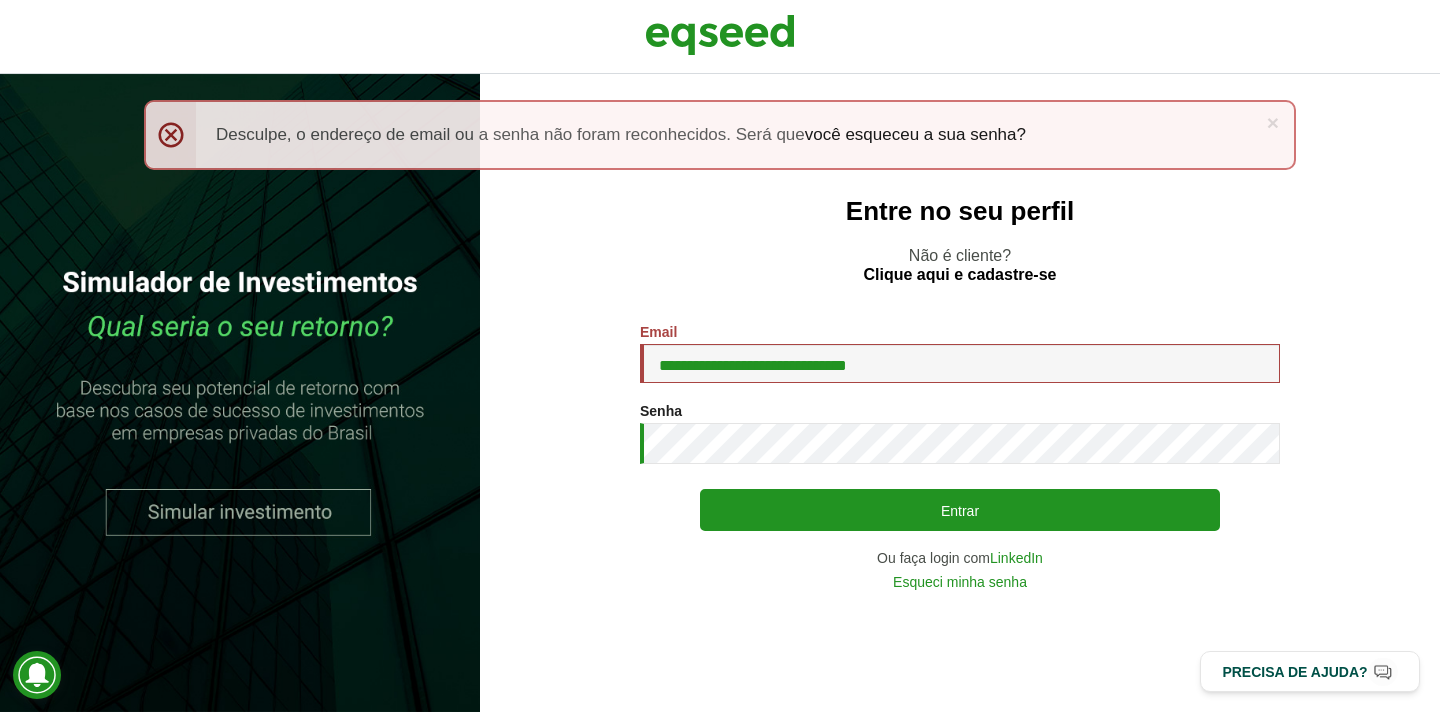 scroll, scrollTop: 0, scrollLeft: 0, axis: both 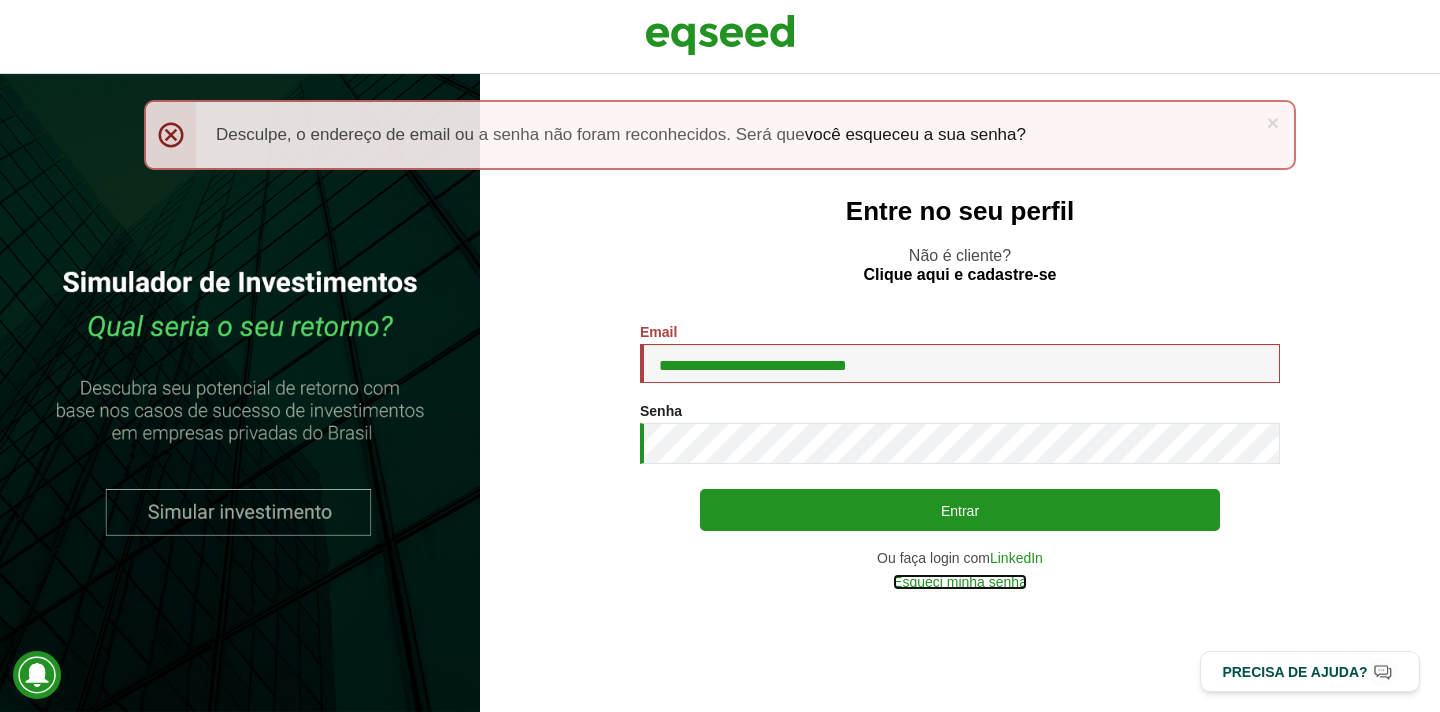 click on "Esqueci minha senha" at bounding box center [960, 582] 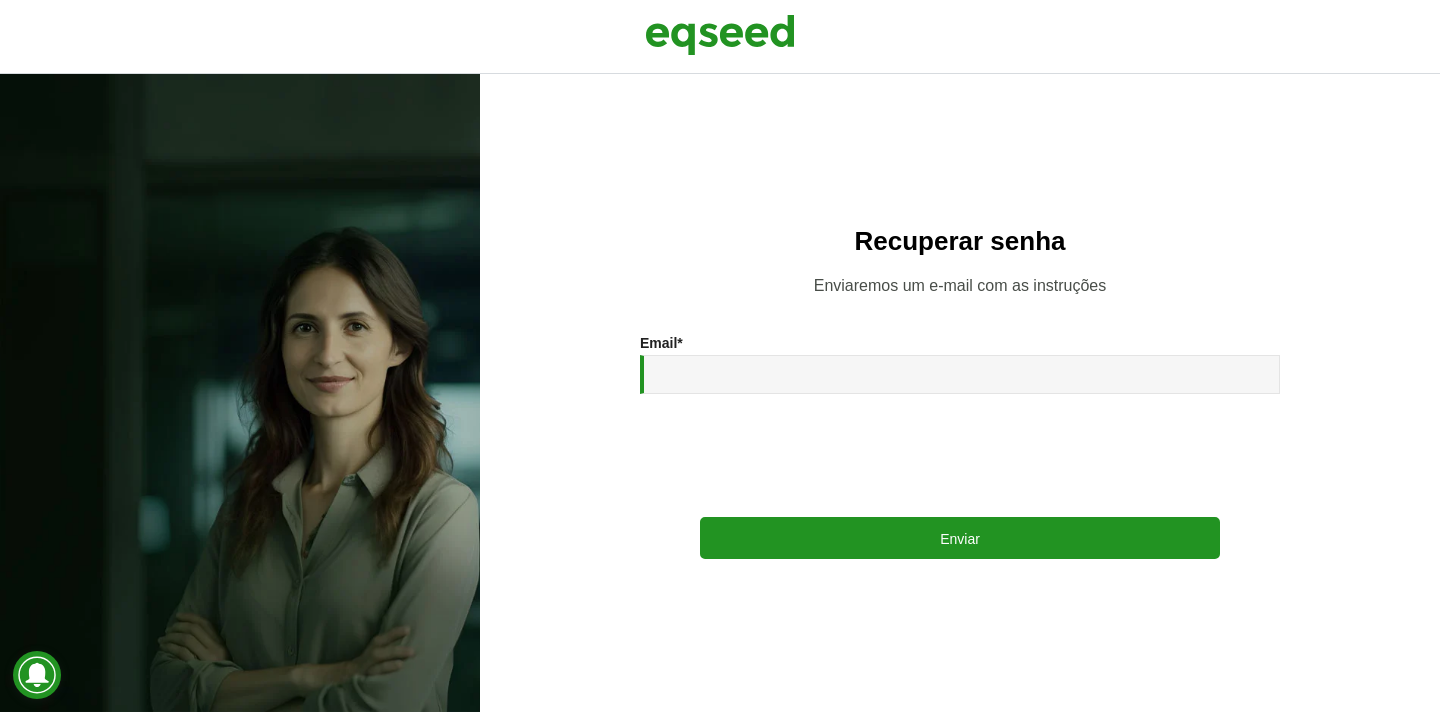 scroll, scrollTop: 0, scrollLeft: 0, axis: both 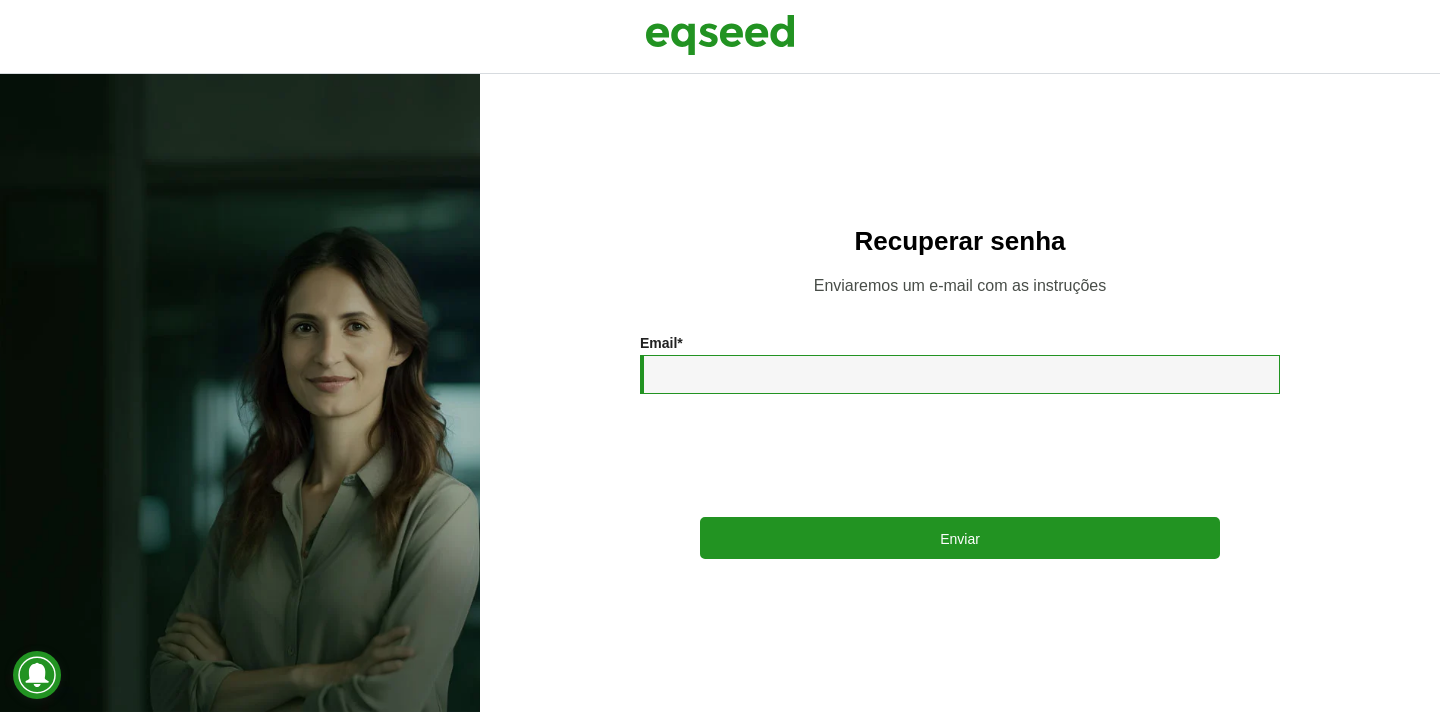 click on "Email  *" at bounding box center [960, 374] 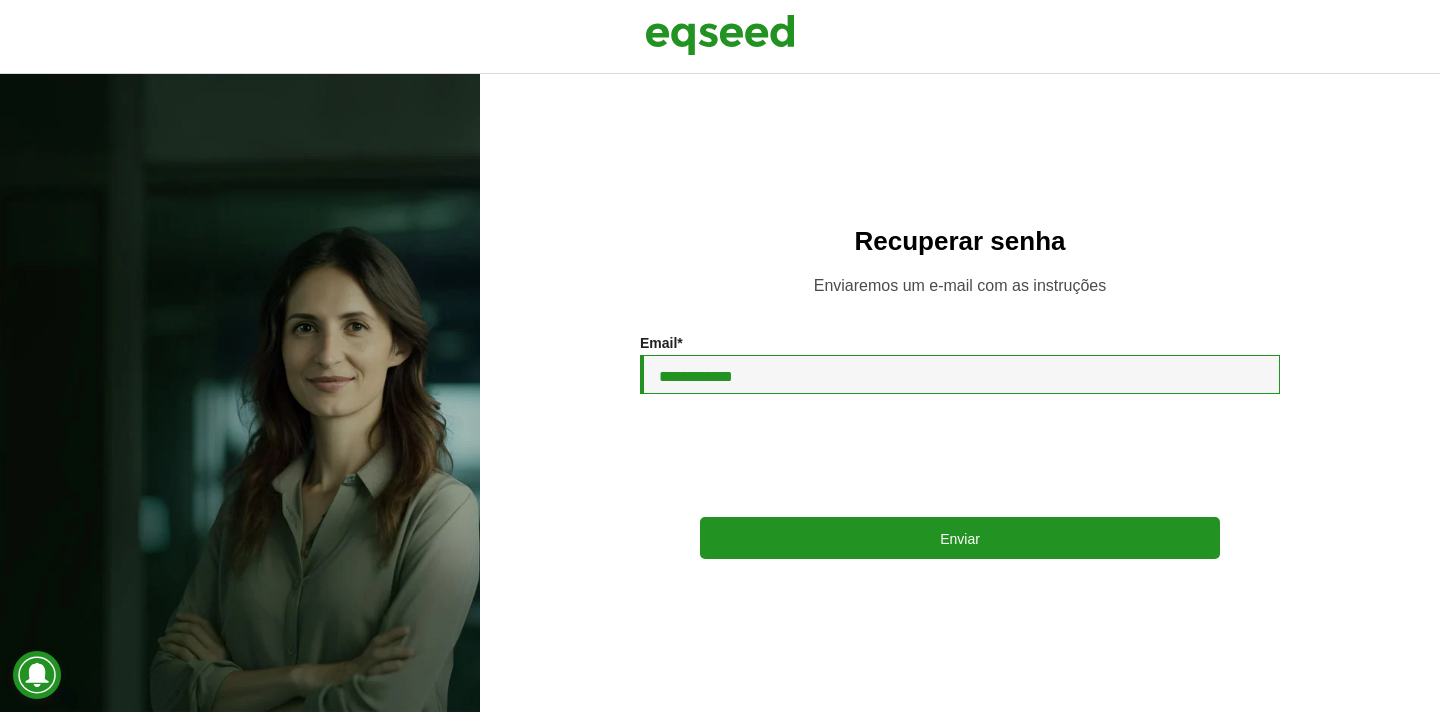 type on "**********" 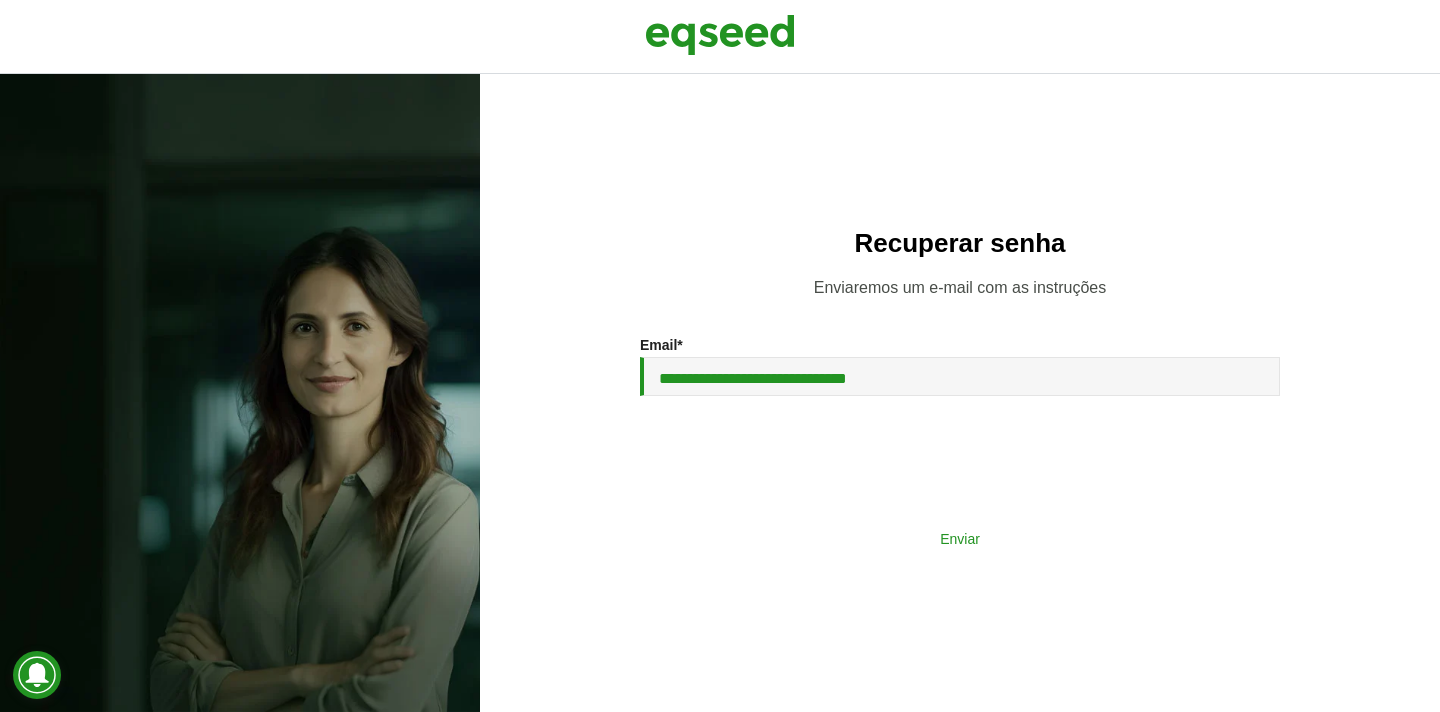click on "Enviar" at bounding box center [960, 538] 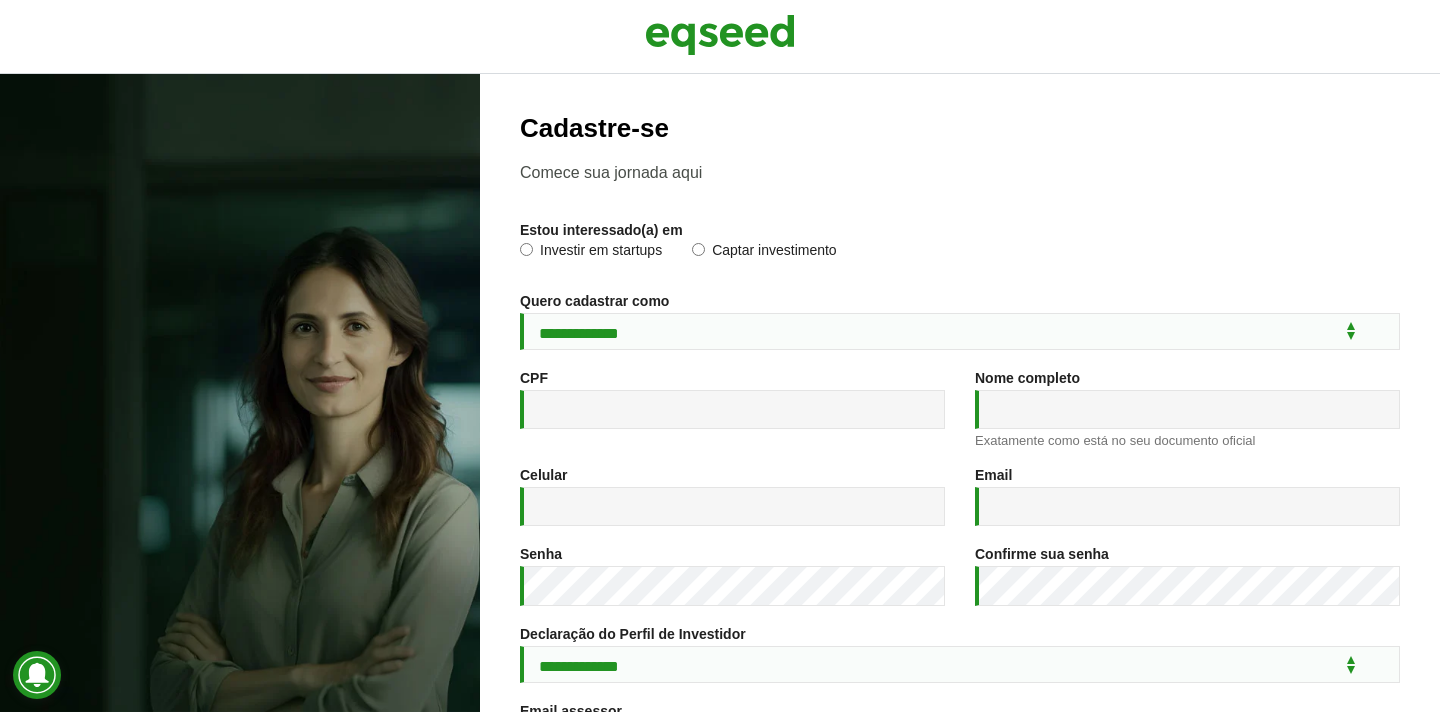 scroll, scrollTop: 0, scrollLeft: 0, axis: both 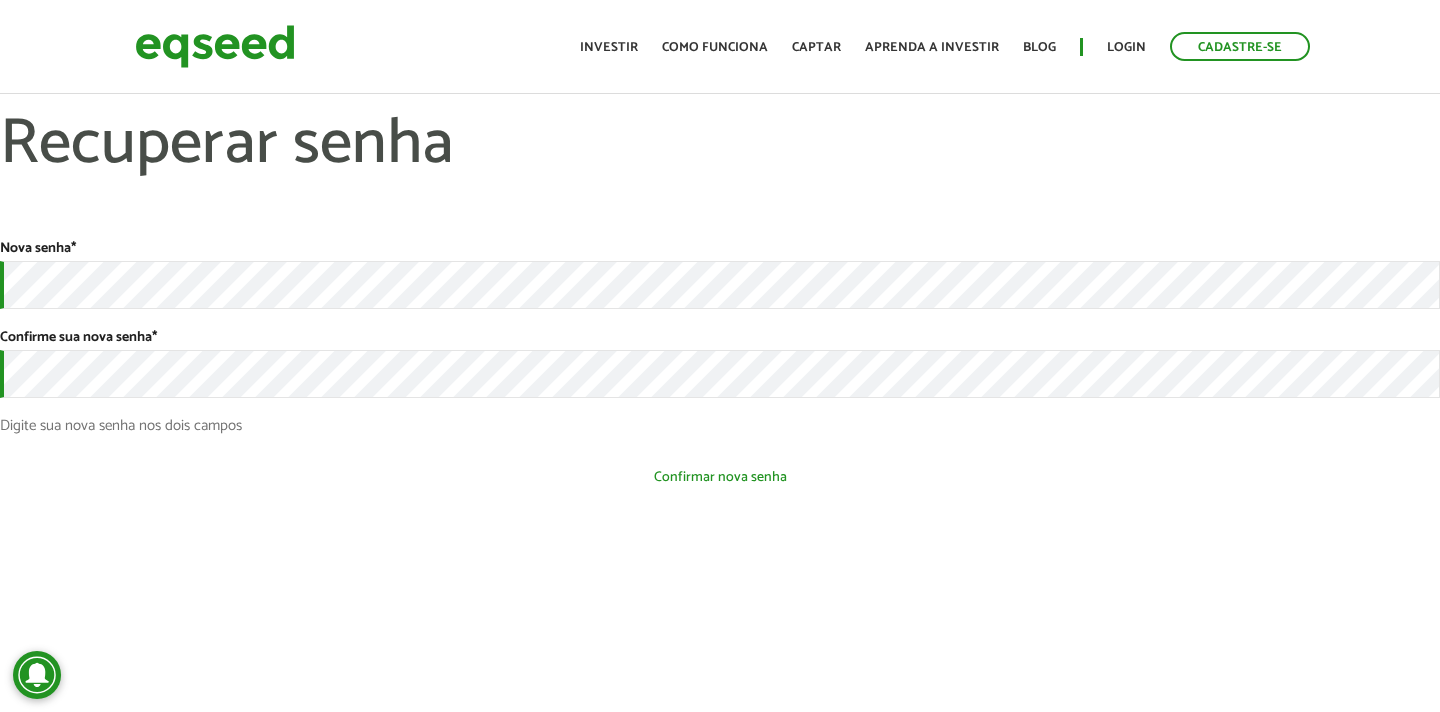 click on "Confirmar nova senha" at bounding box center (720, 477) 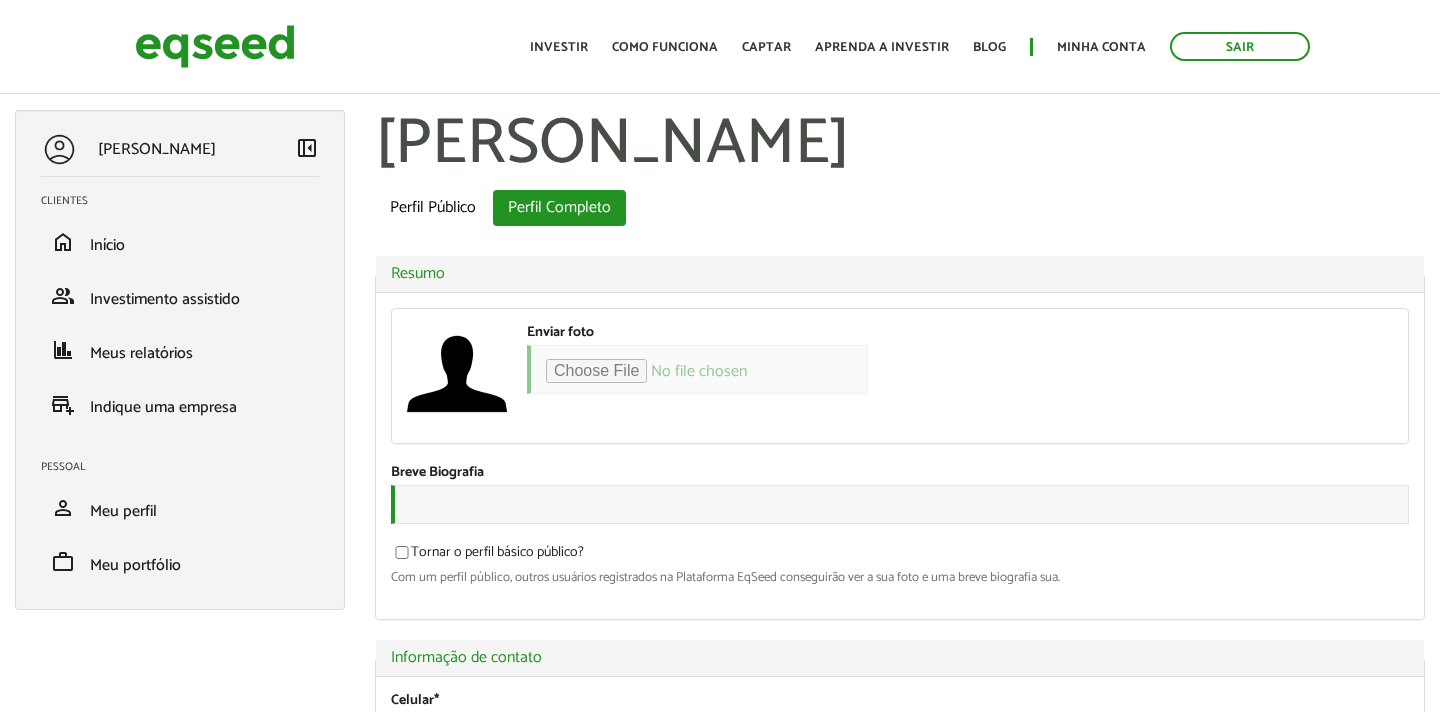 scroll, scrollTop: 0, scrollLeft: 0, axis: both 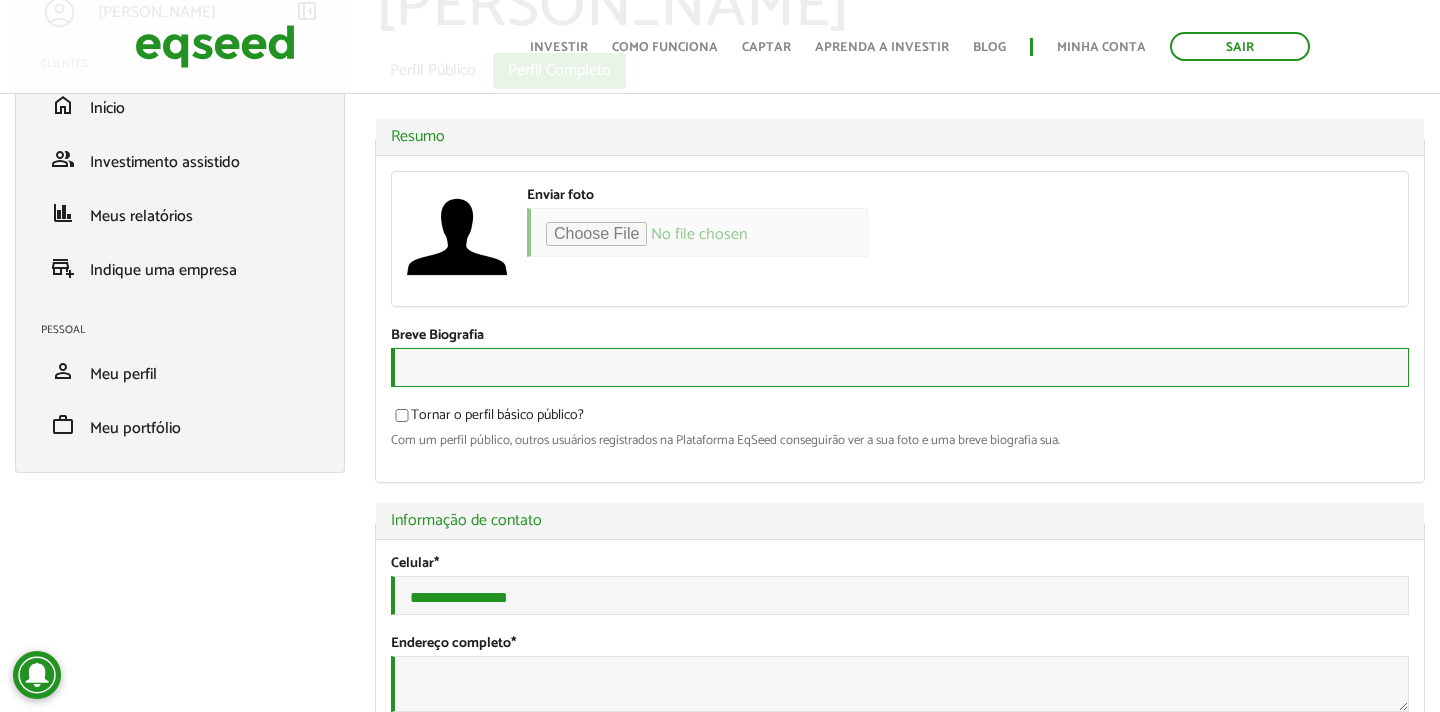 click on "Breve Biografia" at bounding box center [900, 367] 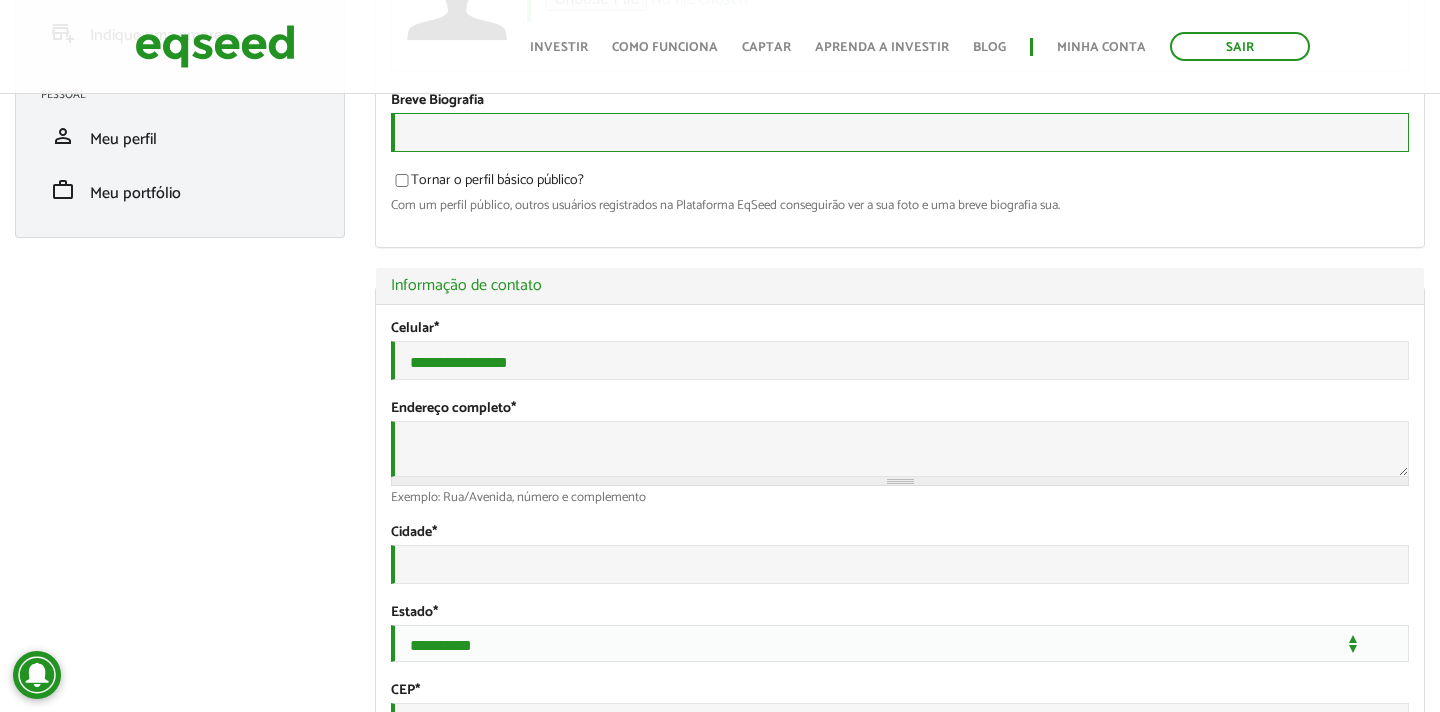 scroll, scrollTop: 377, scrollLeft: 0, axis: vertical 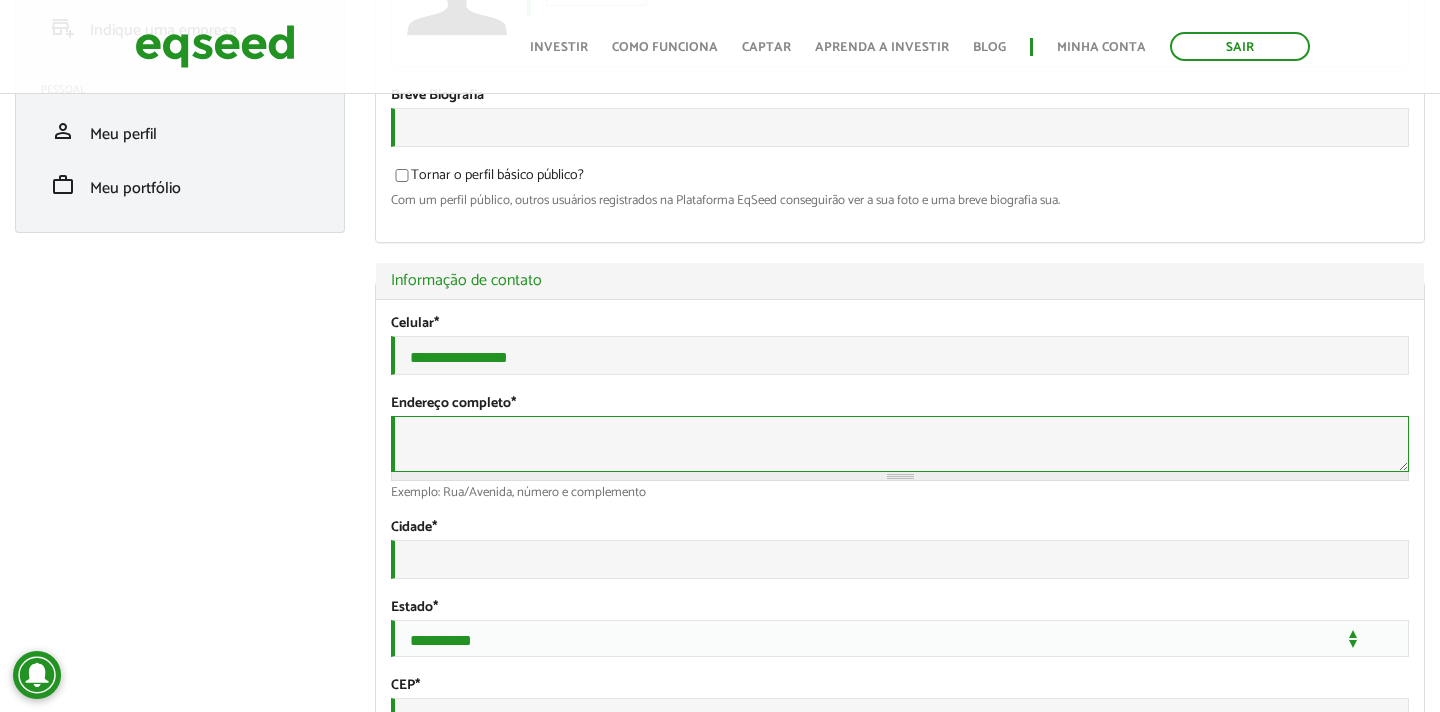 click on "Endereço completo  *" at bounding box center (900, 444) 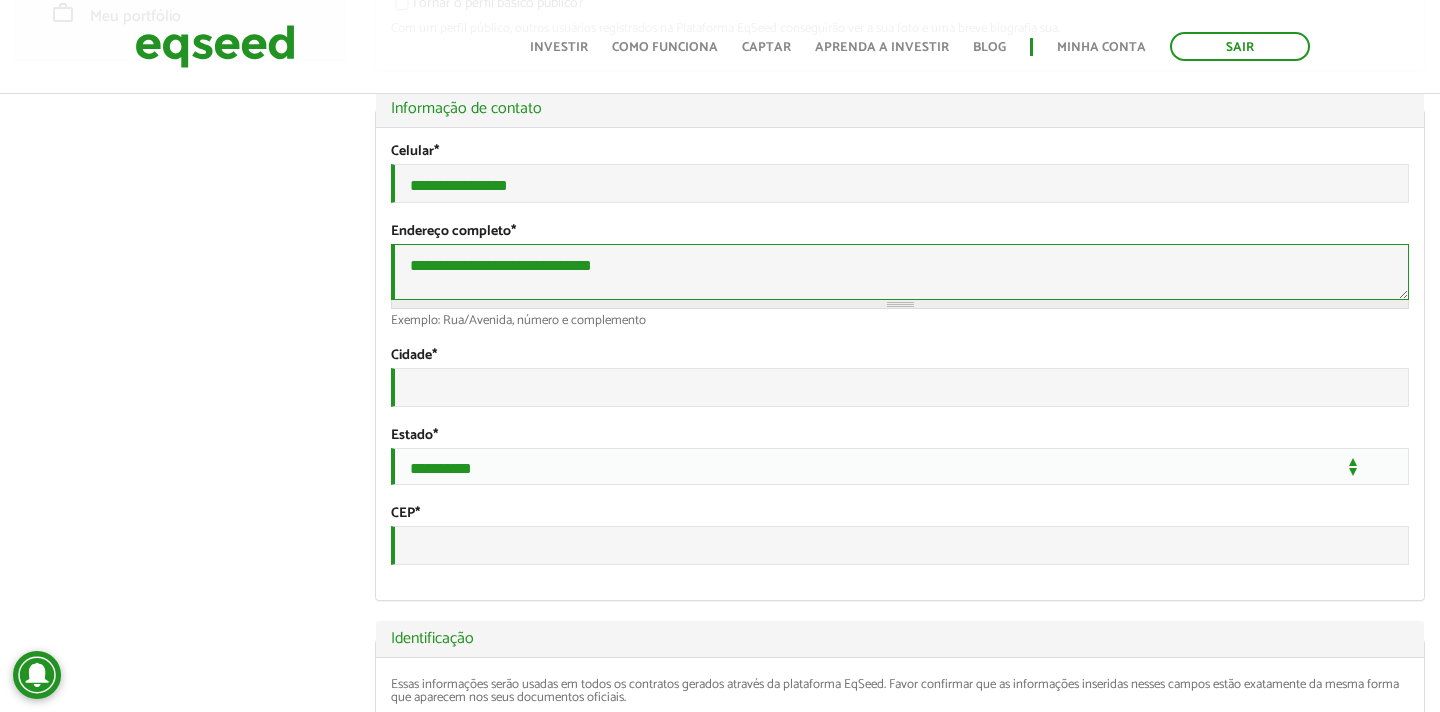 scroll, scrollTop: 573, scrollLeft: 0, axis: vertical 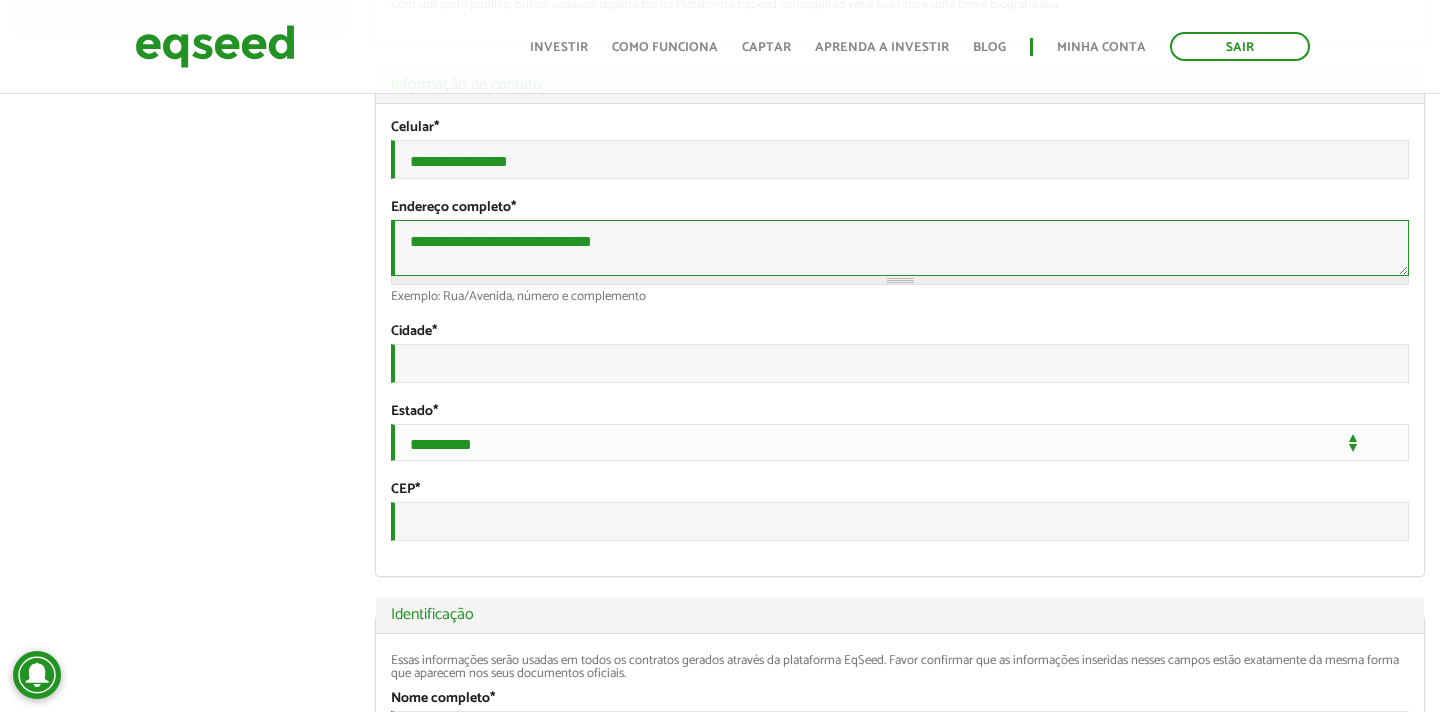 type on "**********" 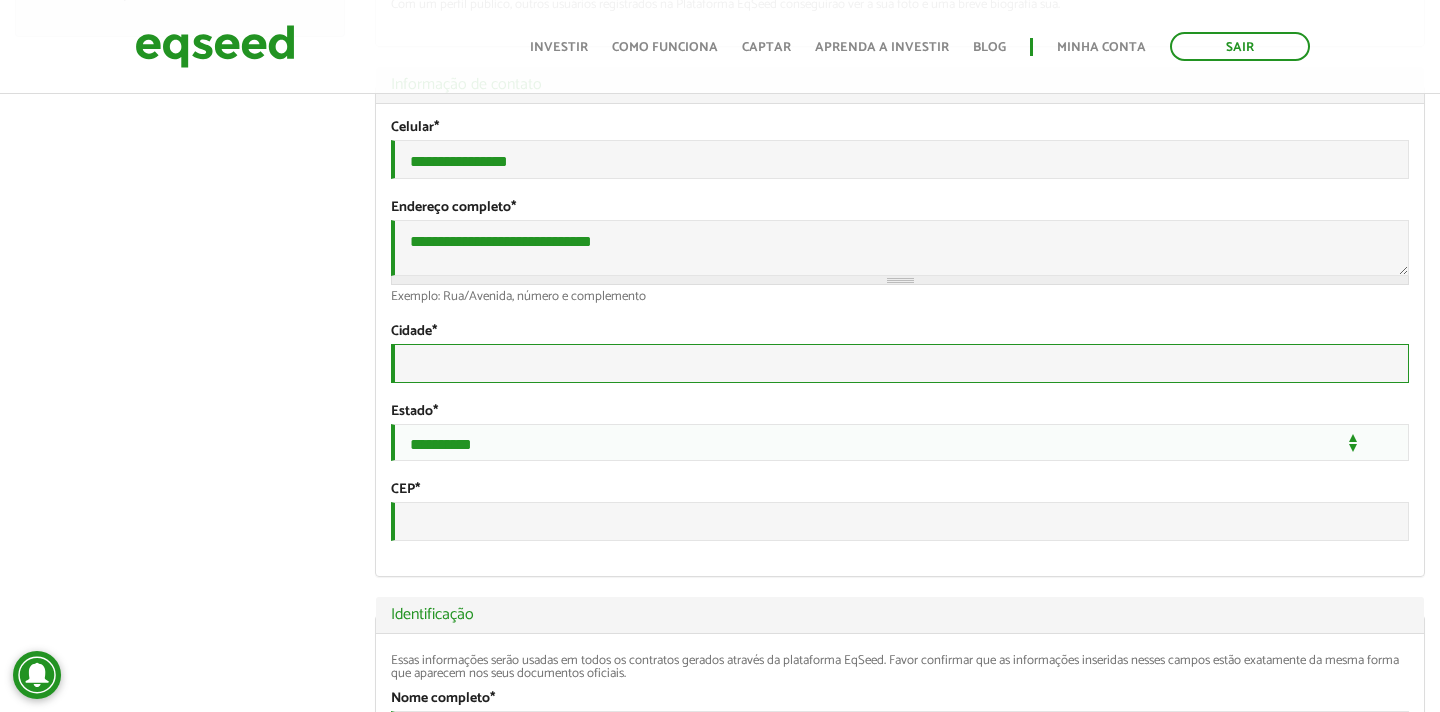 click on "Cidade  *" at bounding box center [900, 363] 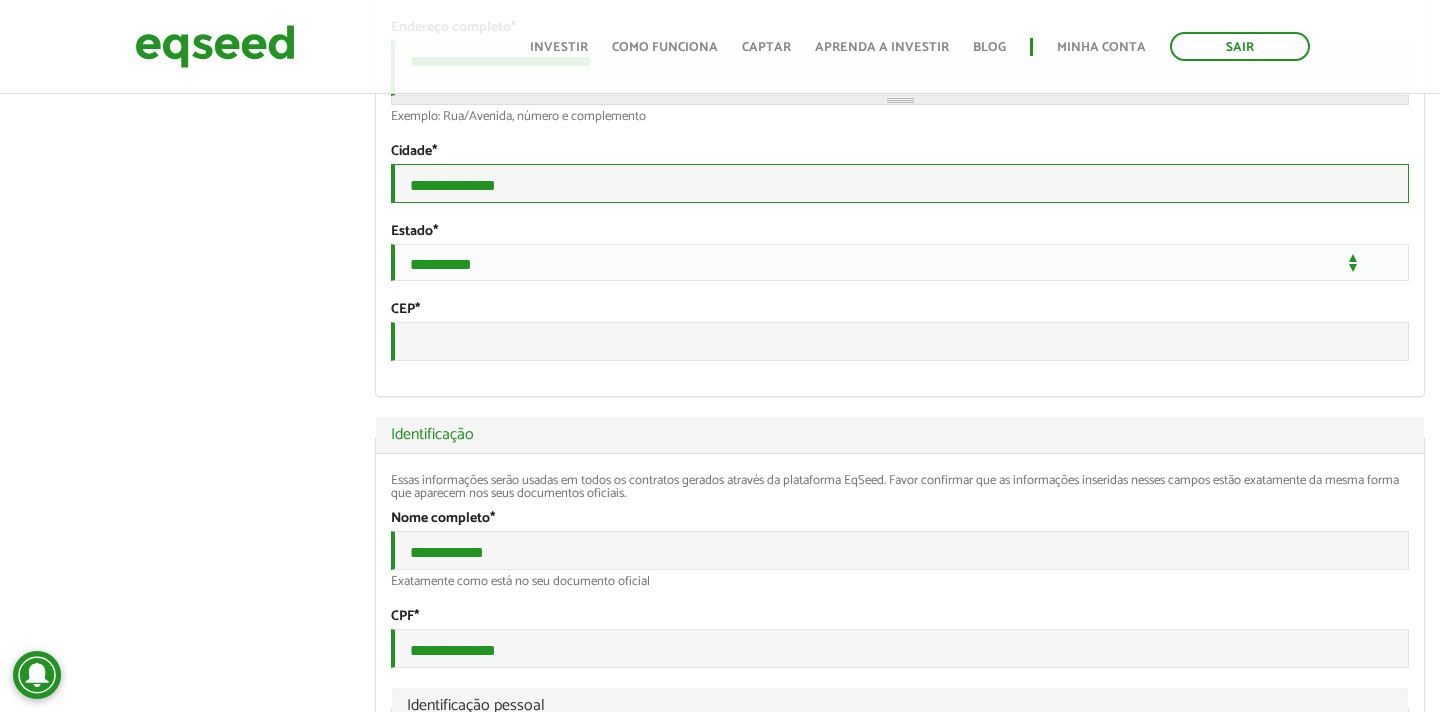 scroll, scrollTop: 759, scrollLeft: 0, axis: vertical 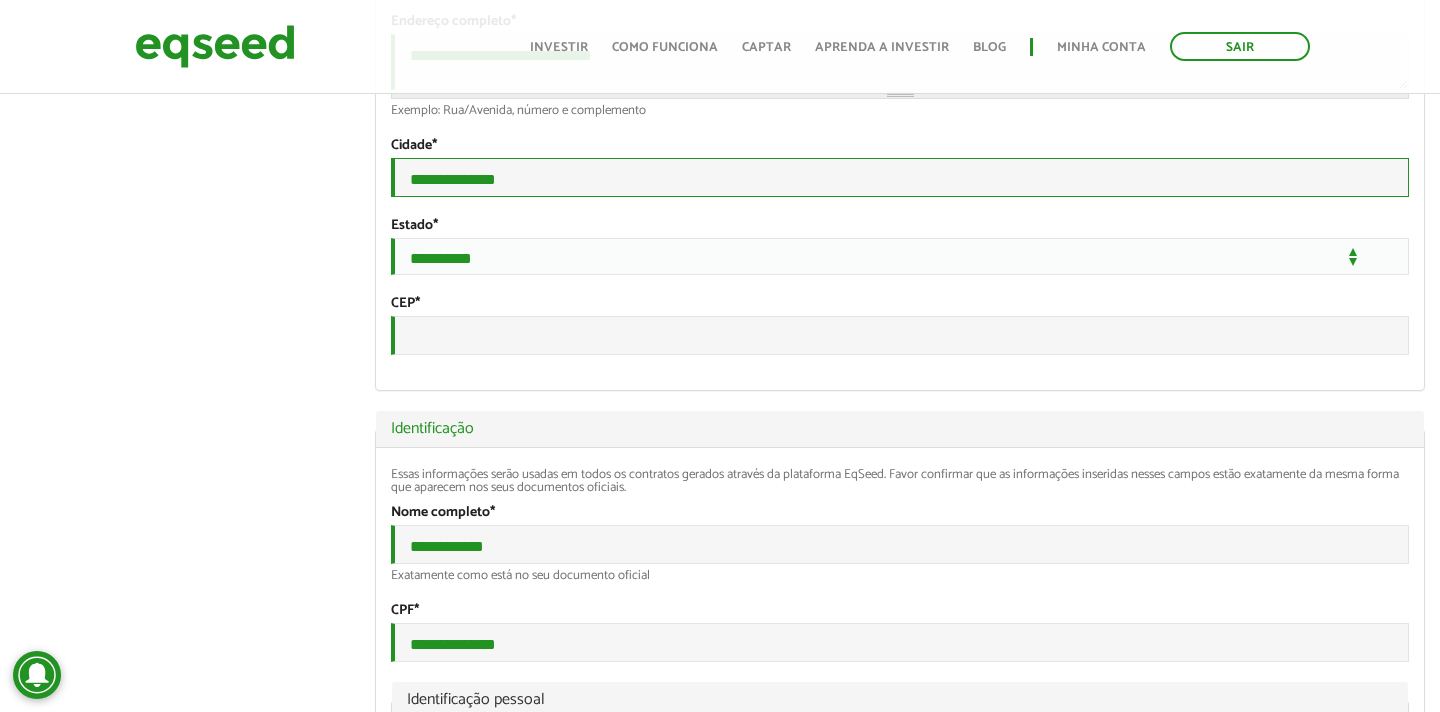 type on "**********" 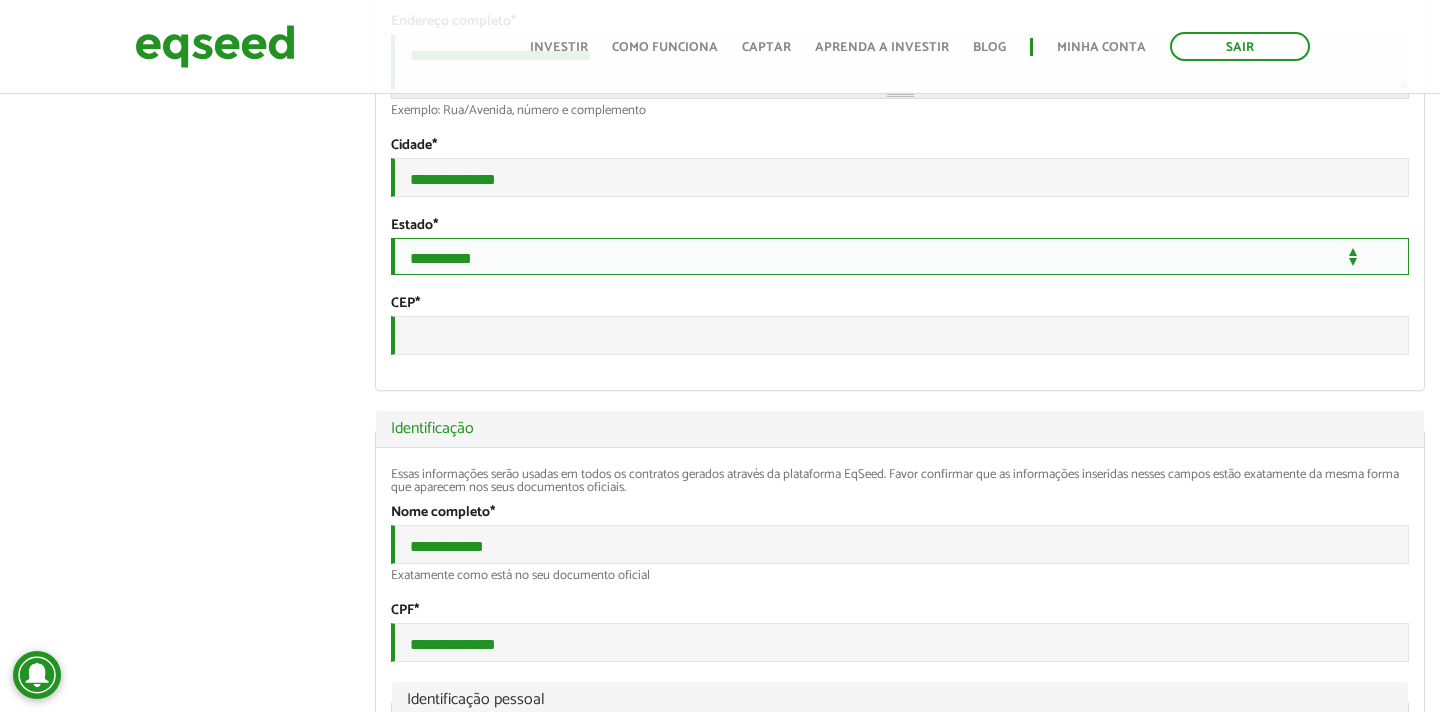 click on "**********" at bounding box center [900, 256] 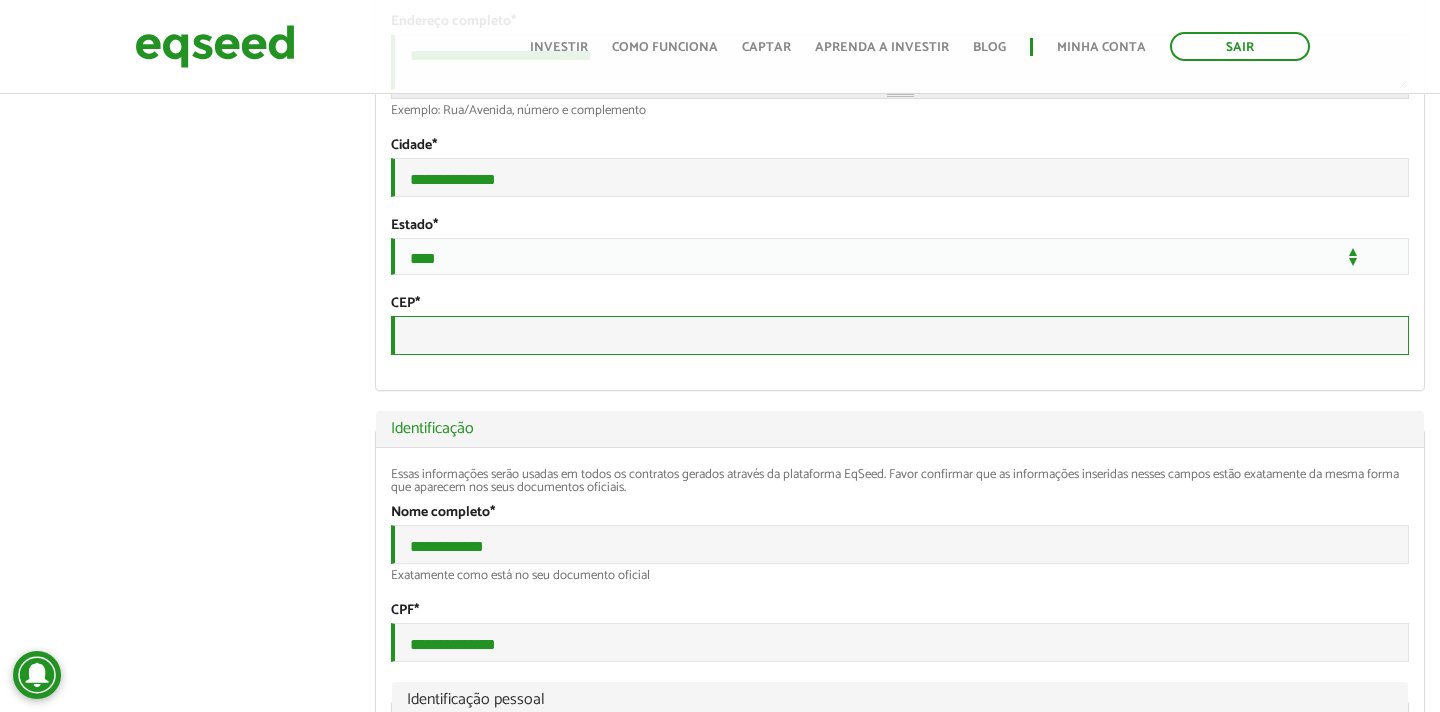 click on "CEP  *" at bounding box center (900, 335) 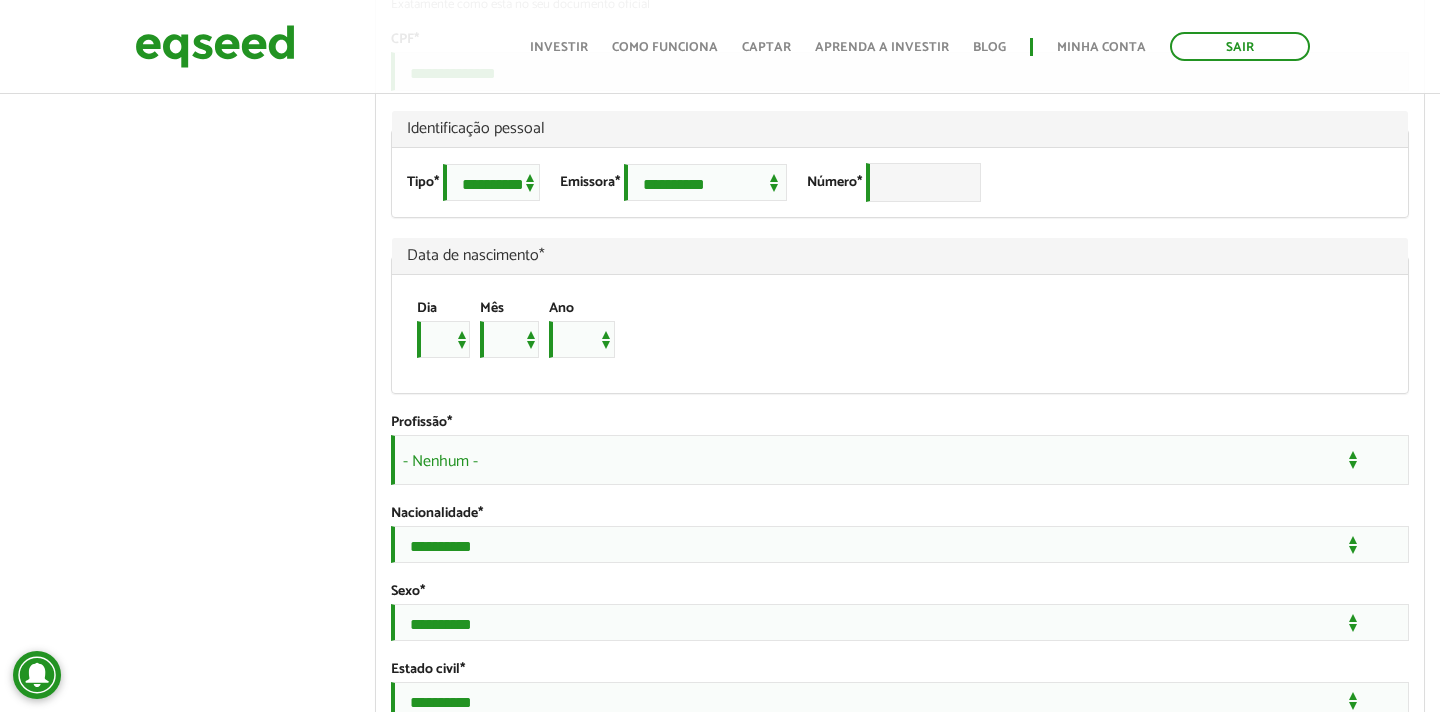 scroll, scrollTop: 1338, scrollLeft: 0, axis: vertical 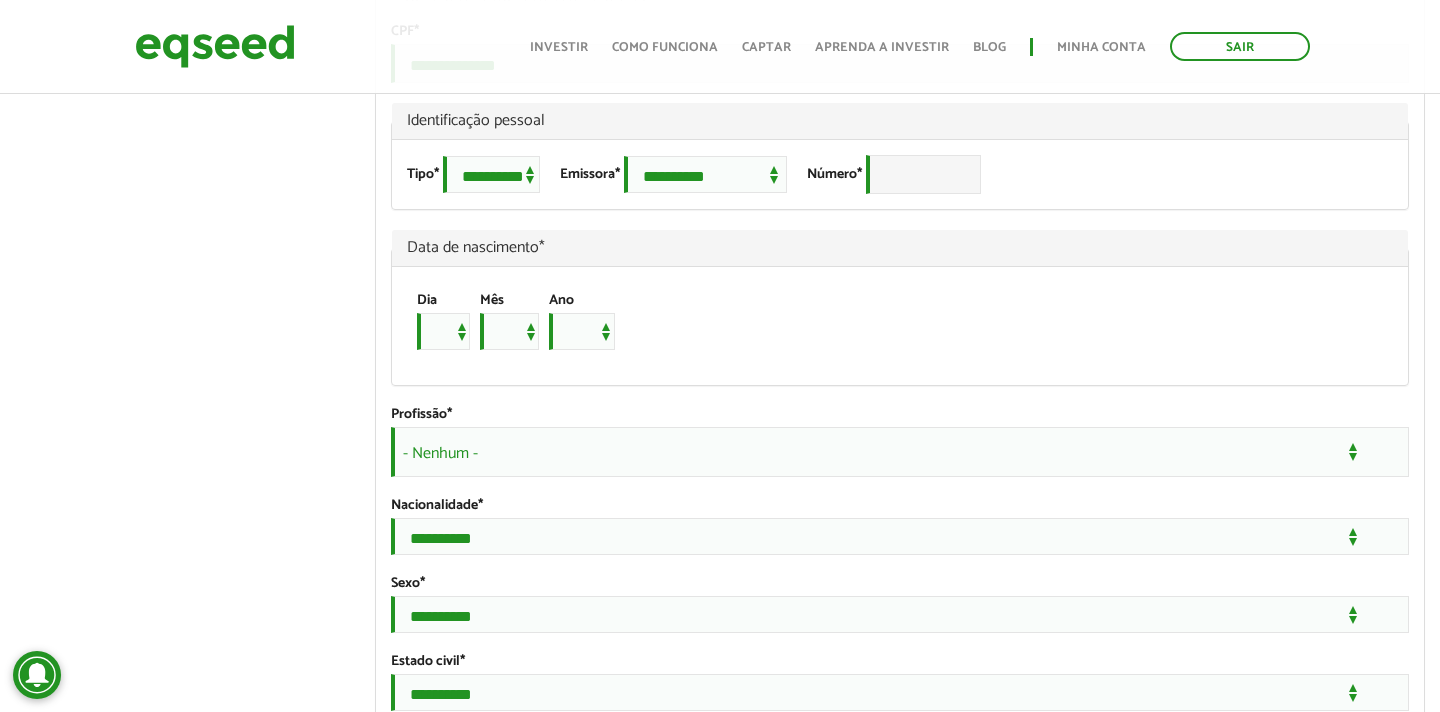type on "*********" 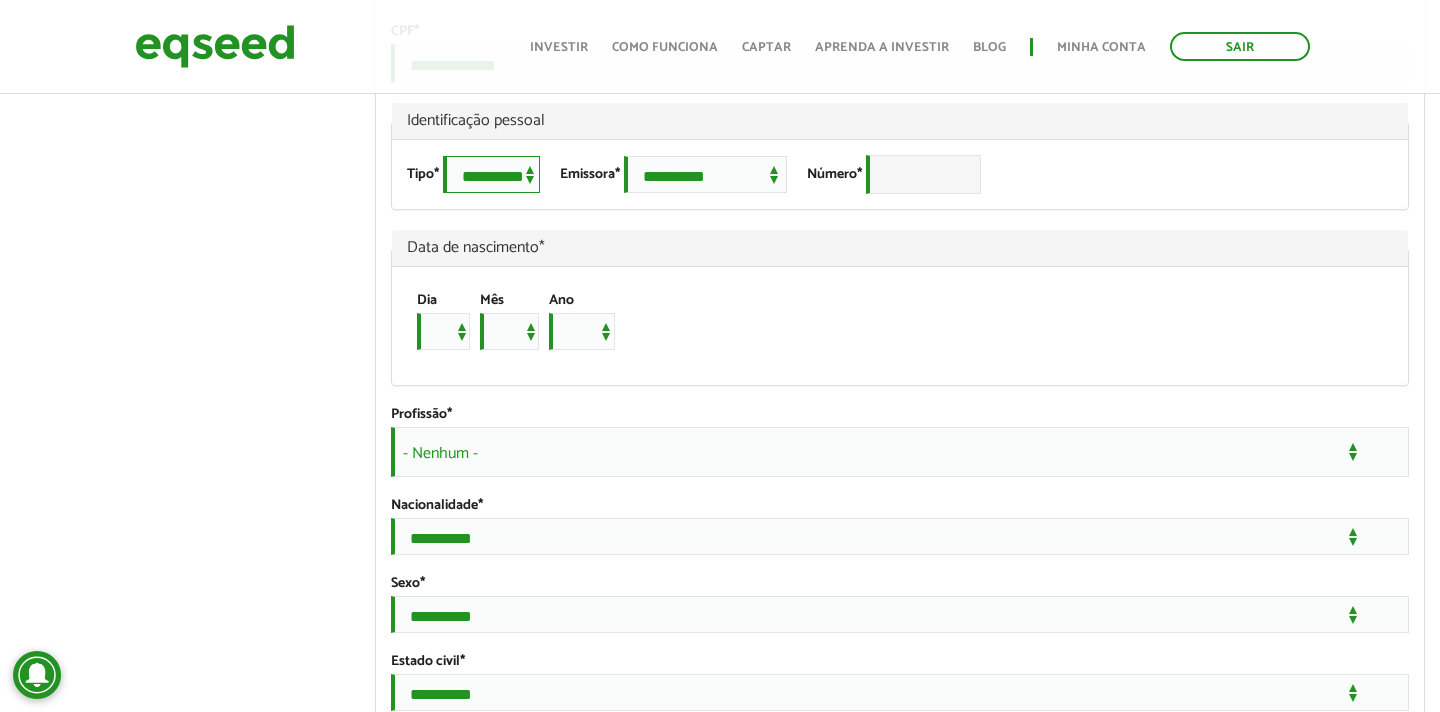 click on "**********" at bounding box center [491, 174] 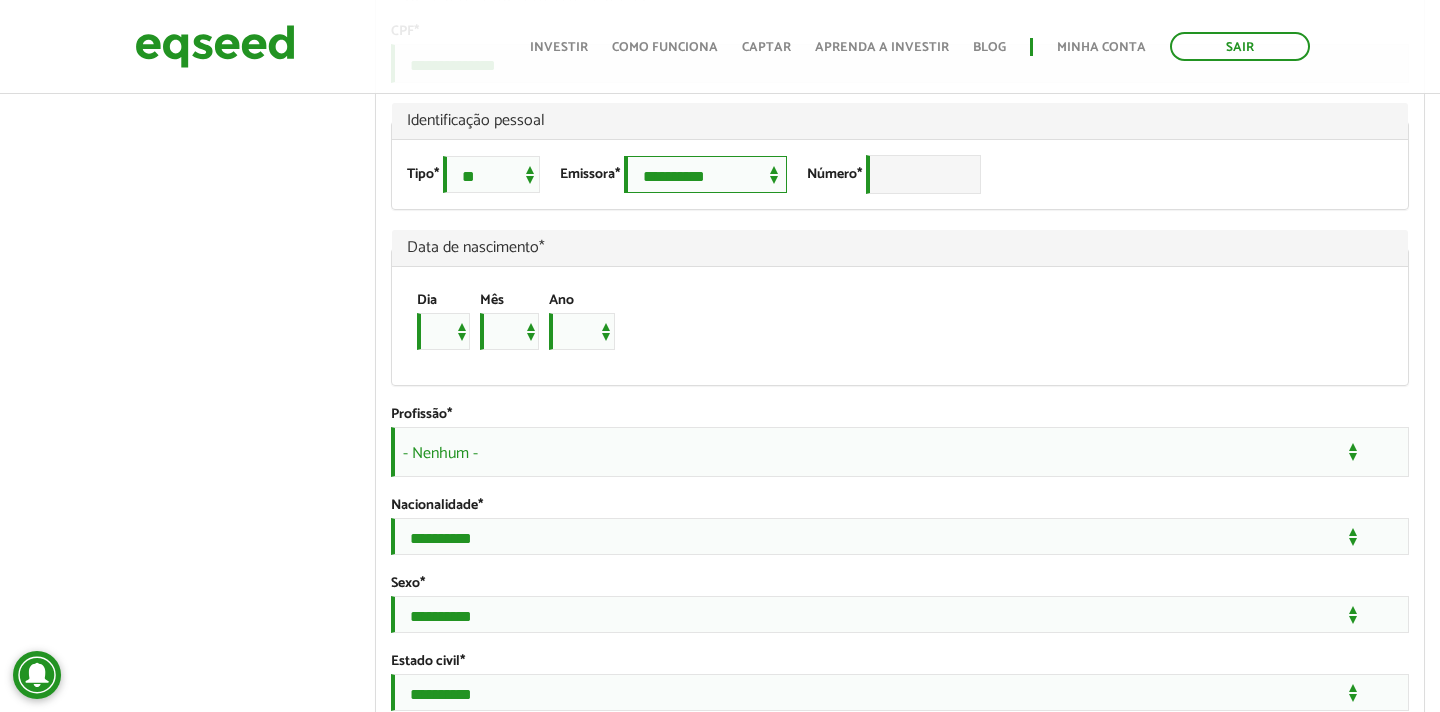click on "**********" at bounding box center [705, 174] 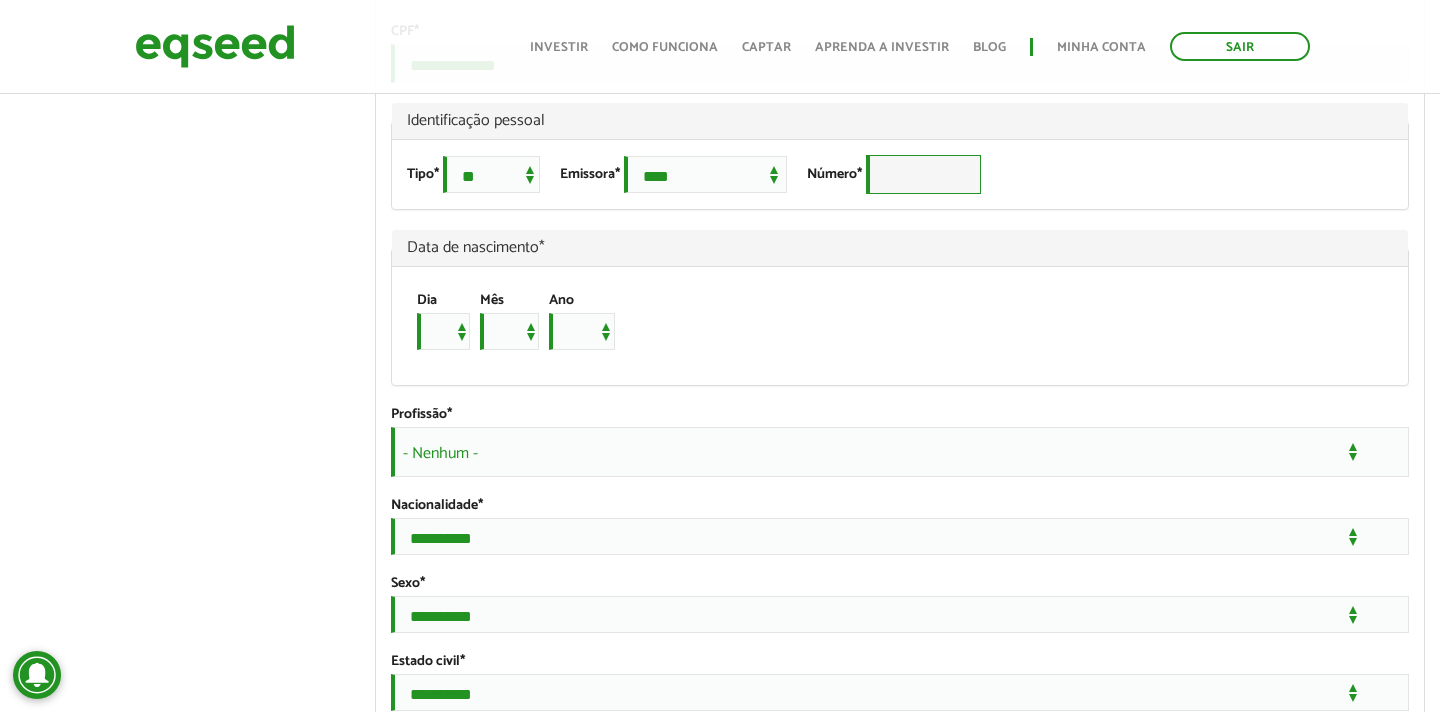 click on "Número  *" at bounding box center (923, 174) 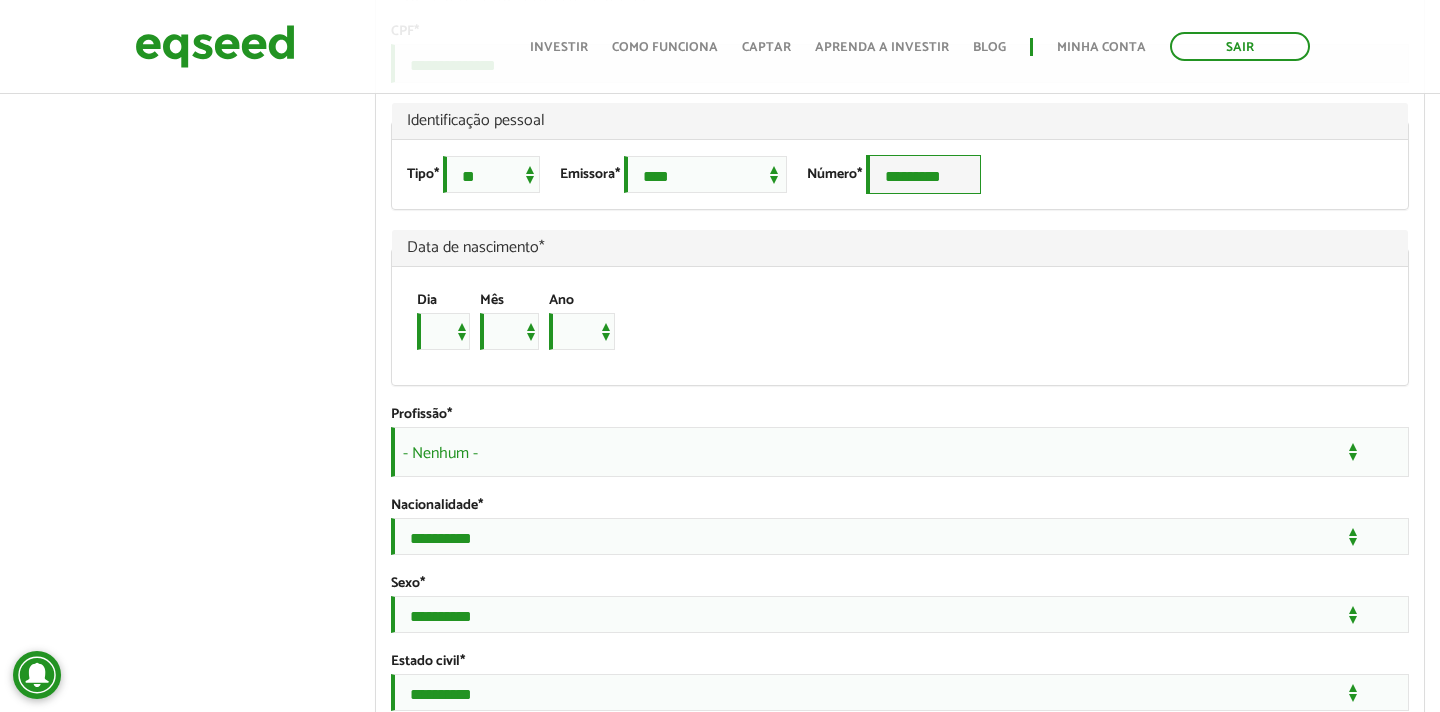 type on "*********" 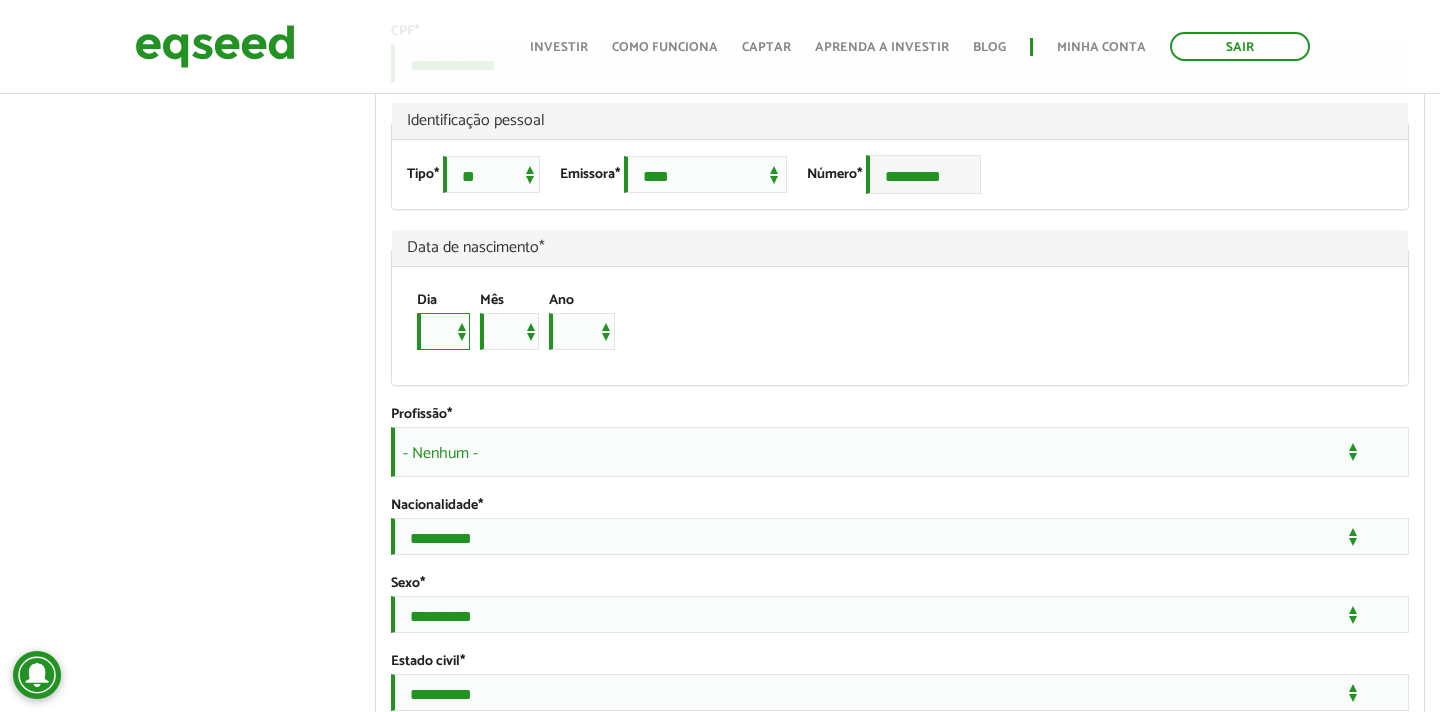 click on "* * * * * * * * * ** ** ** ** ** ** ** ** ** ** ** ** ** ** ** ** ** ** ** ** ** **" at bounding box center [443, 331] 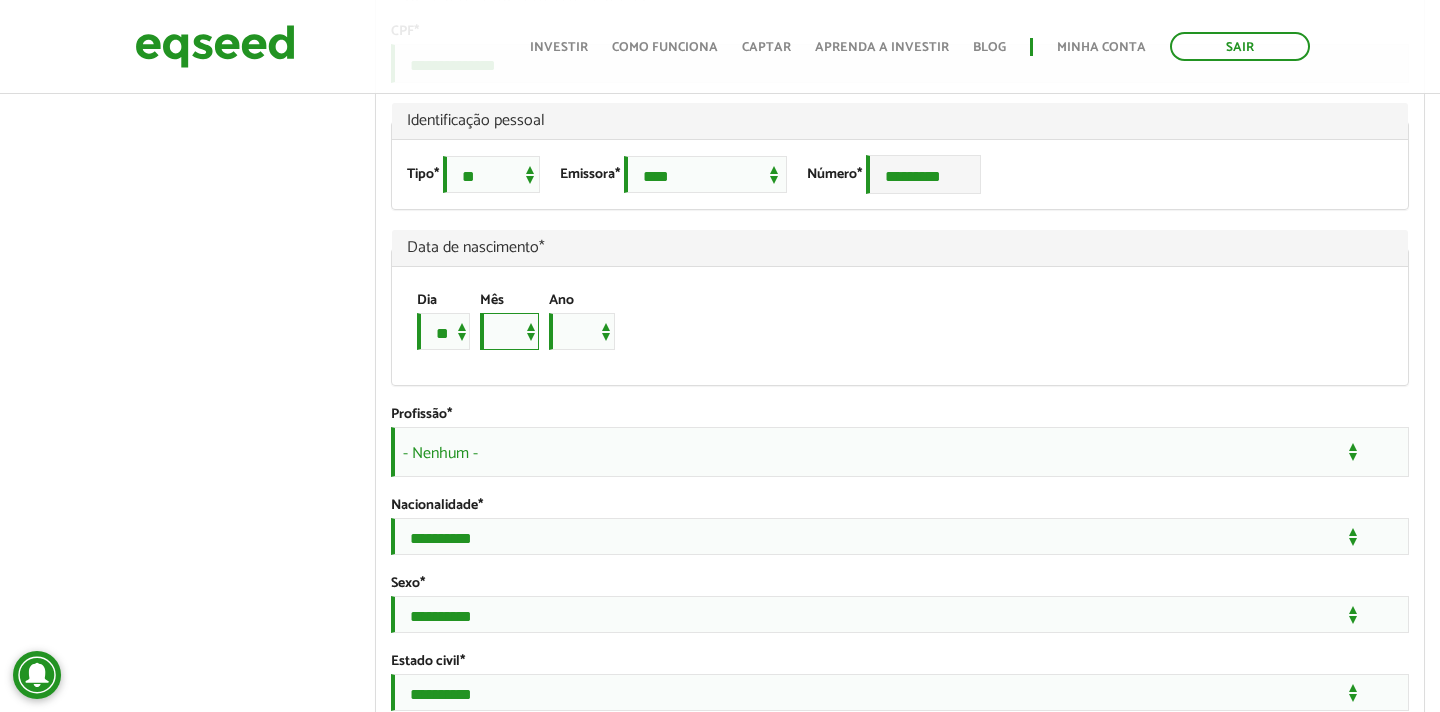 click on "*** *** *** *** *** *** *** *** *** *** *** ***" at bounding box center (509, 331) 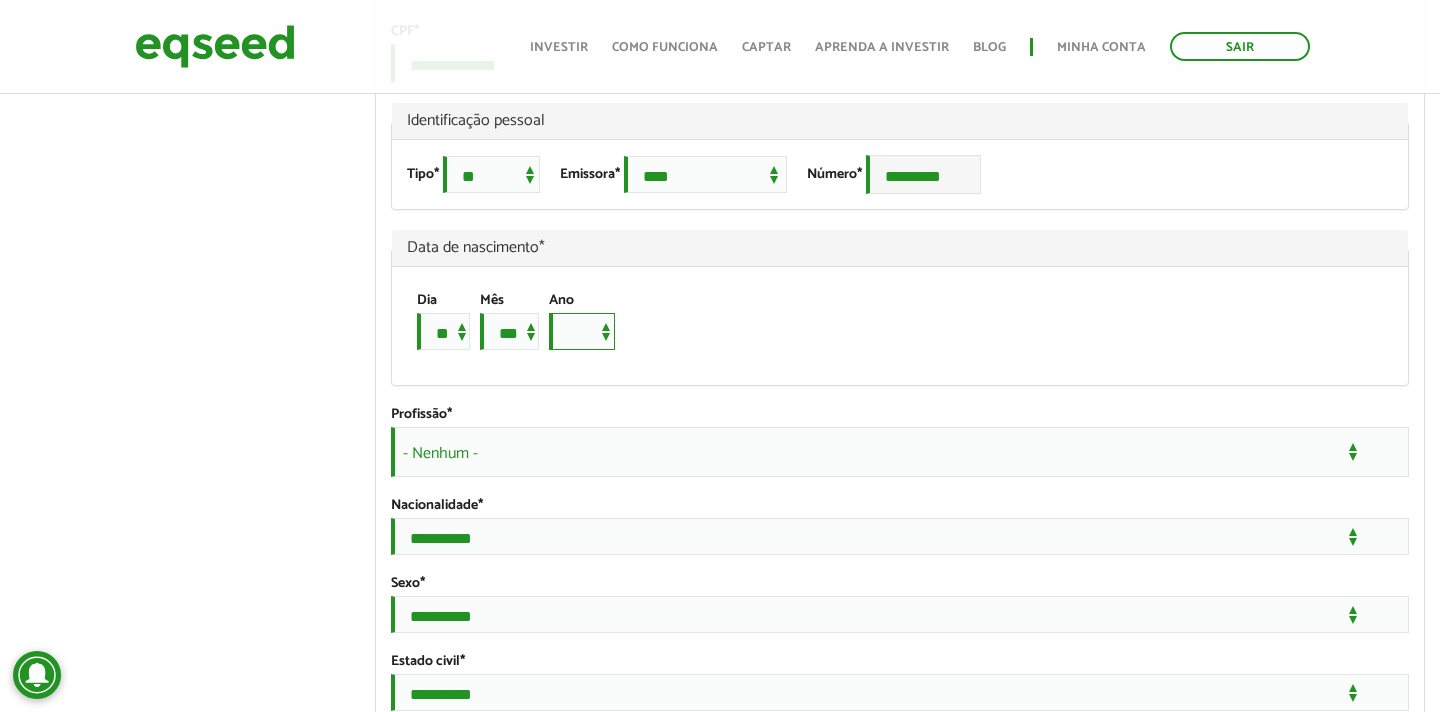 click on "**** **** **** **** **** **** **** **** **** **** **** **** **** **** **** **** **** **** **** **** **** **** **** **** **** **** **** **** **** **** **** **** **** **** **** **** **** **** **** **** **** **** **** **** **** **** **** **** **** **** **** **** **** **** **** **** **** **** **** **** **** **** **** **** **** **** **** **** **** **** **** **** **** **** **** **** **** **** **** **** **** **** **** **** **** **** **** **** **** **** **** **** **** **** **** **** **** **** **** **** **** **** **** **** **** **** **** **** **** **** **** **** **** **** **** **** **** **** **** **** **** **** **** **** **** ****" at bounding box center (582, 331) 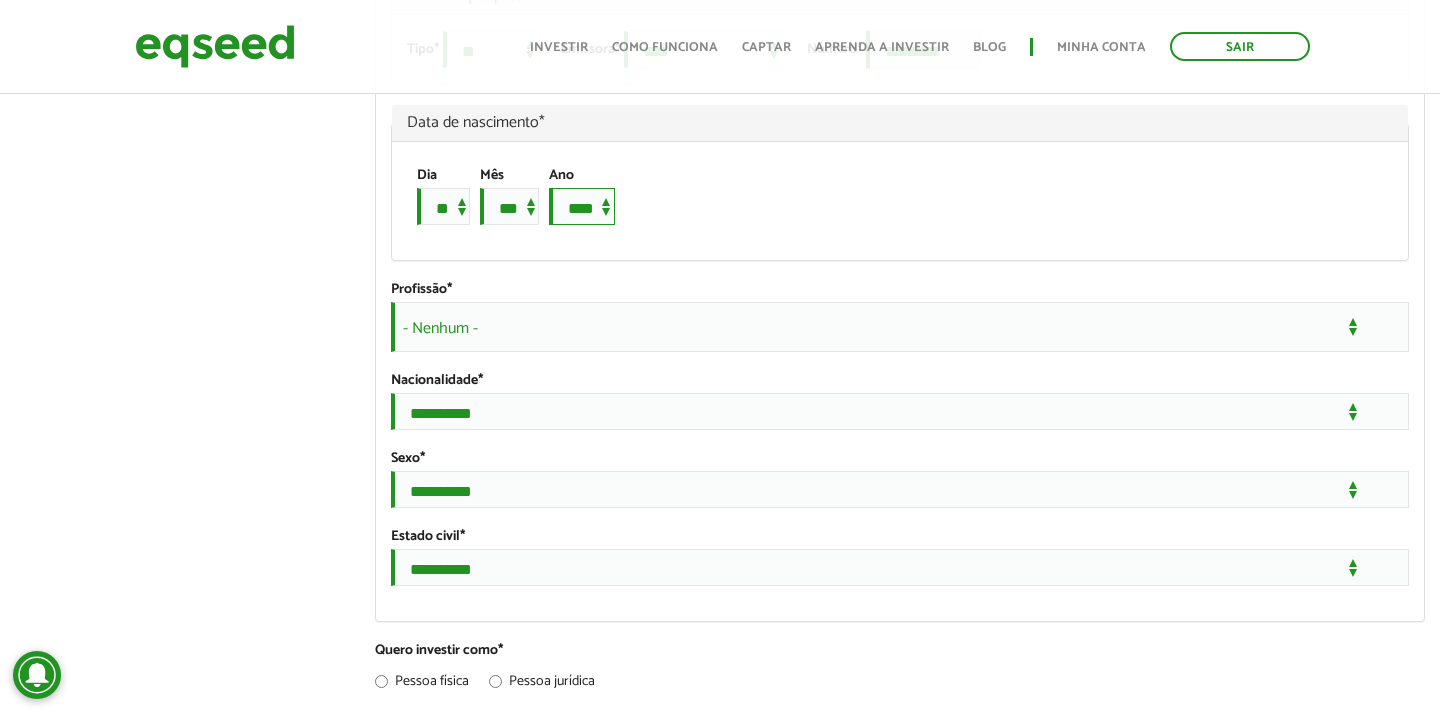 scroll, scrollTop: 1482, scrollLeft: 0, axis: vertical 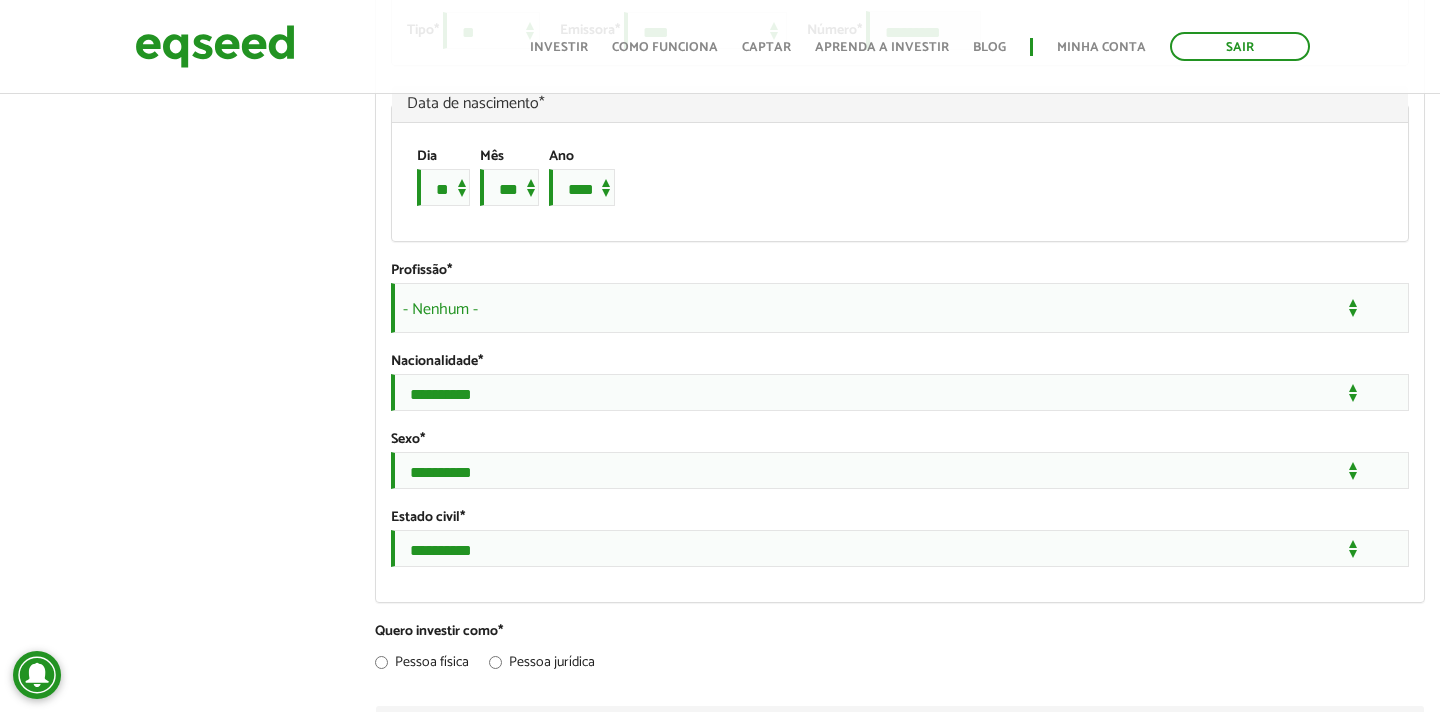 click on "- Nenhum -" at bounding box center [900, 308] 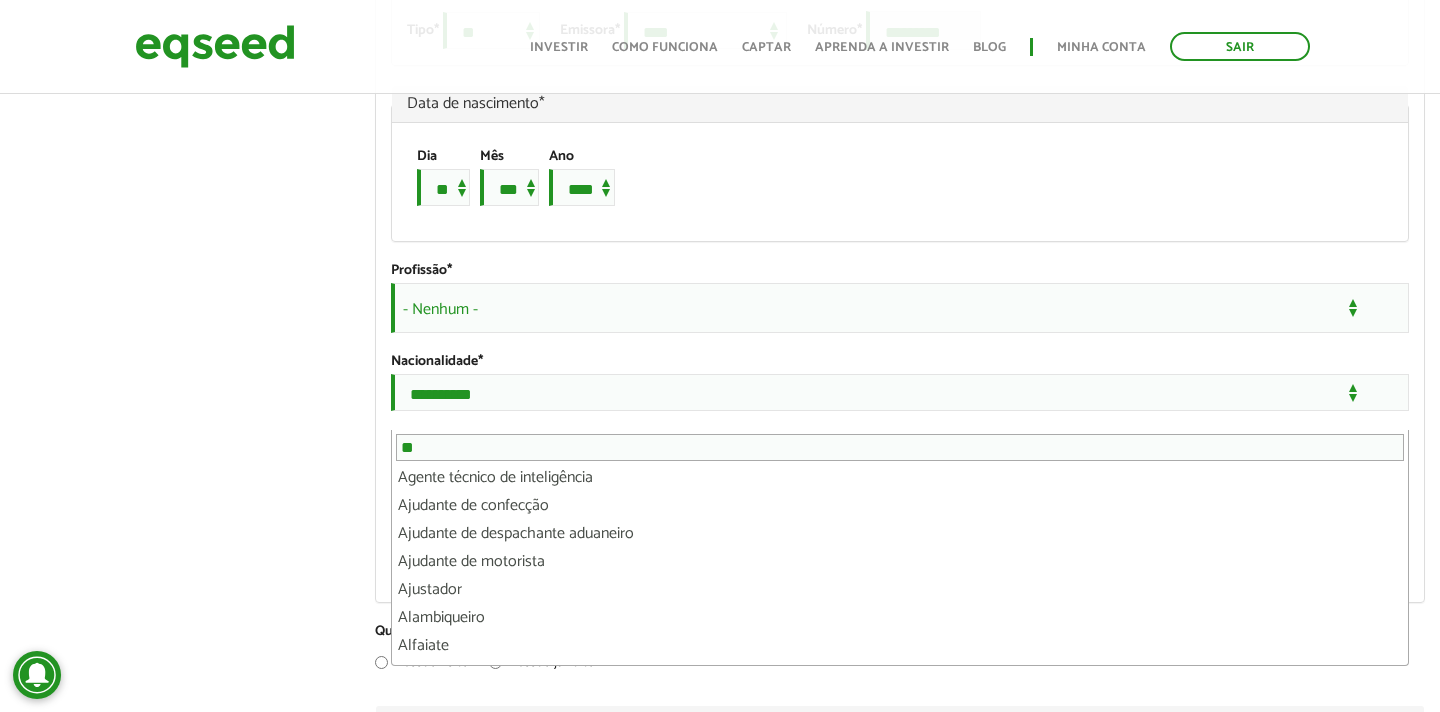 scroll, scrollTop: 0, scrollLeft: 0, axis: both 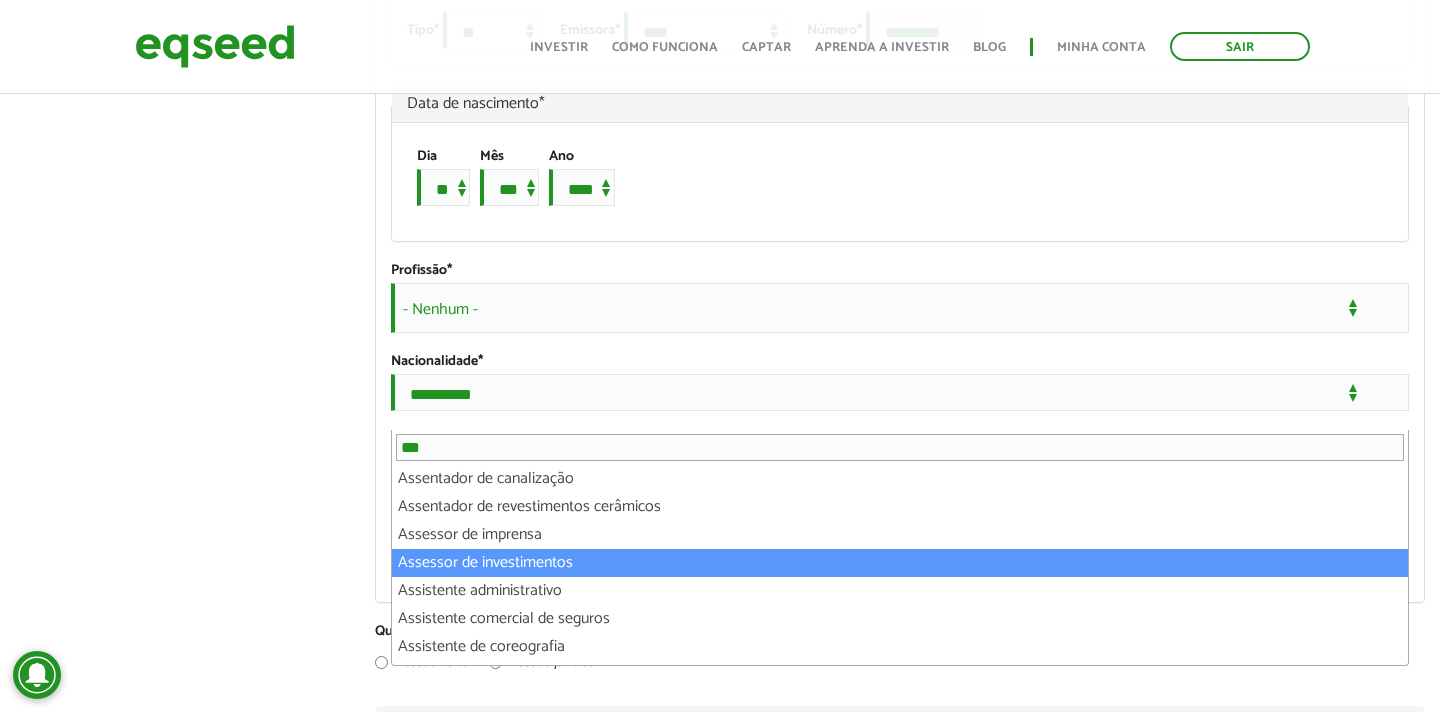 type on "***" 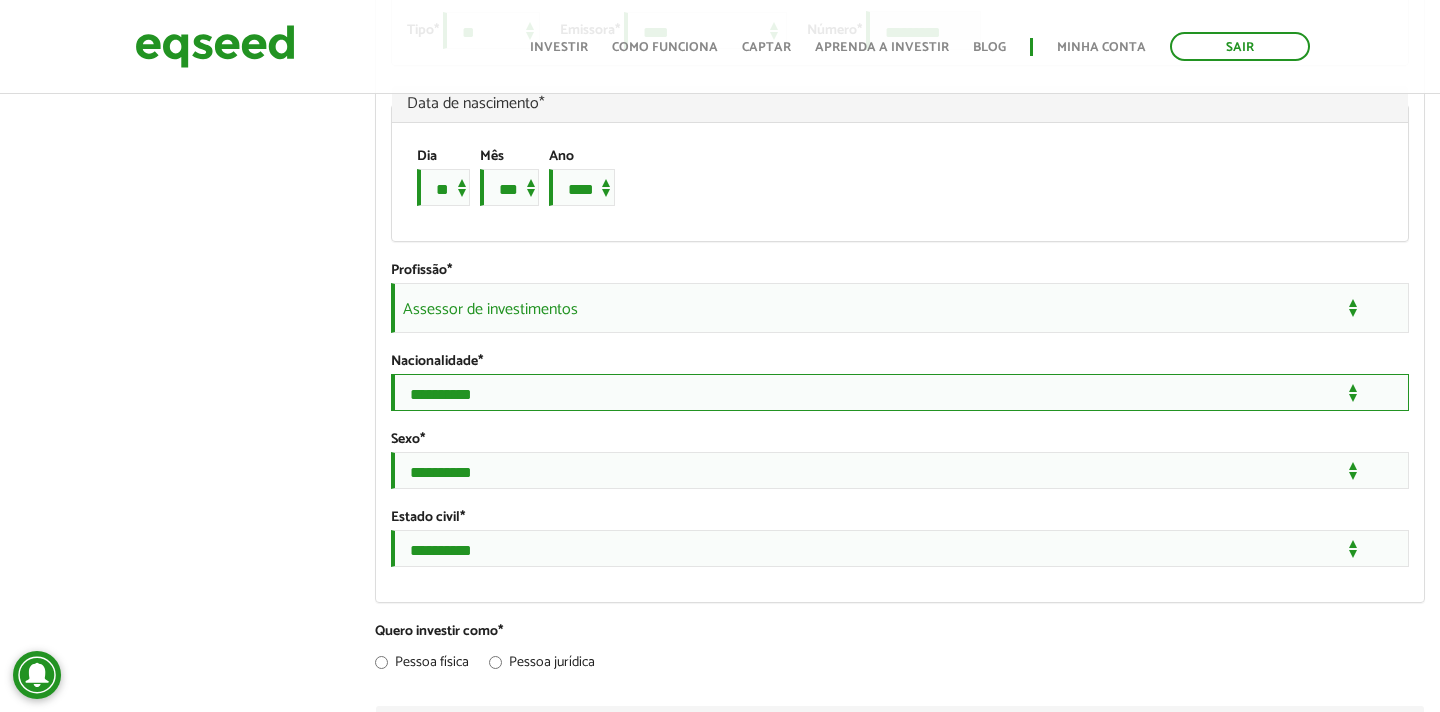 click on "**********" at bounding box center [900, 392] 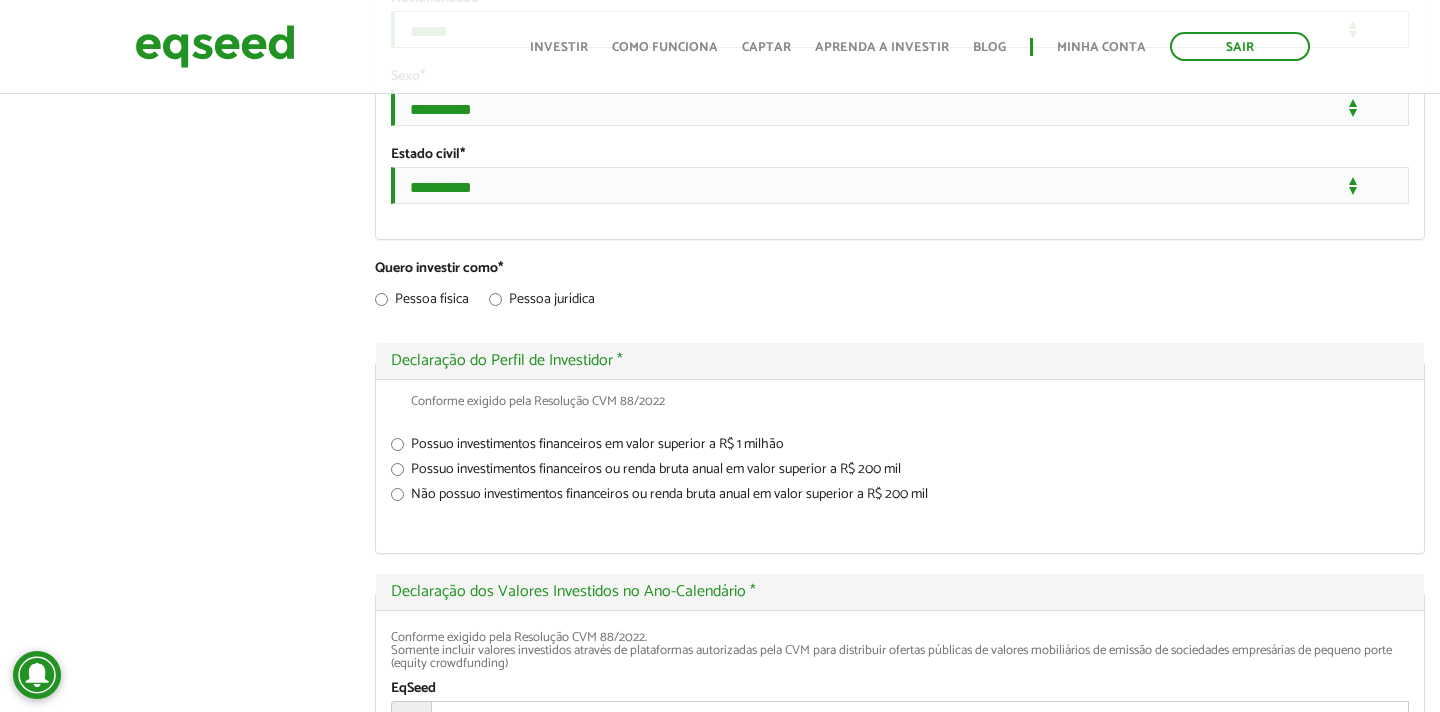 scroll, scrollTop: 1877, scrollLeft: 0, axis: vertical 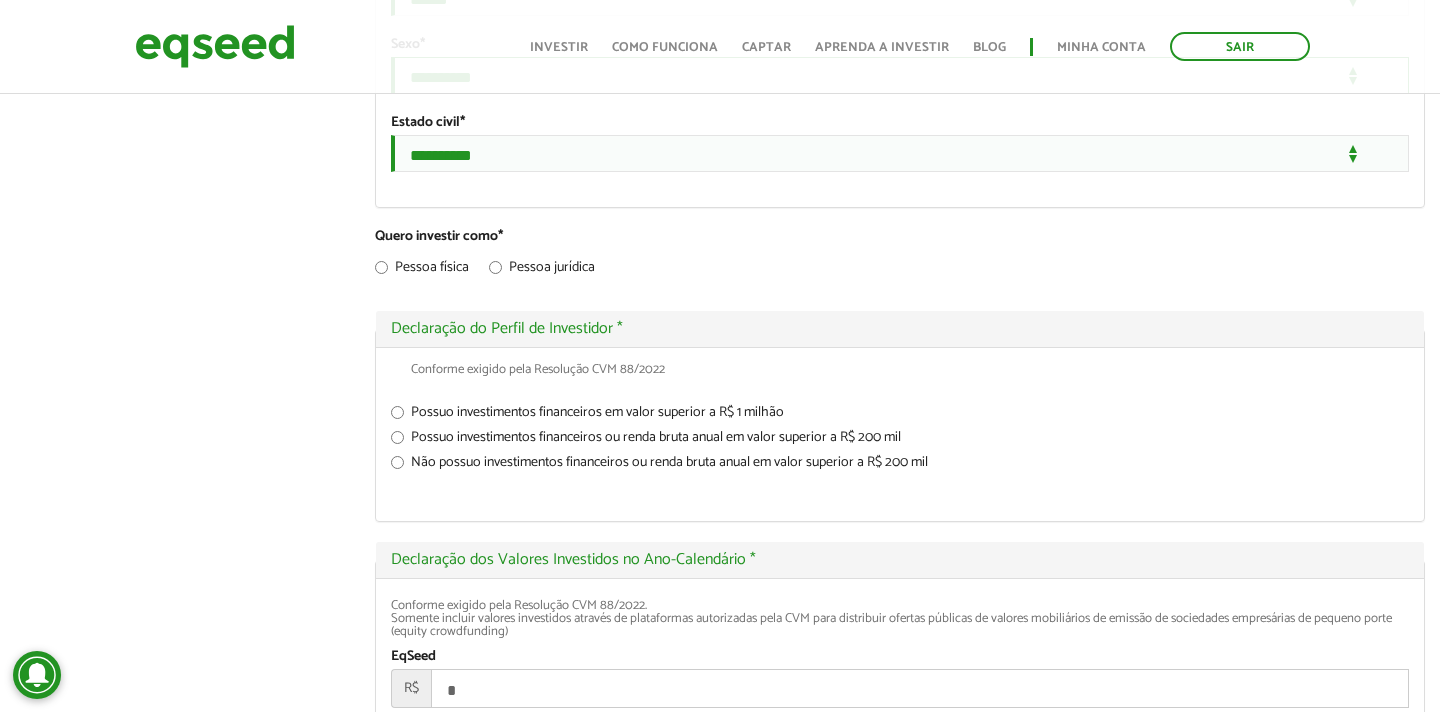 click on "**********" at bounding box center [900, 75] 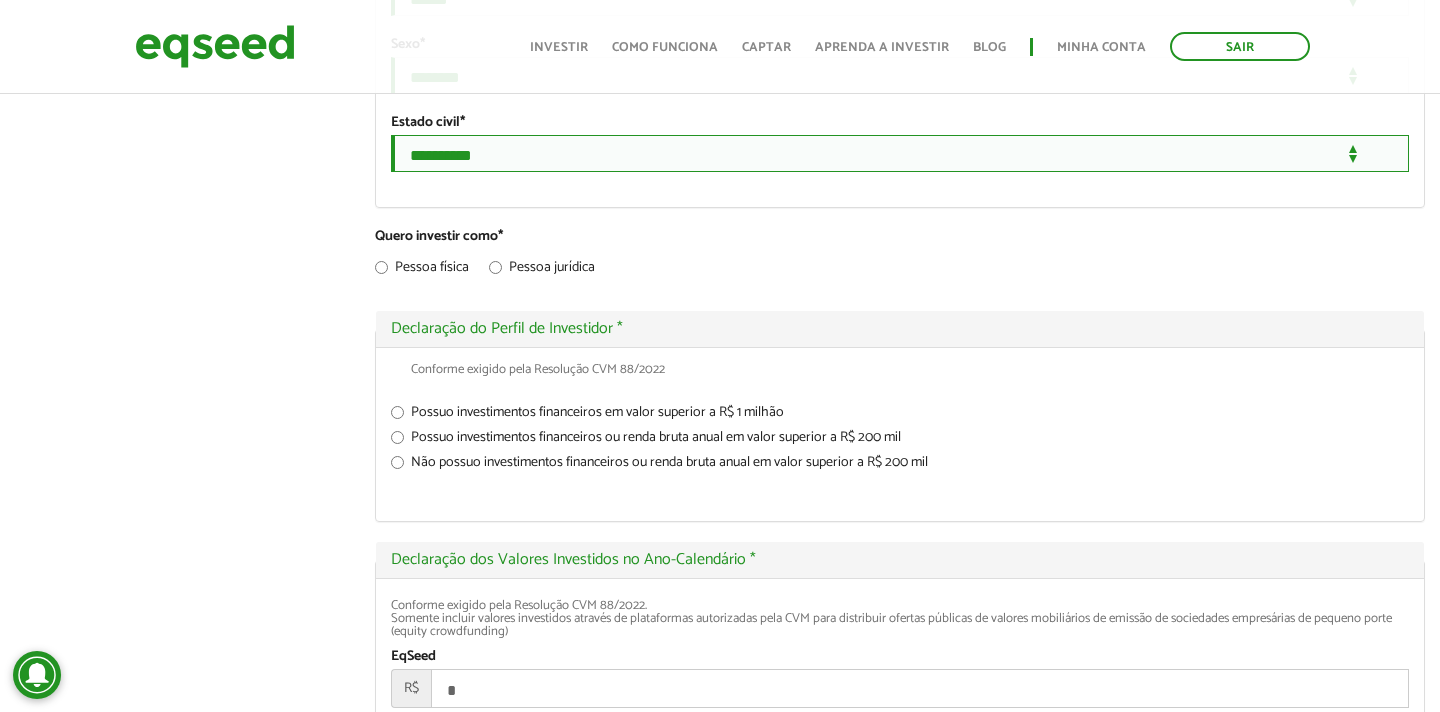 click on "**********" at bounding box center (900, 153) 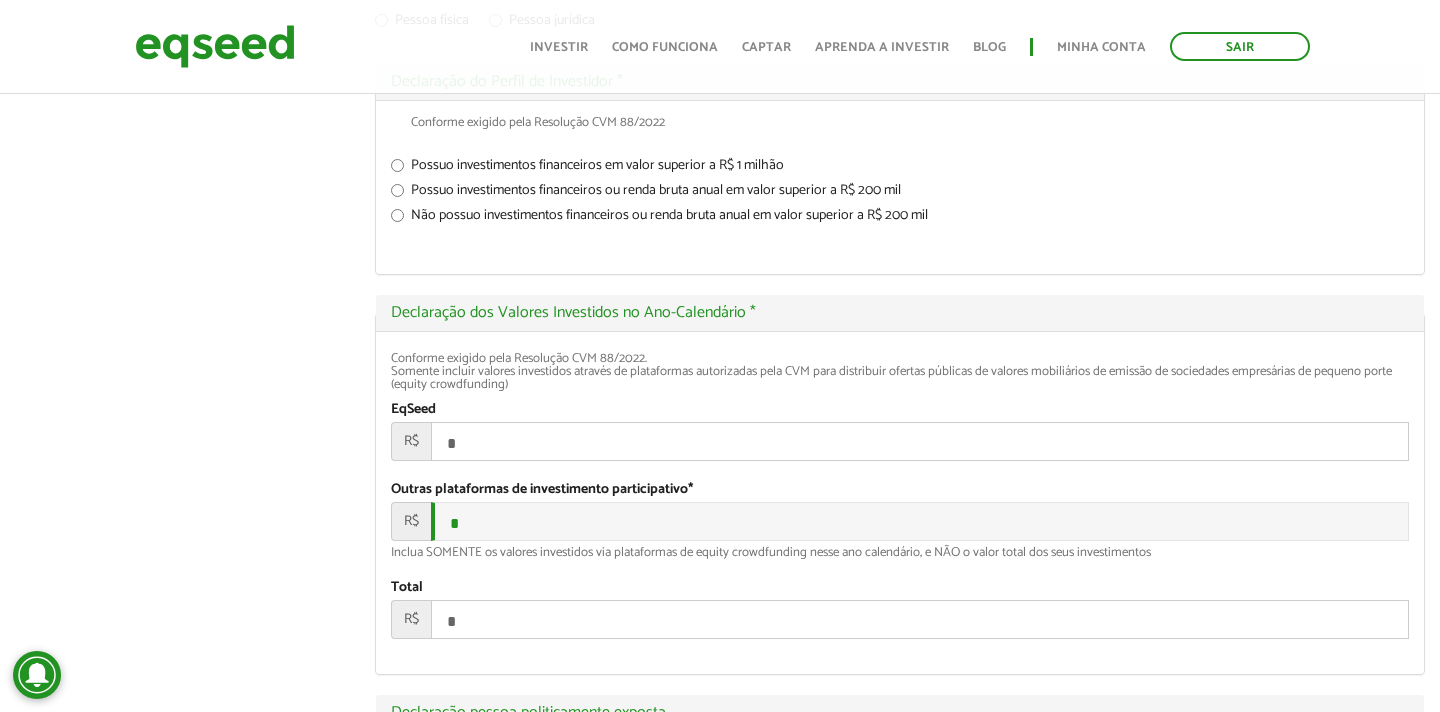 scroll, scrollTop: 2125, scrollLeft: 0, axis: vertical 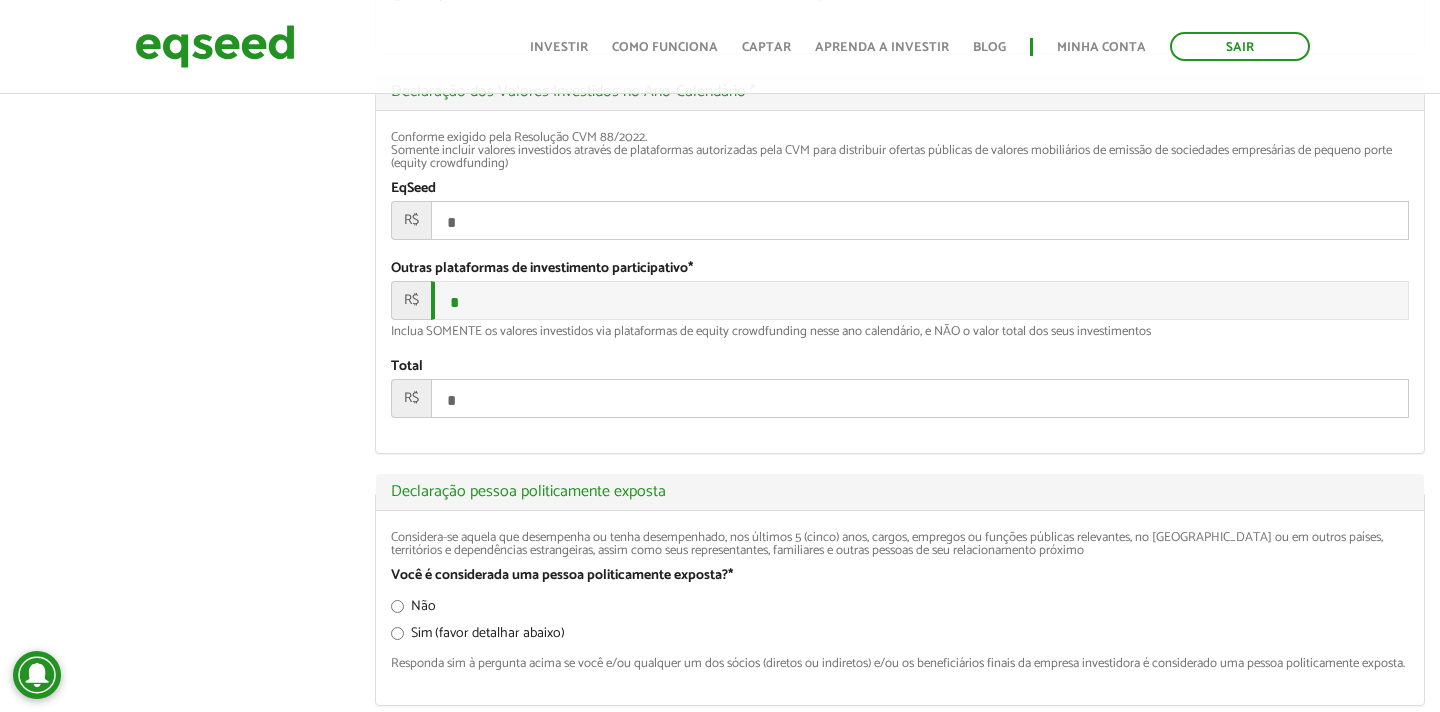 click on "*" at bounding box center [920, 220] 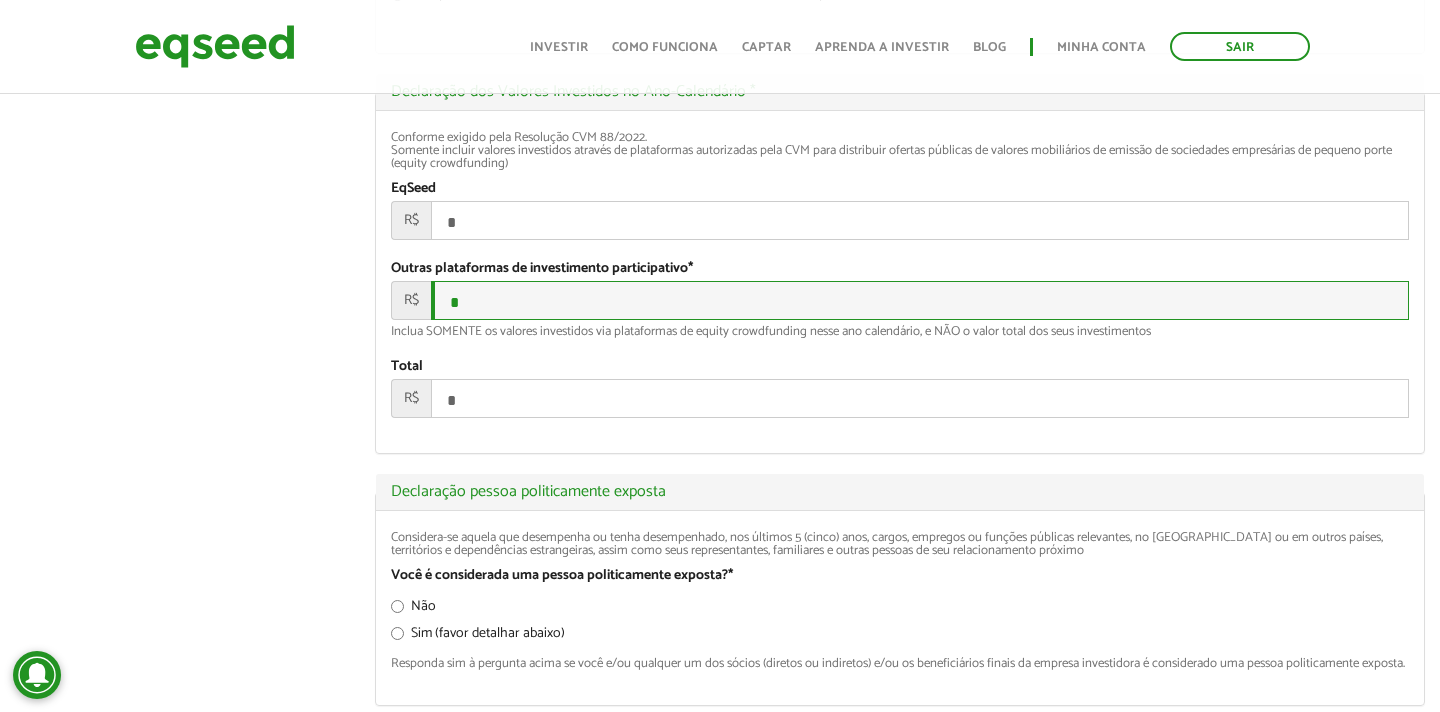 click on "*" at bounding box center (920, 300) 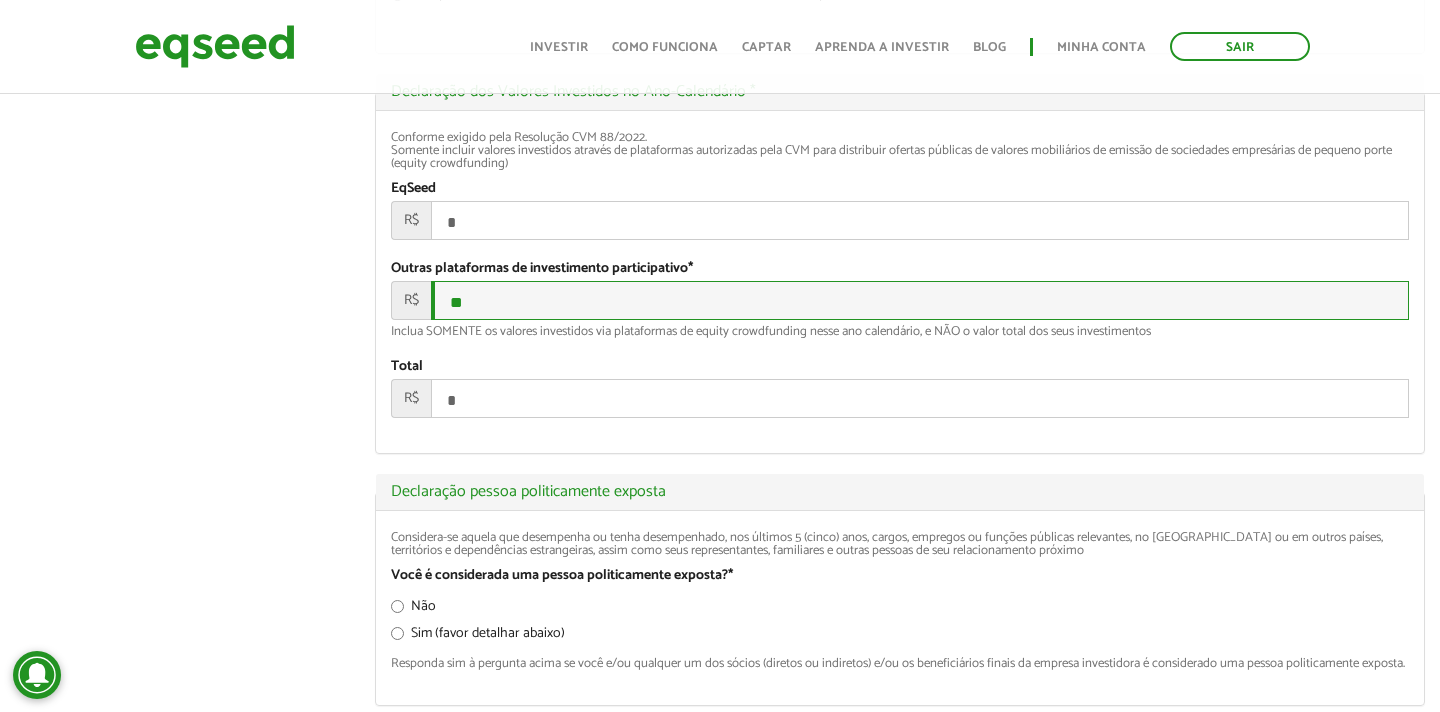type on "*" 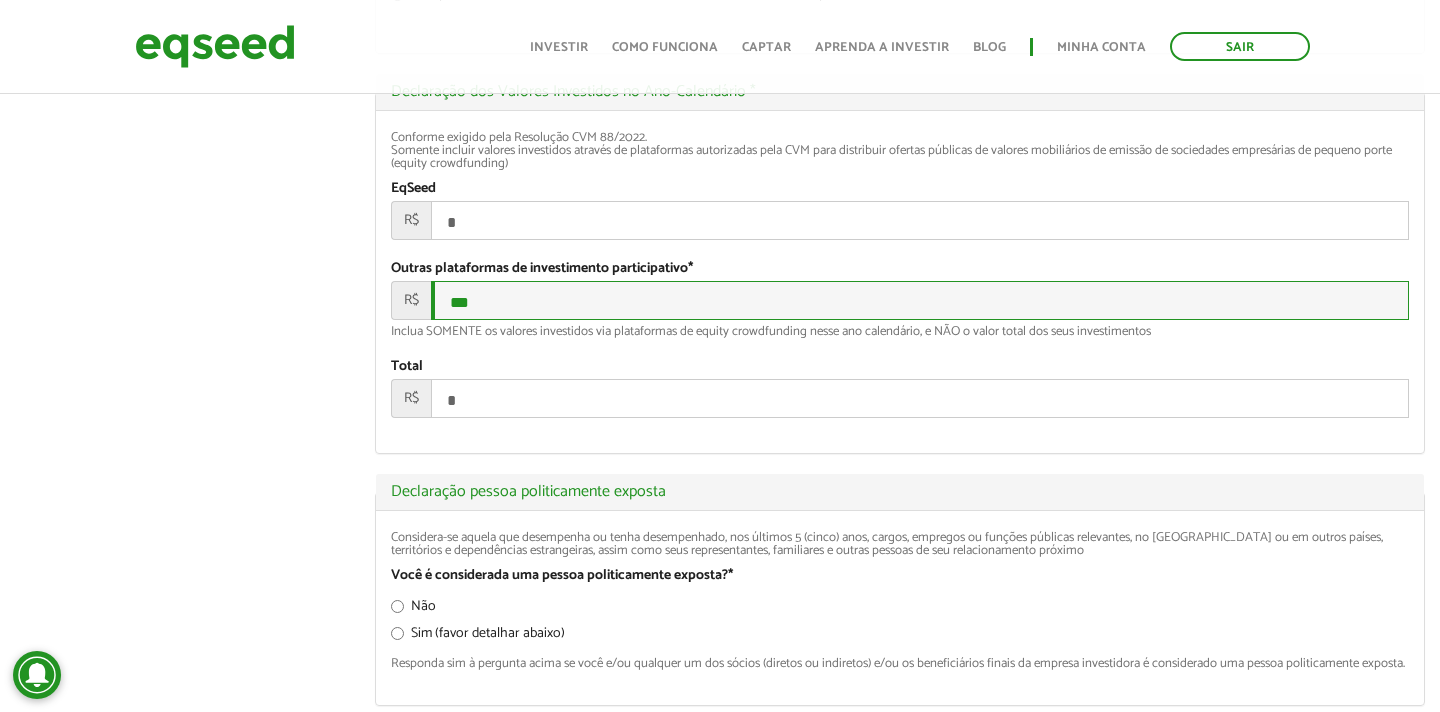 type on "**" 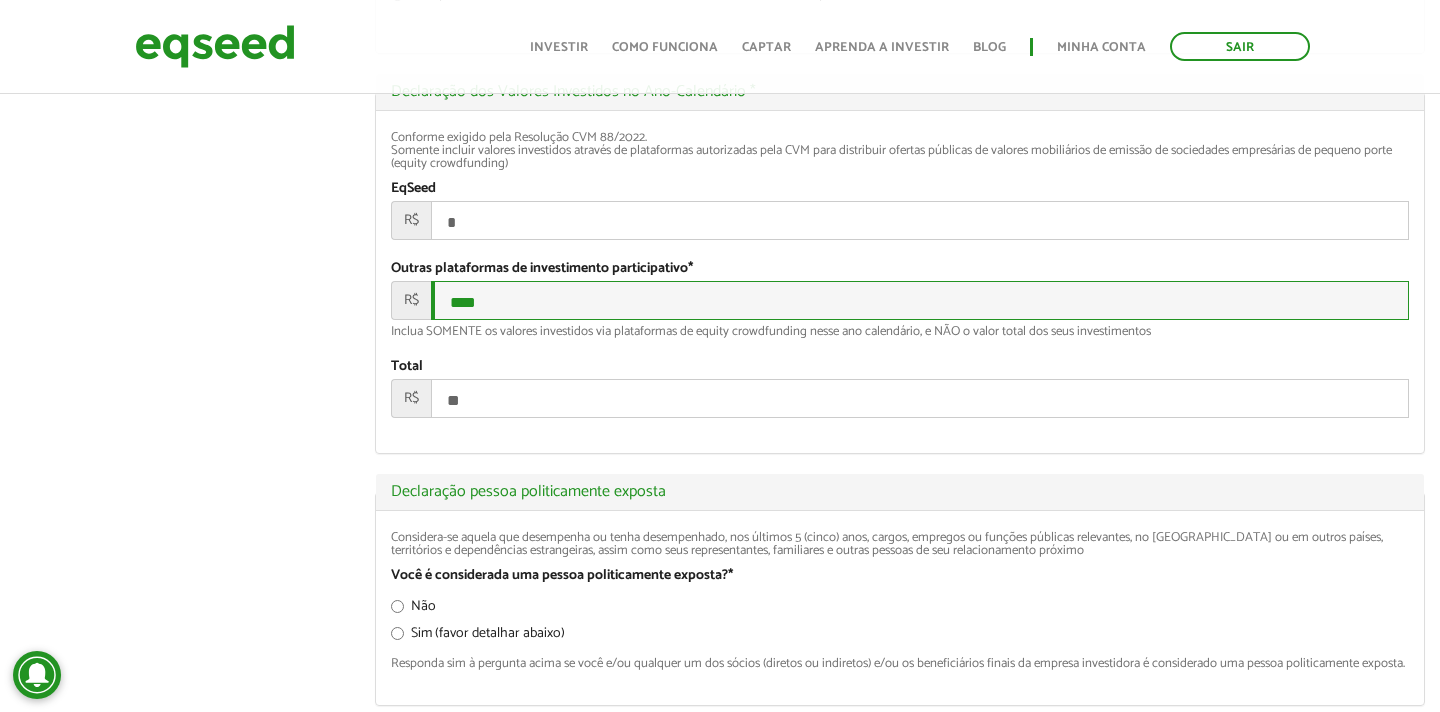 type on "*****" 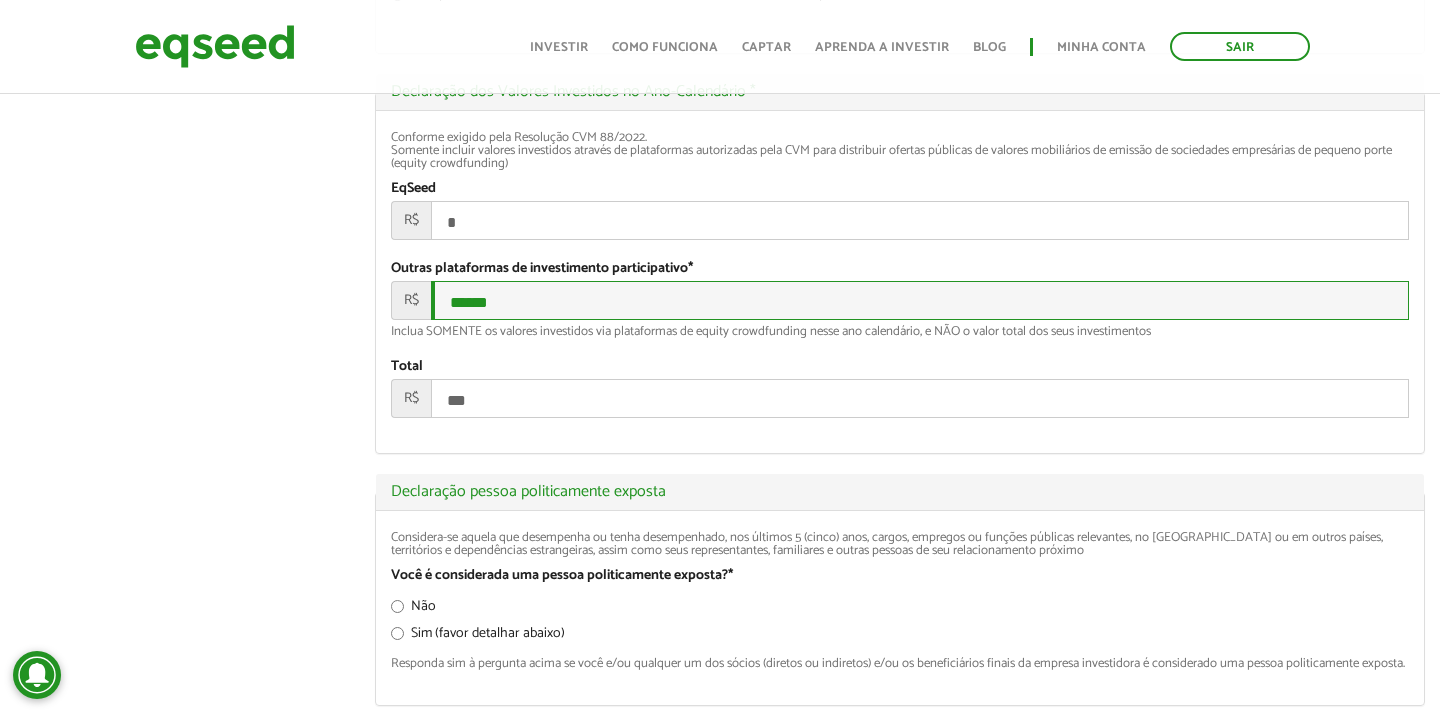 type on "******" 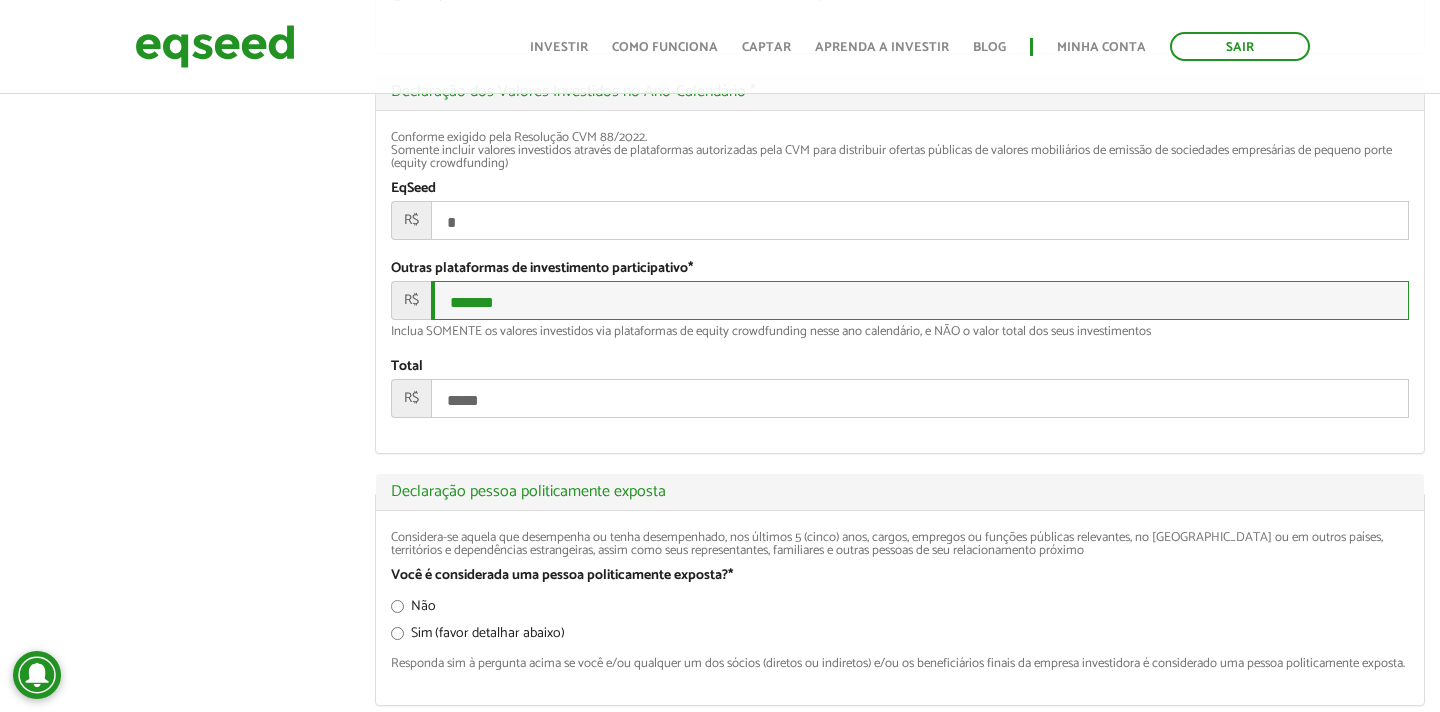 type on "*******" 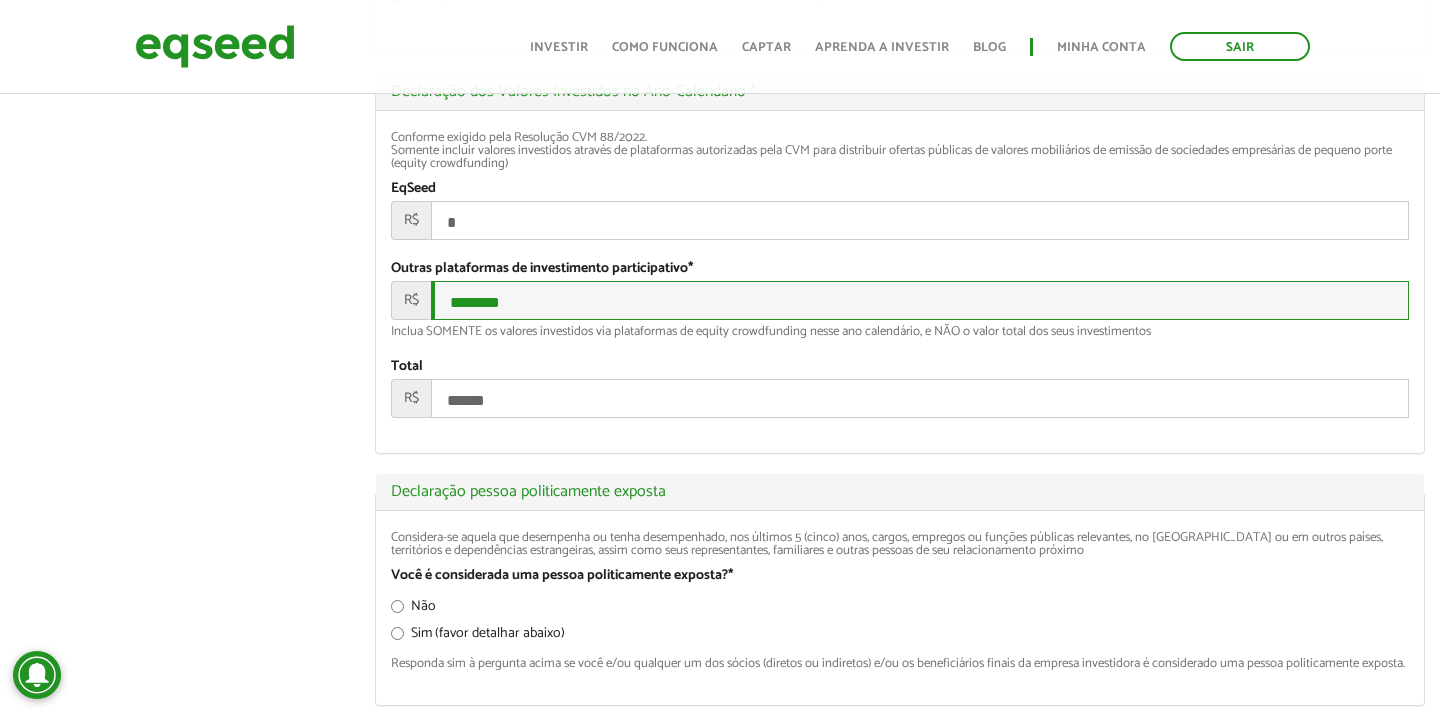 type on "*********" 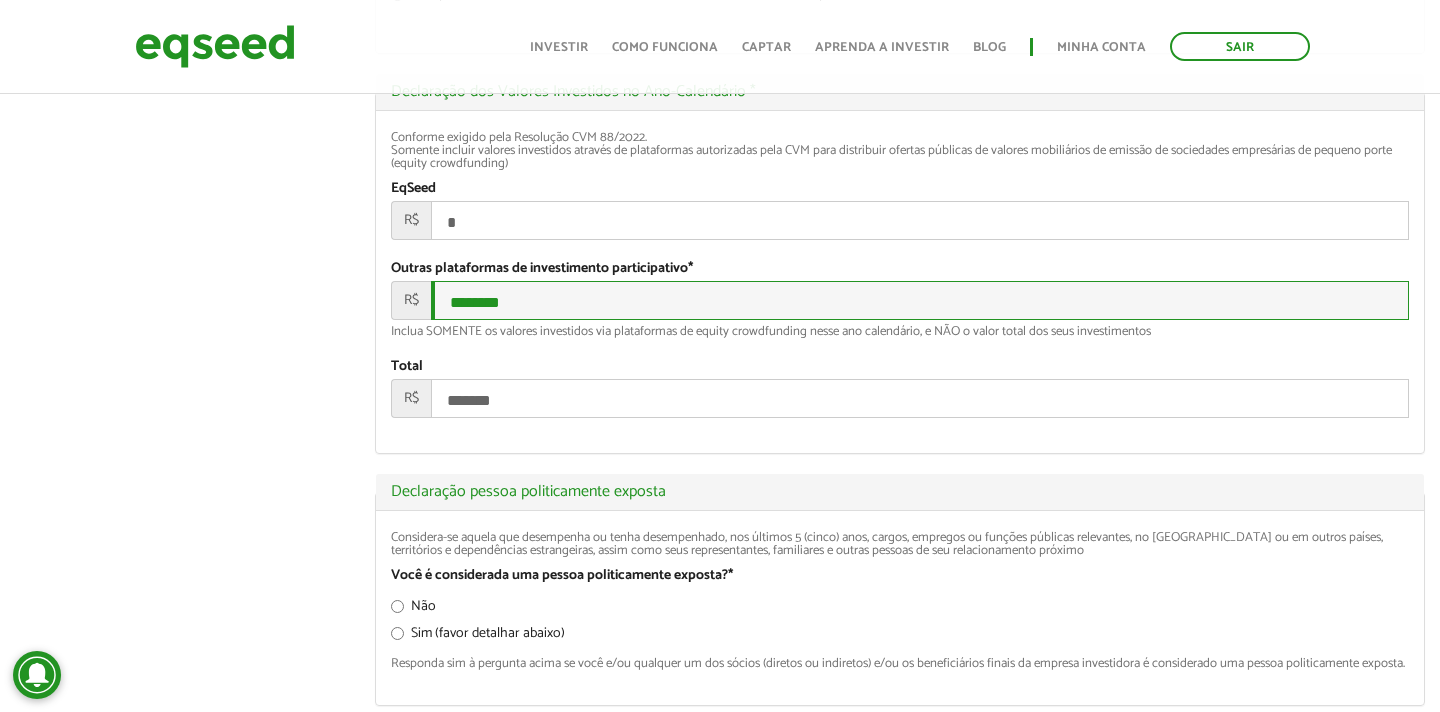 type on "*******" 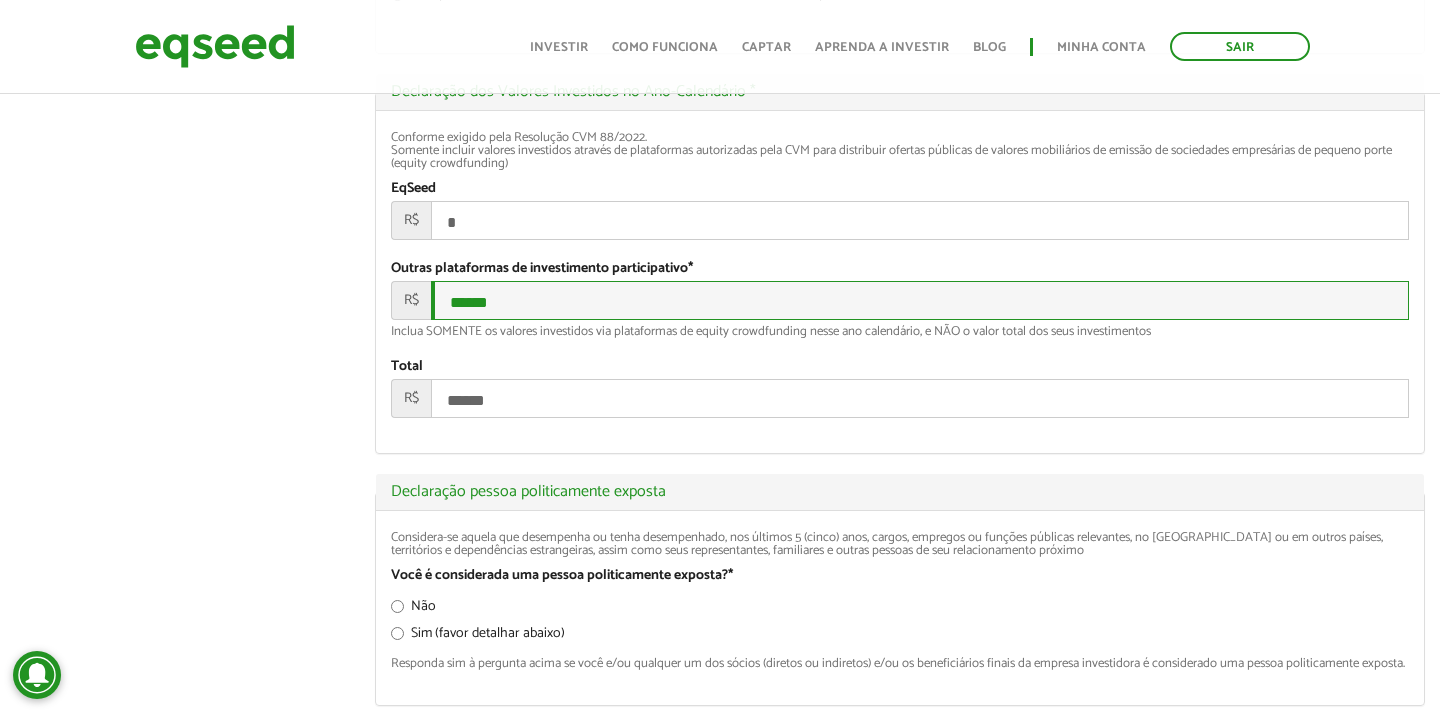 type on "******" 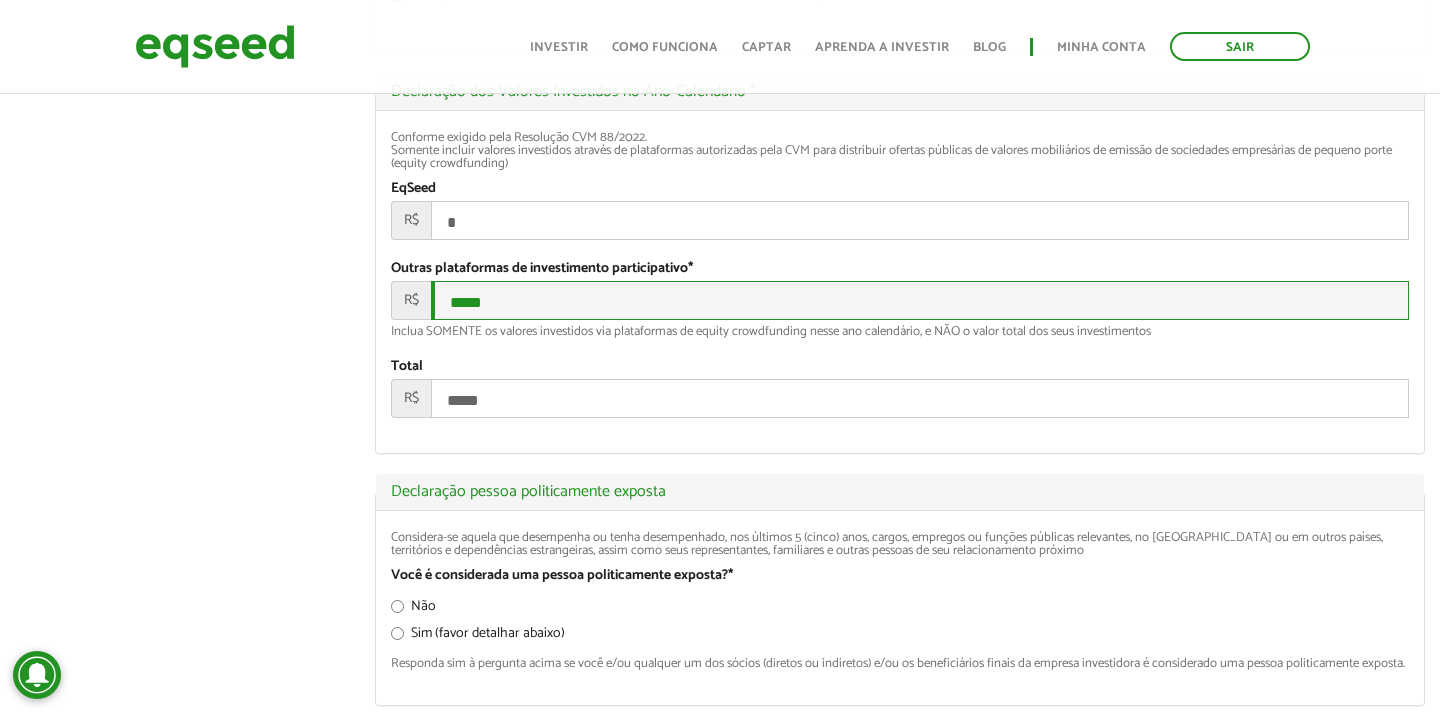 type on "*****" 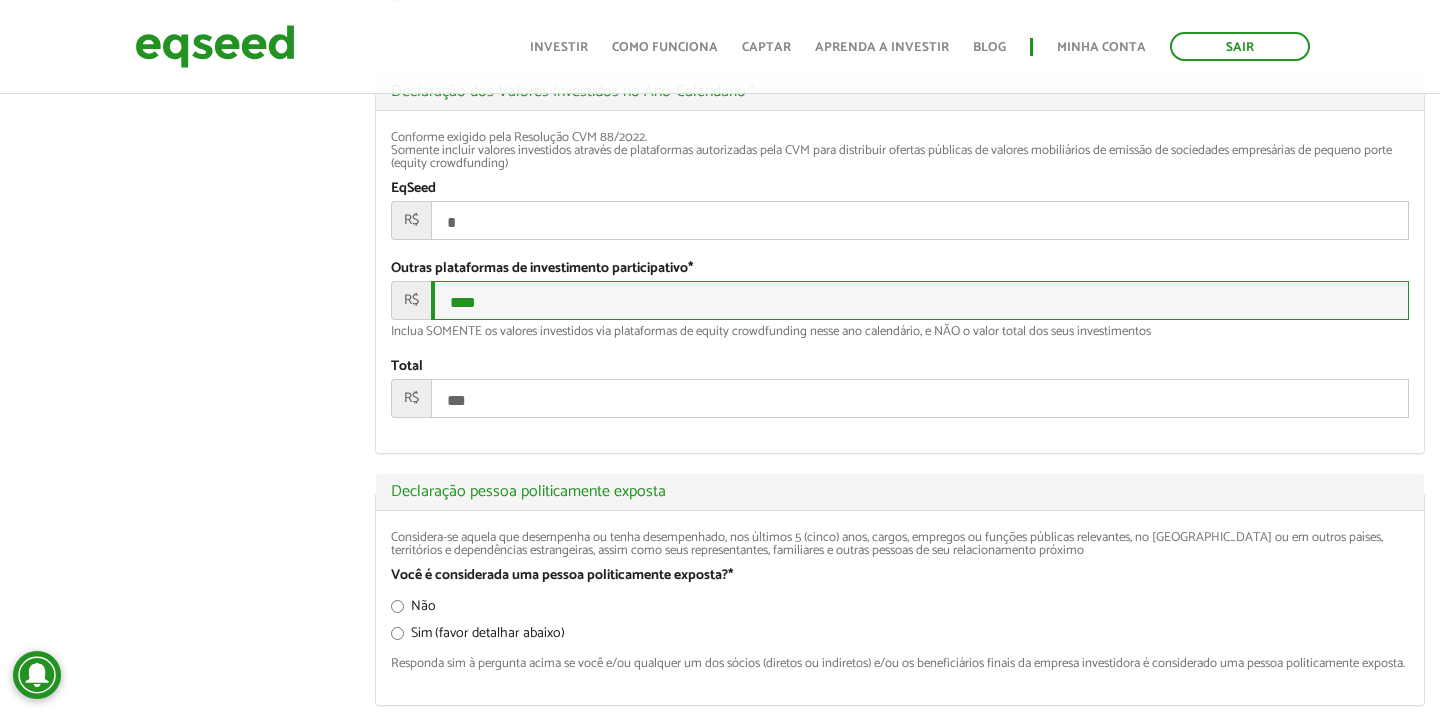 type on "***" 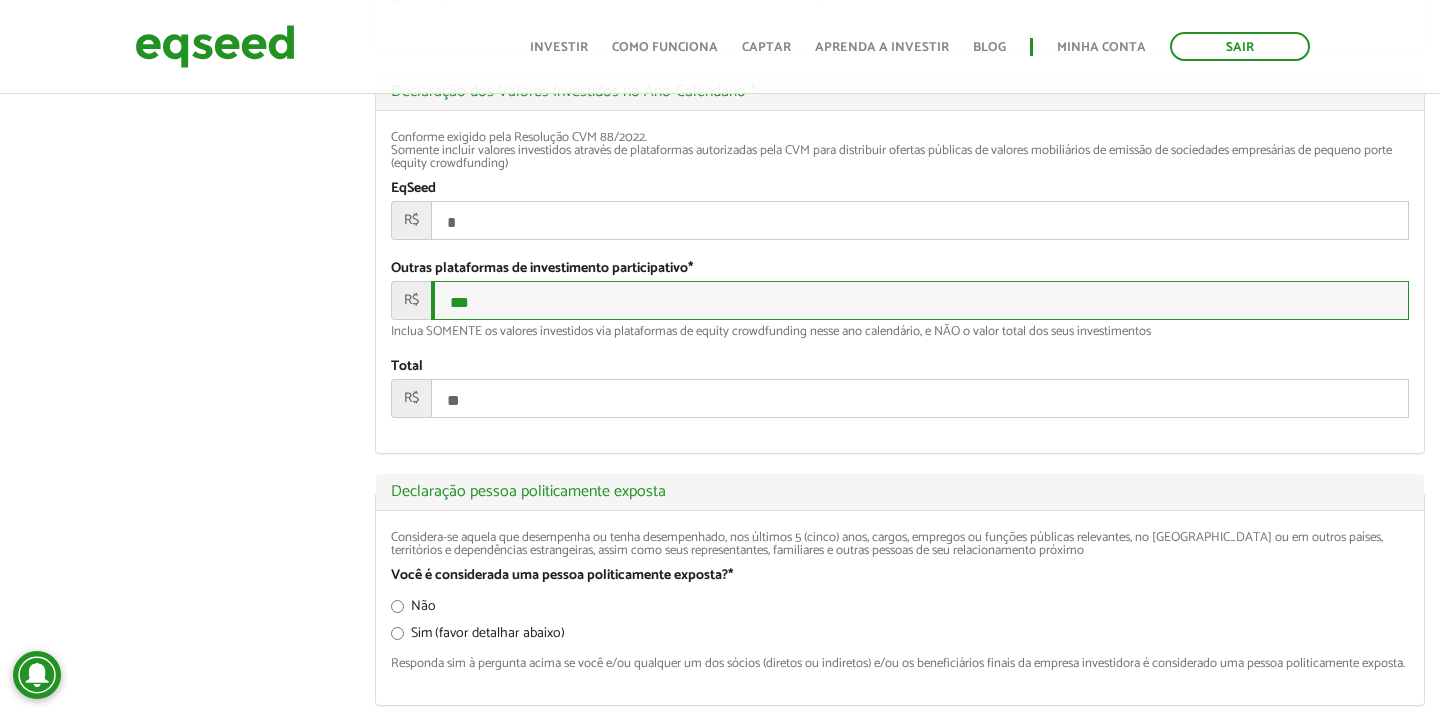 type on "**" 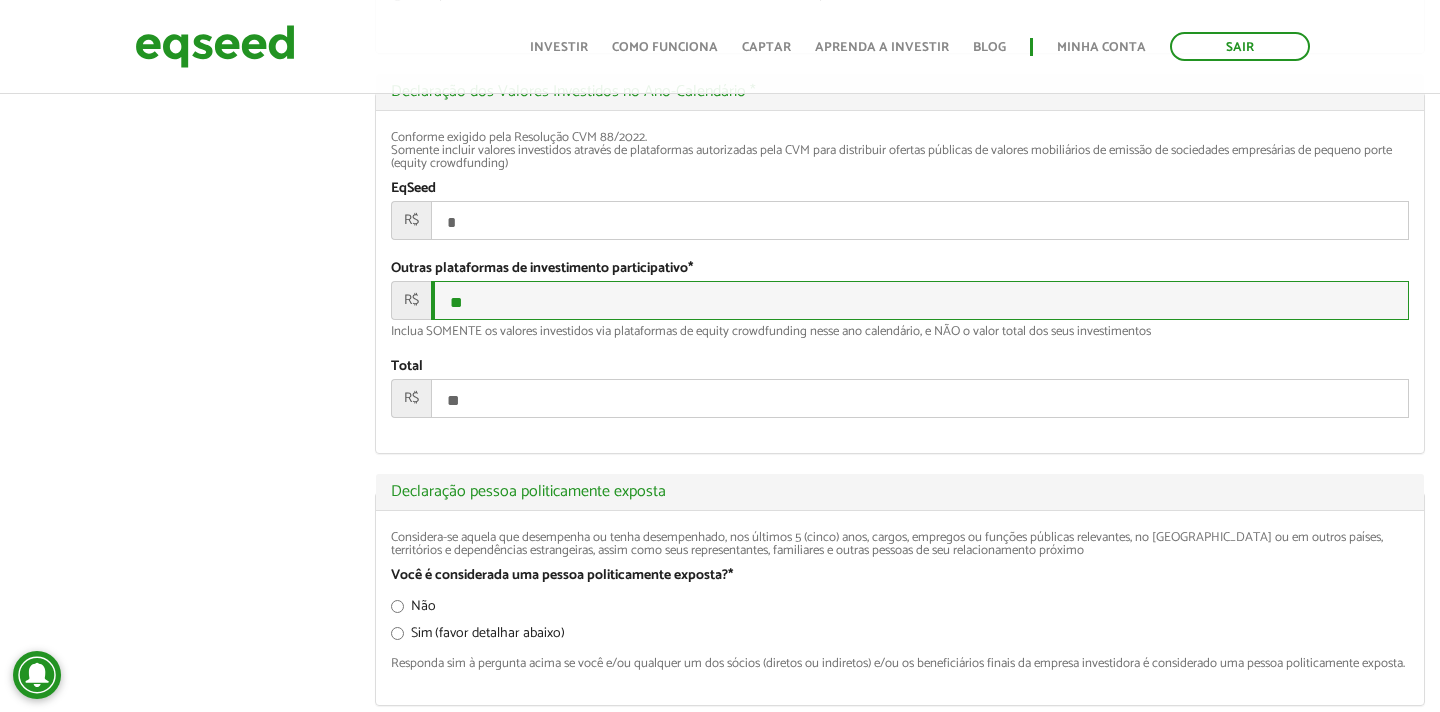 type on "*" 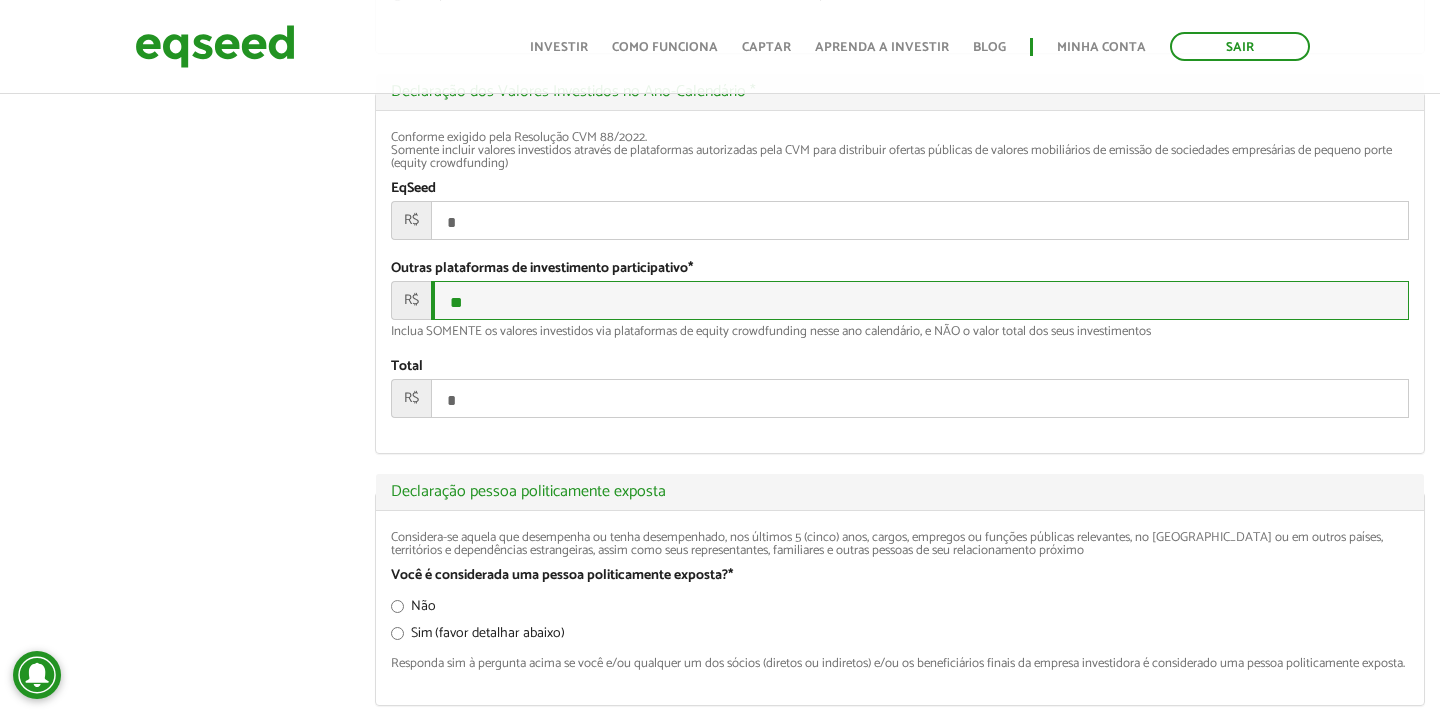 type on "*" 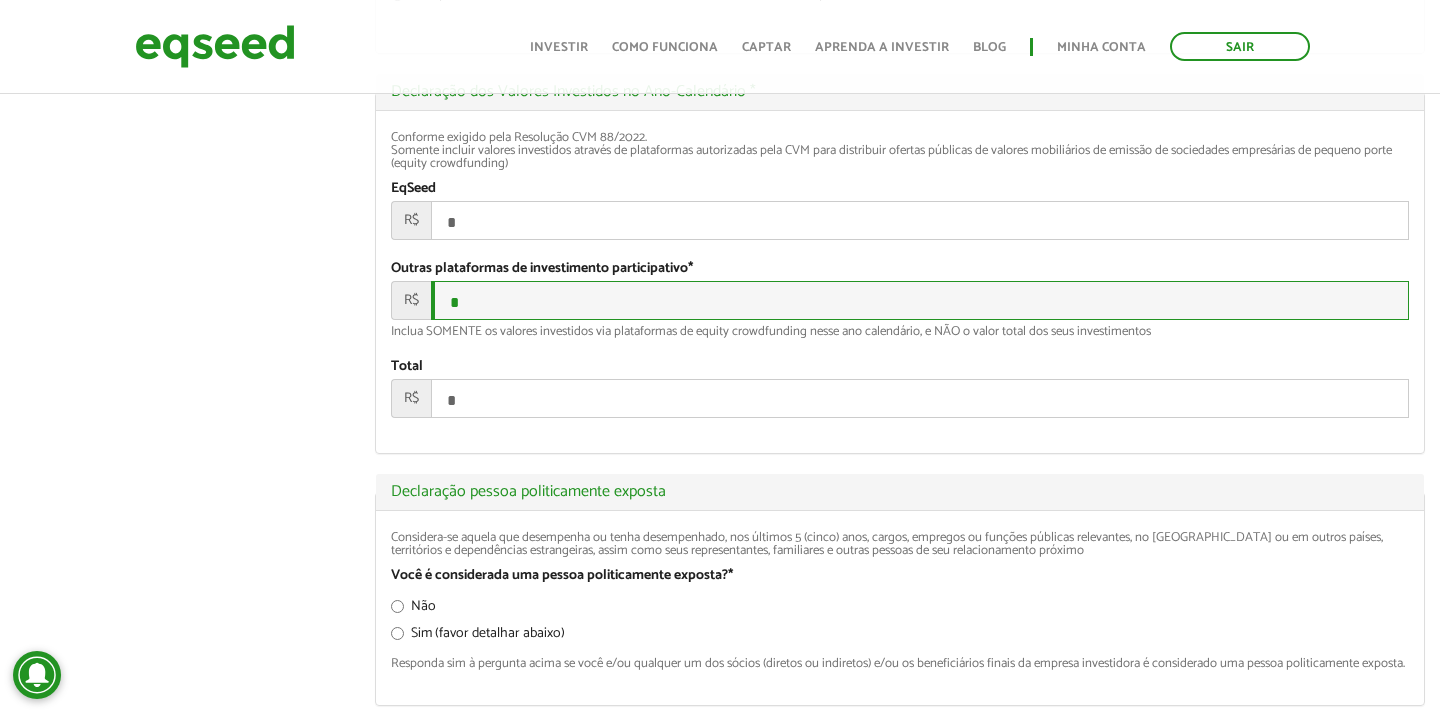 type on "*" 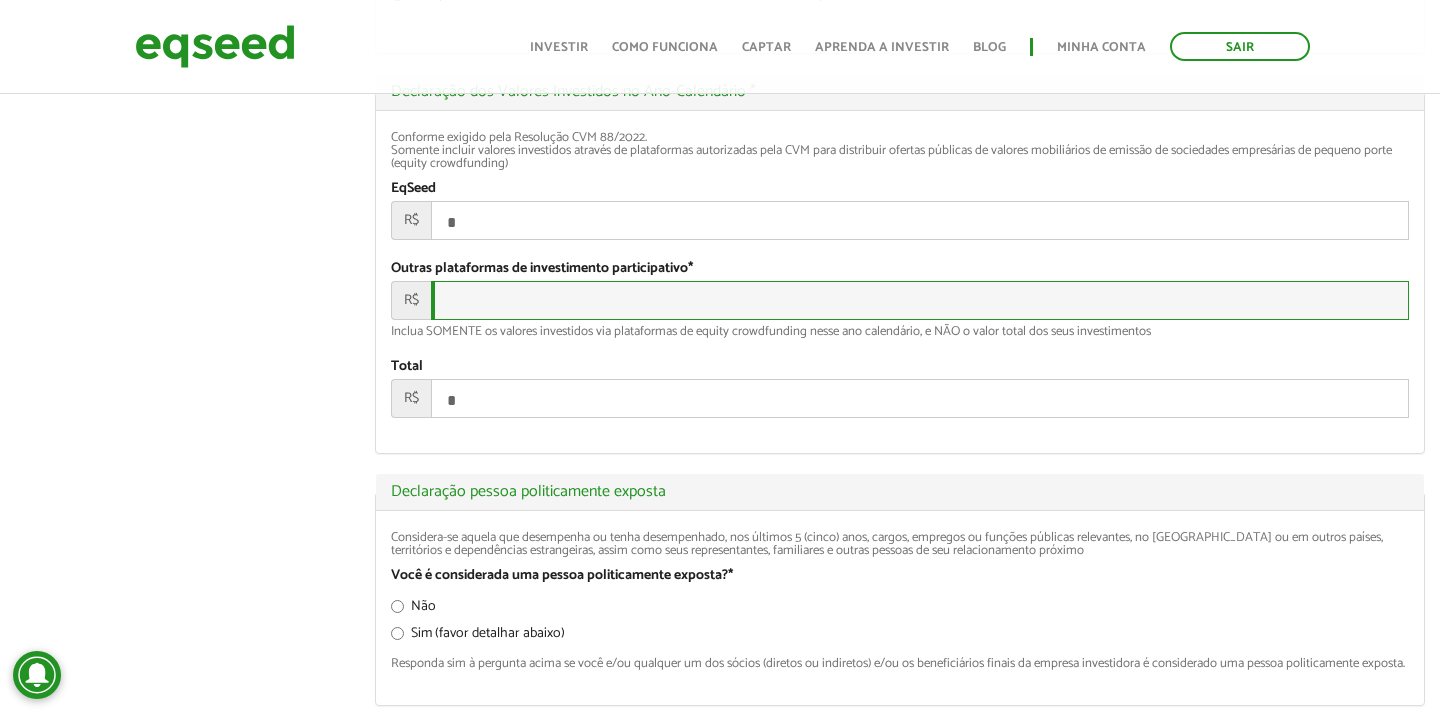 type on "*" 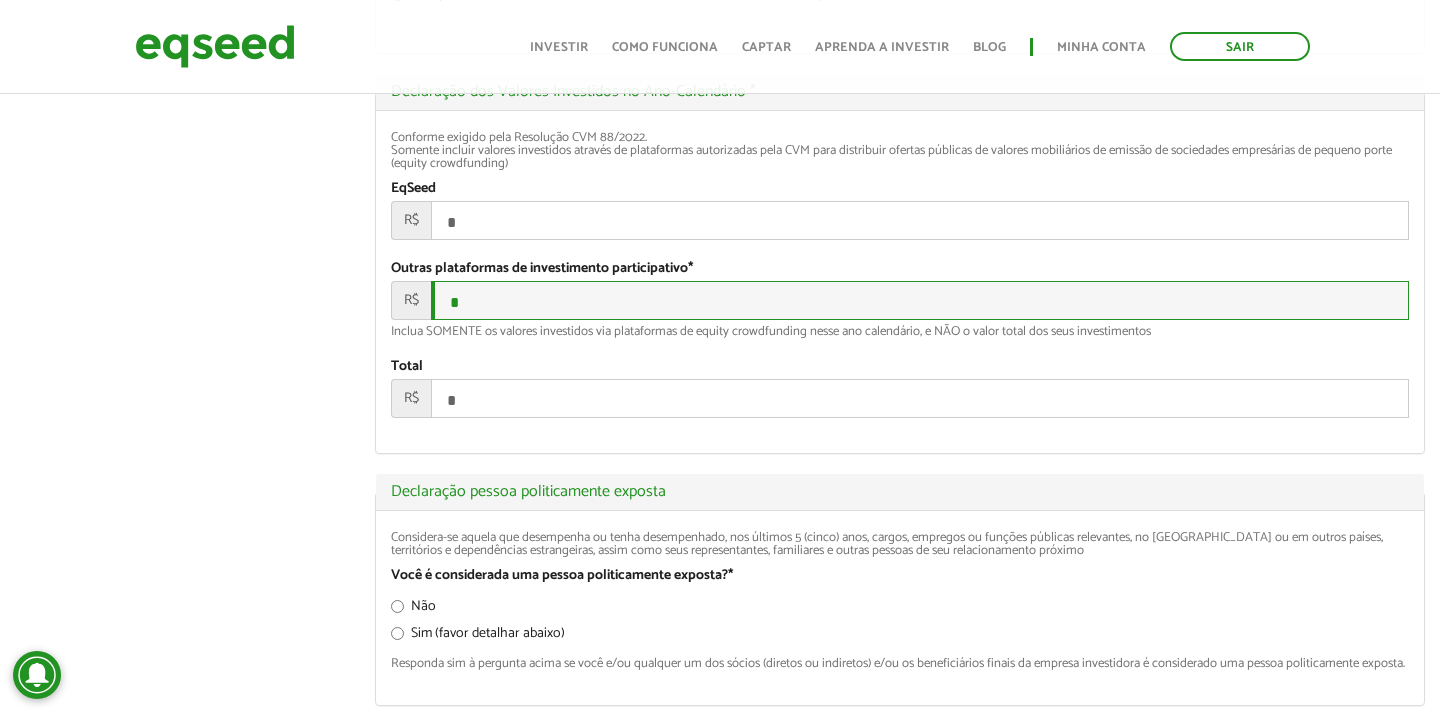 type on "*" 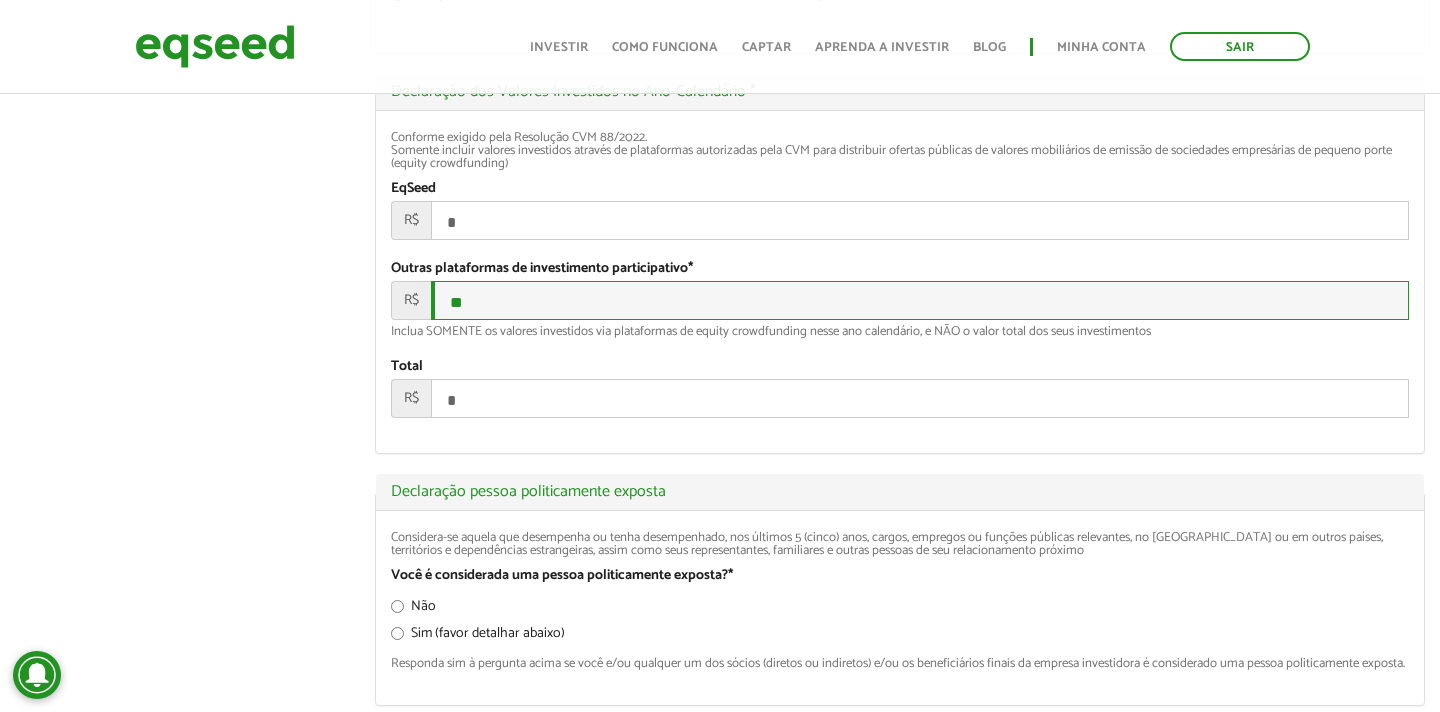 type on "**" 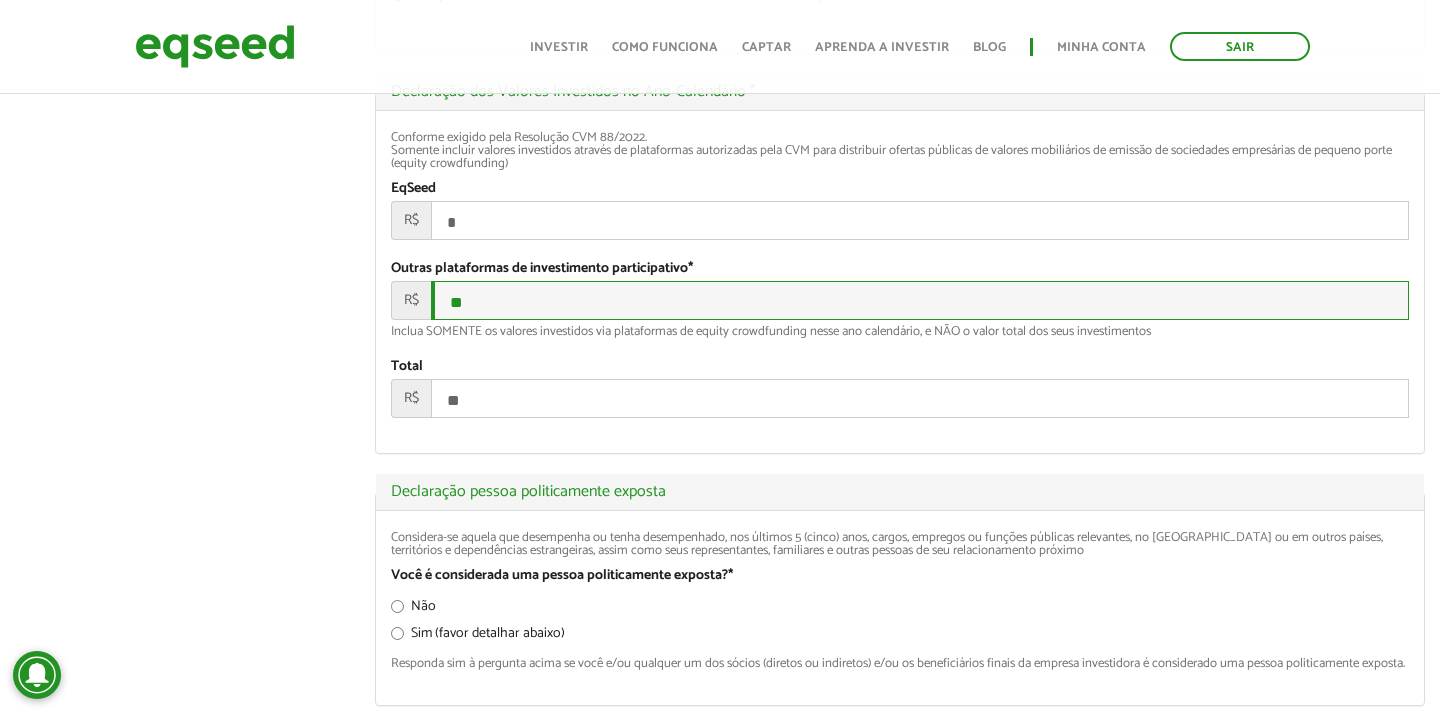 type on "***" 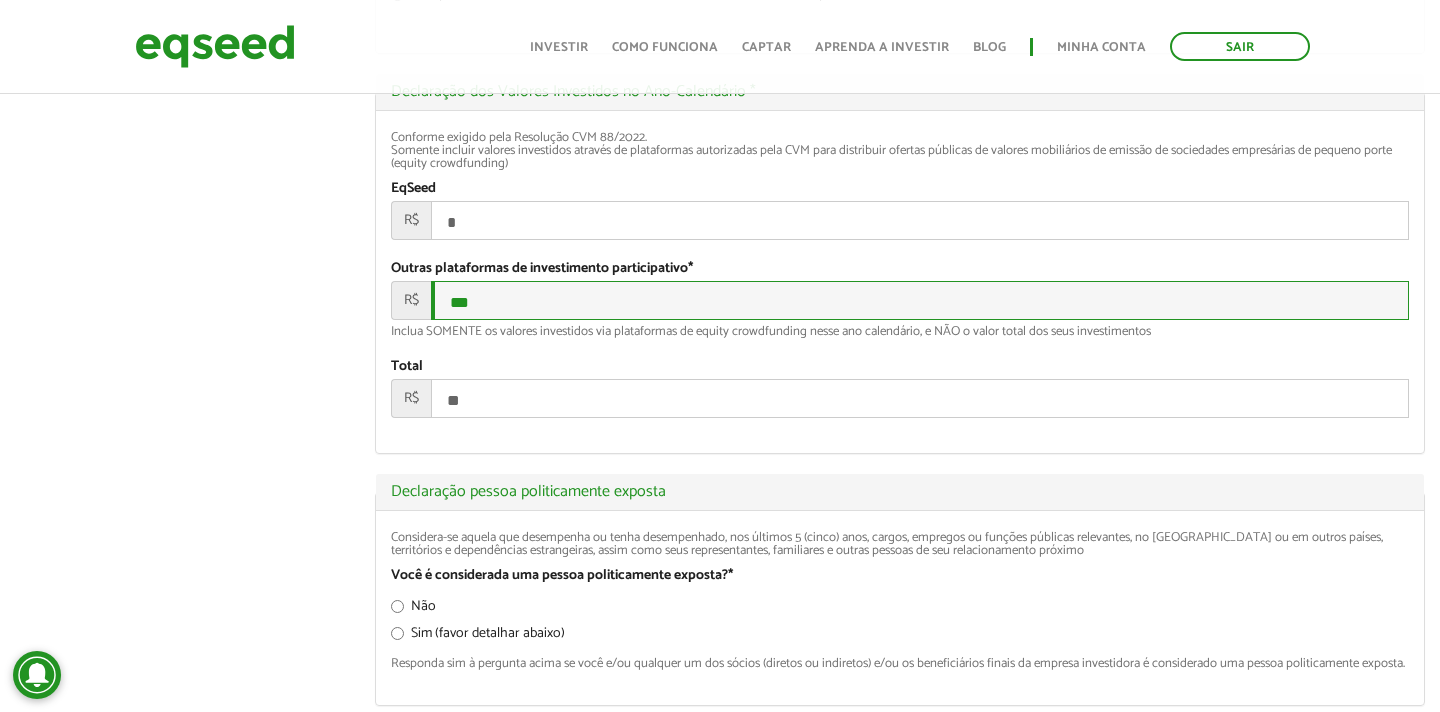 type on "***" 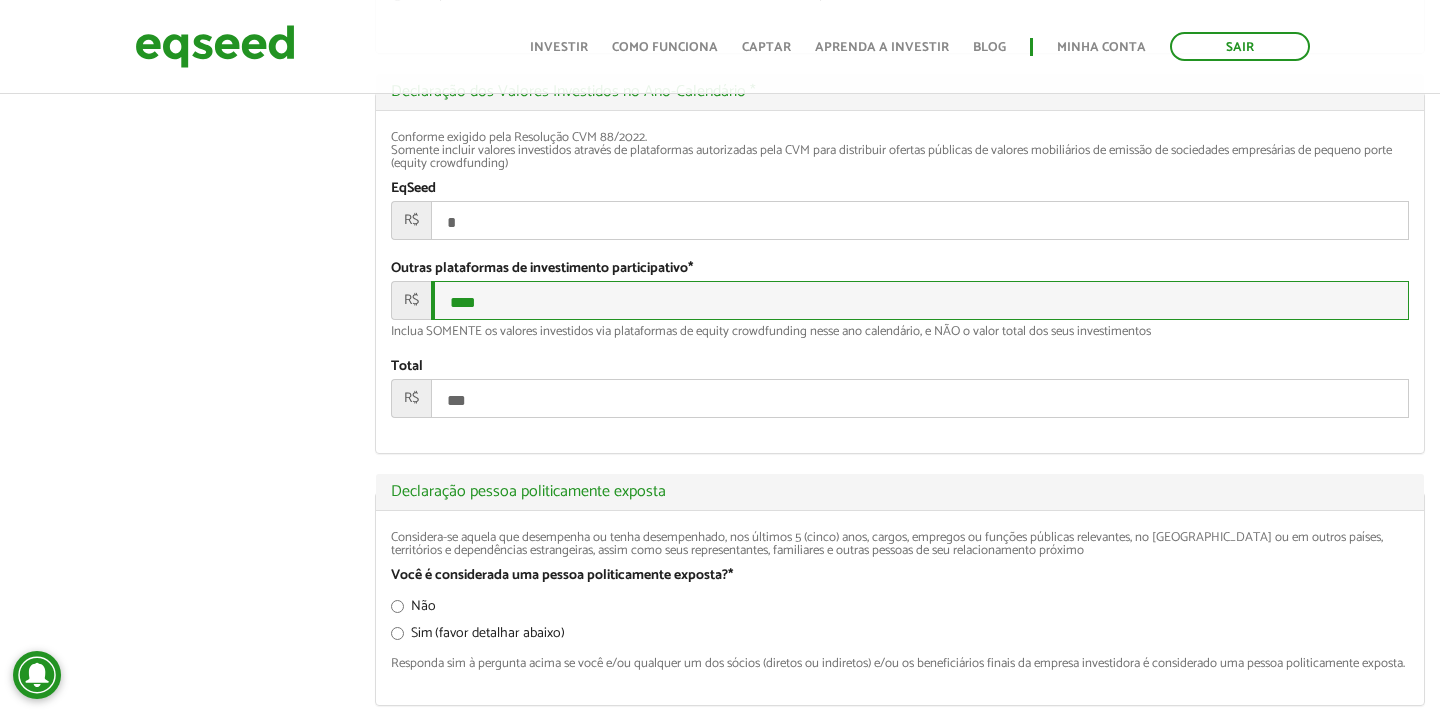 type on "*****" 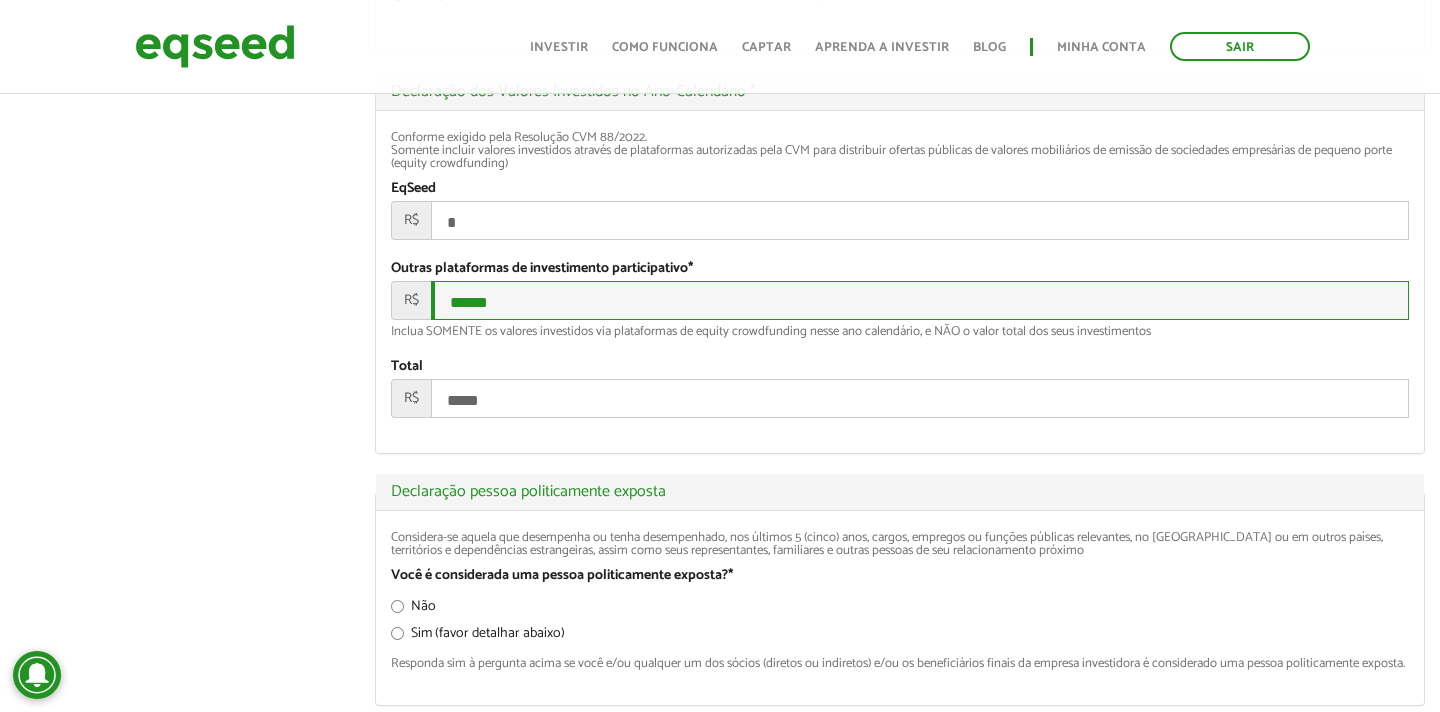 type on "******" 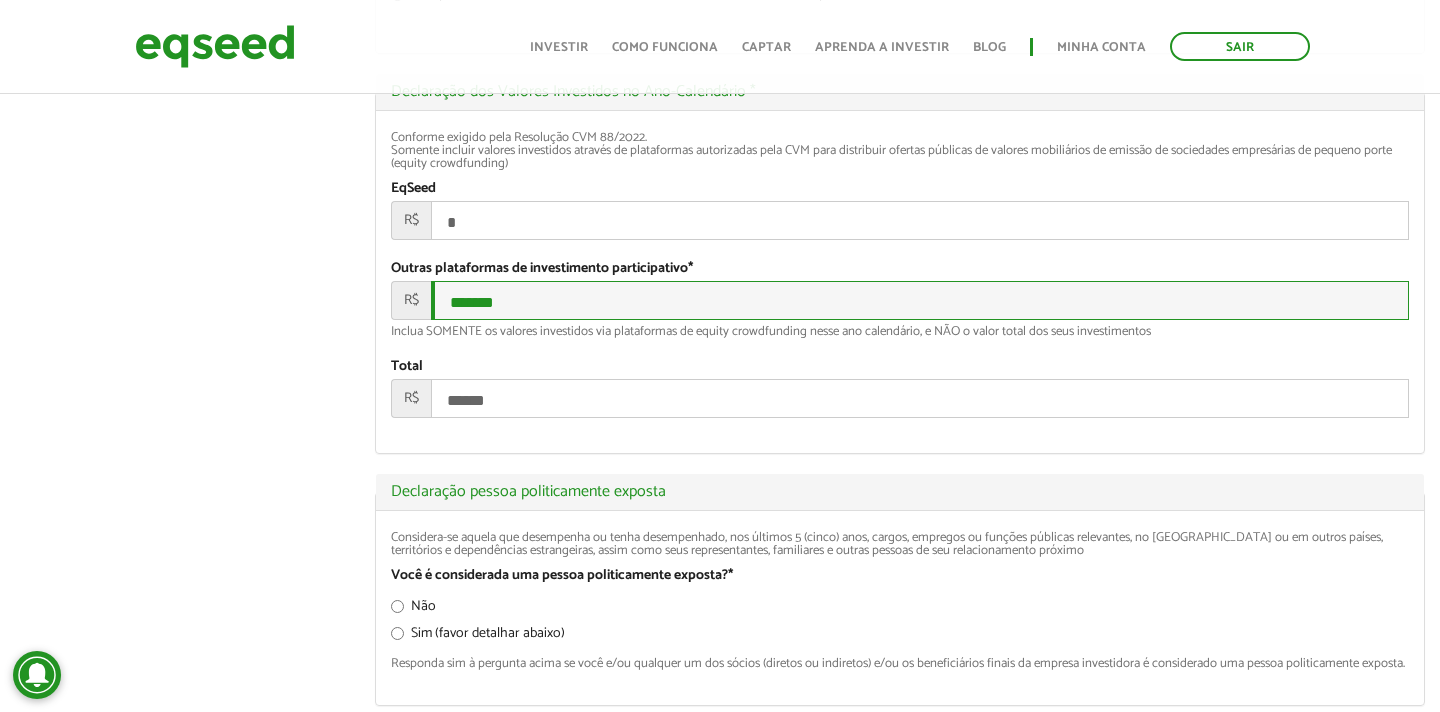 type on "*******" 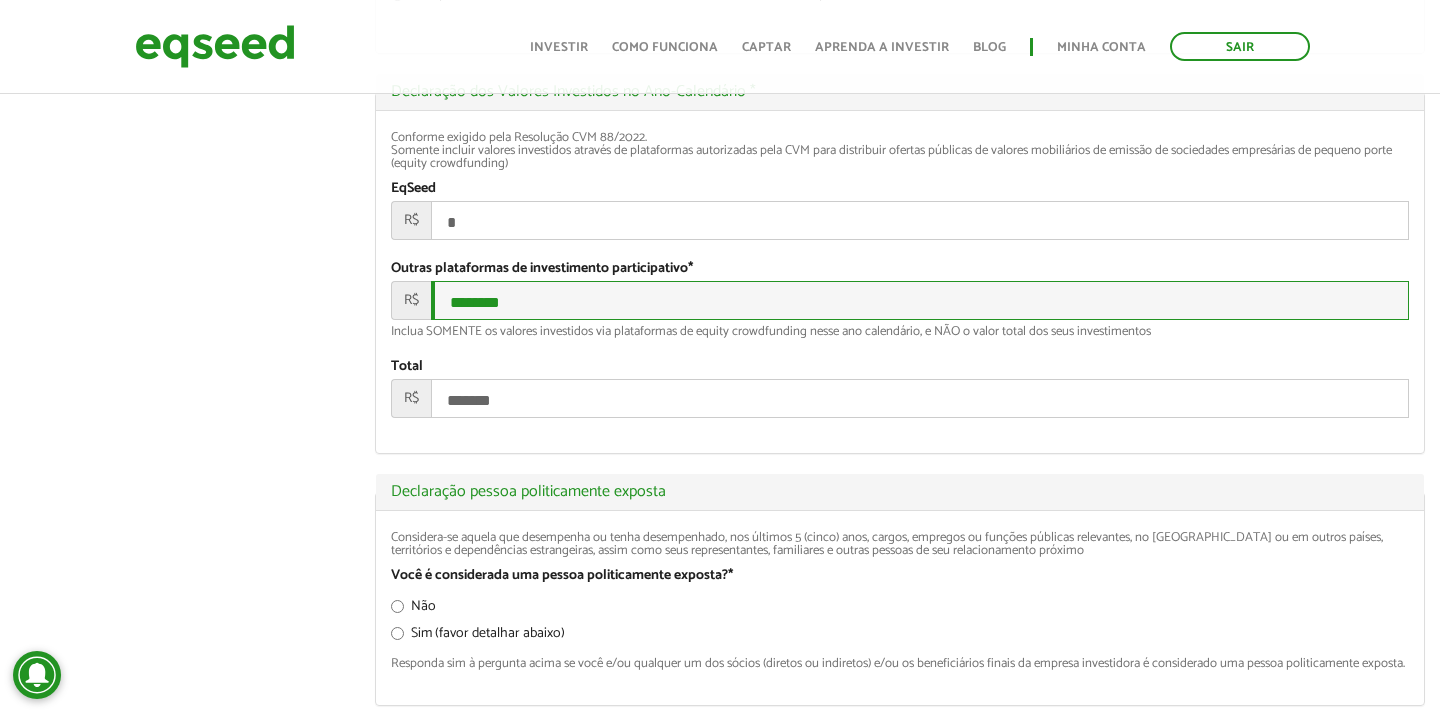 type on "*********" 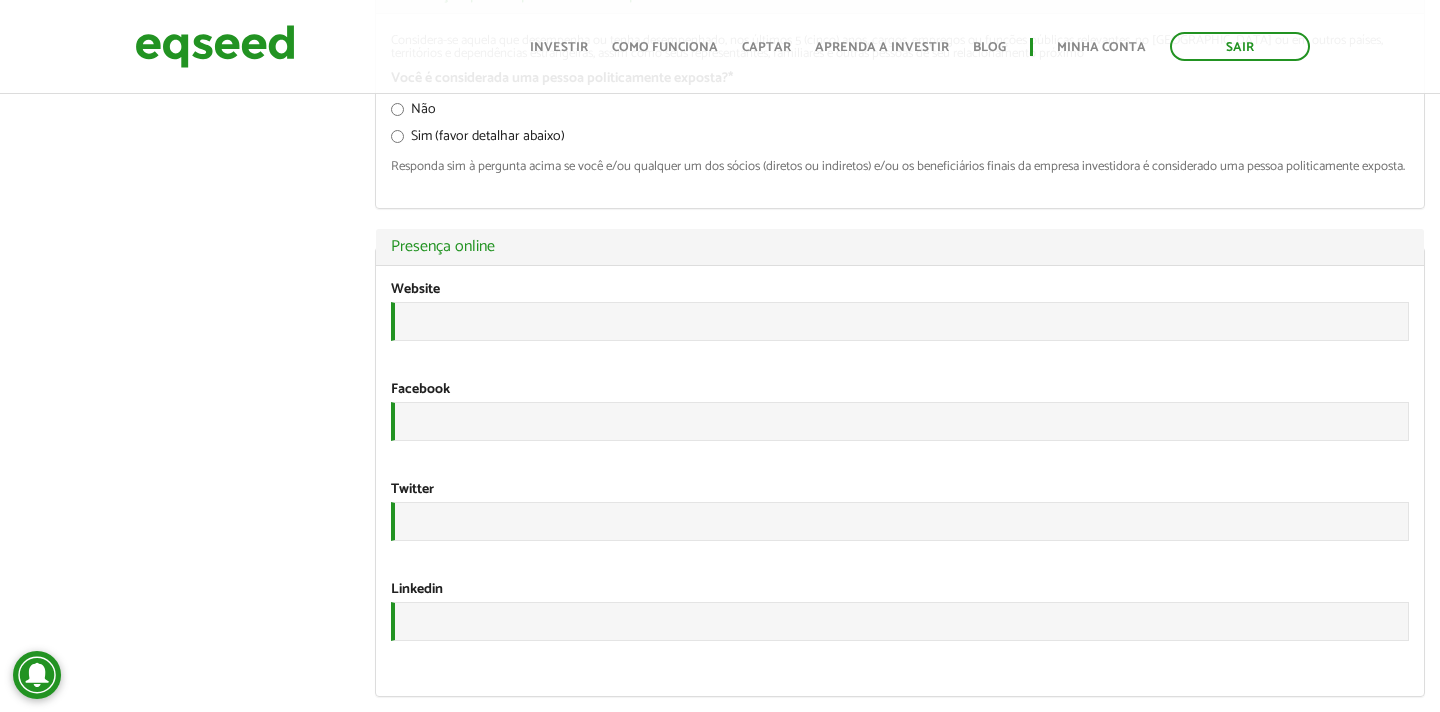 scroll, scrollTop: 2844, scrollLeft: 0, axis: vertical 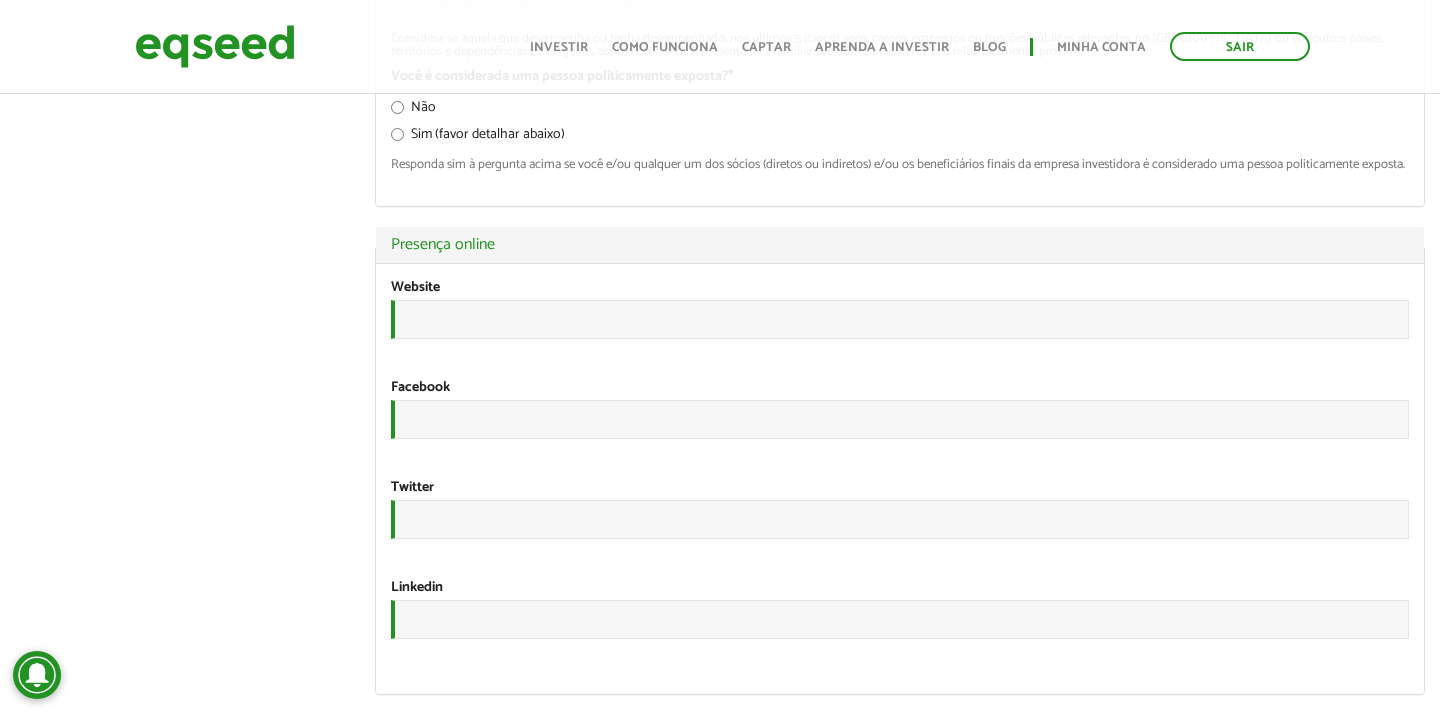 type on "*********" 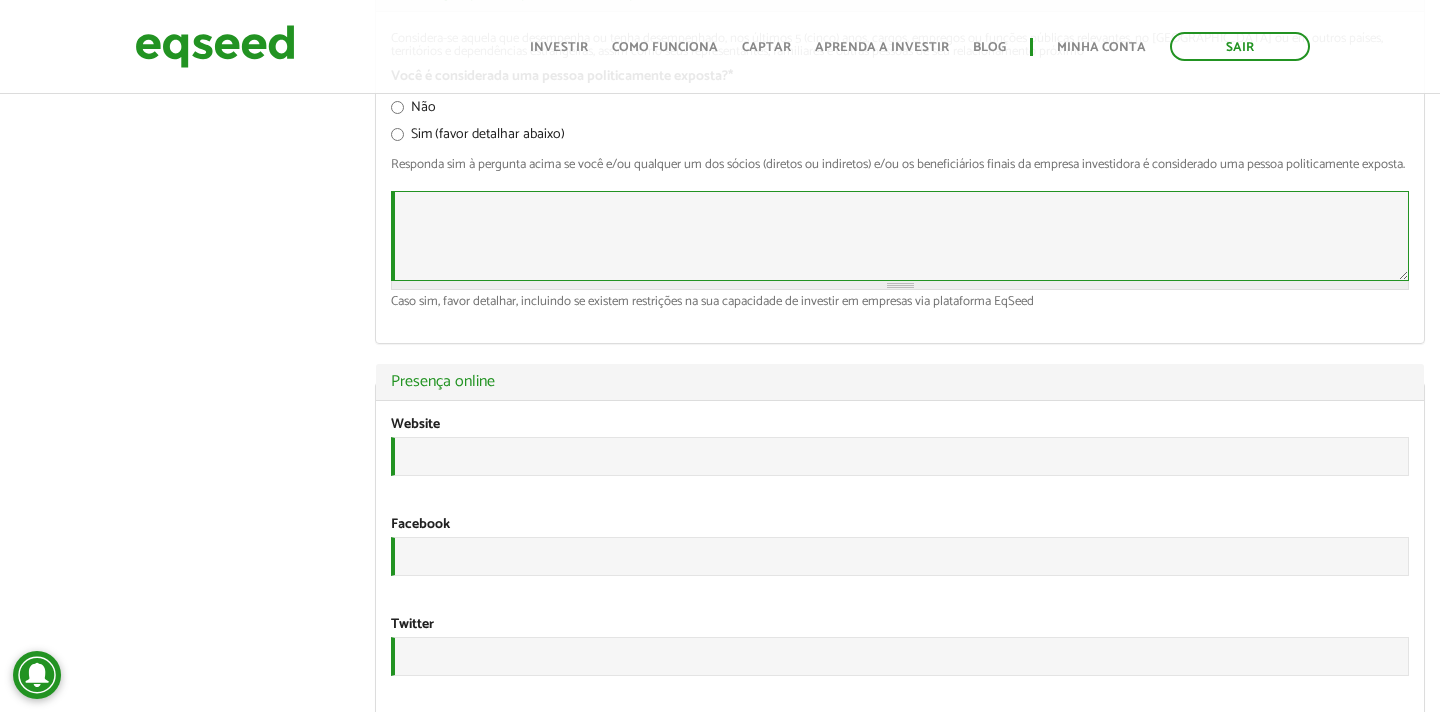 click on "Detalhe pessoa politicamente exposta" at bounding box center (900, 236) 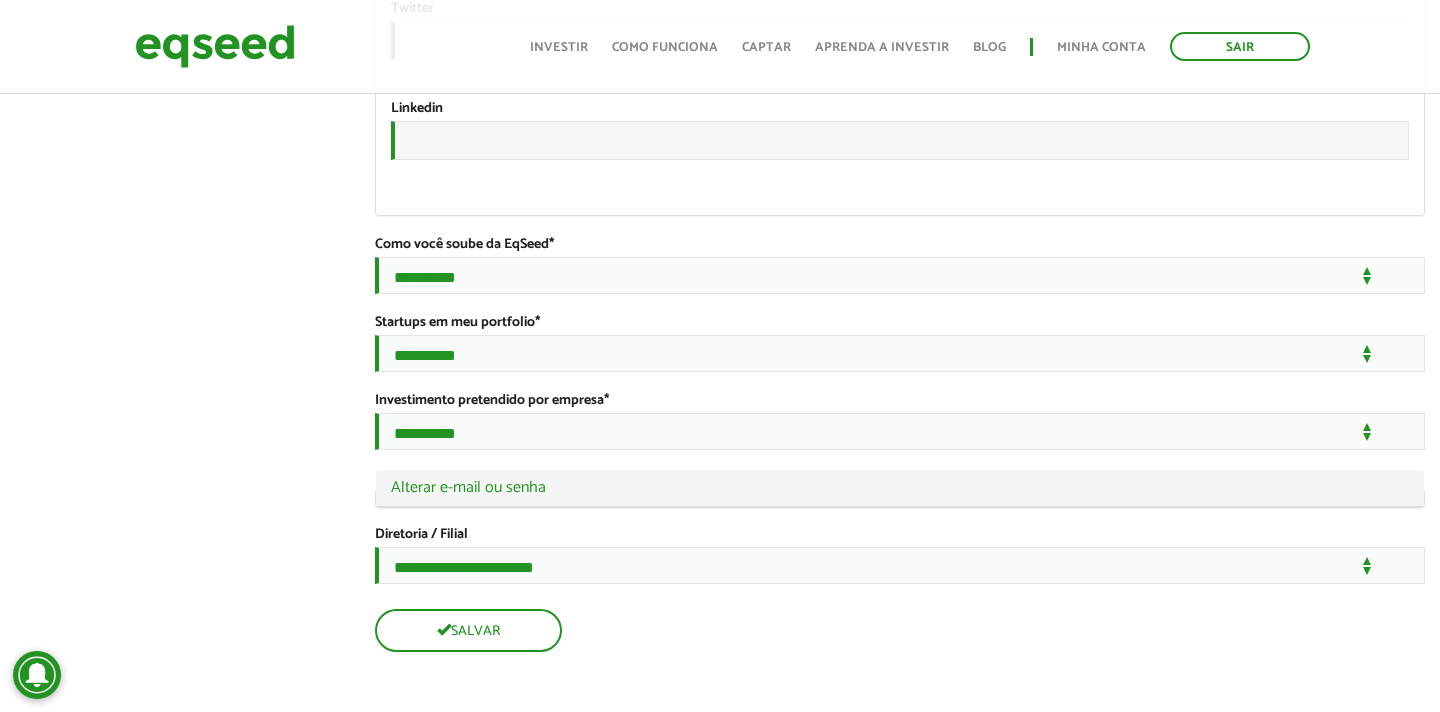 scroll, scrollTop: 3702, scrollLeft: 0, axis: vertical 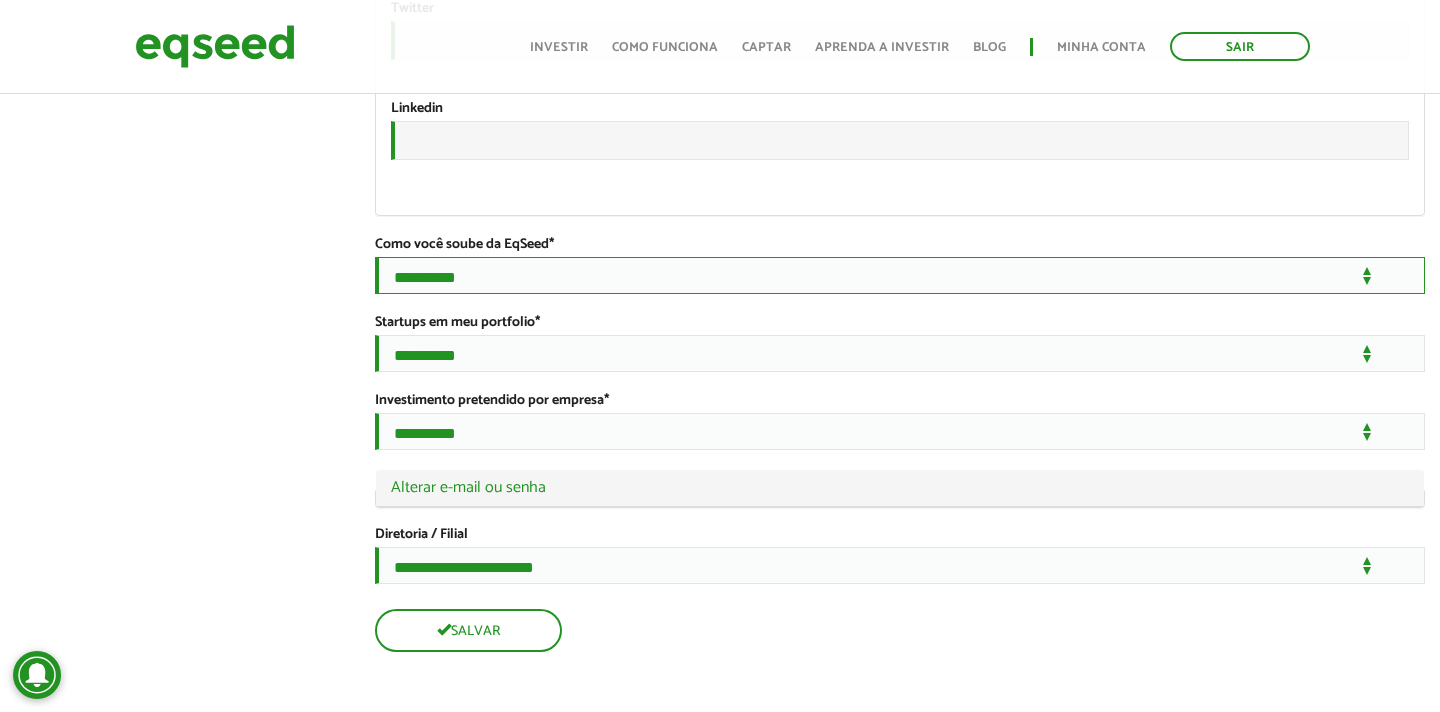 click on "**********" at bounding box center (900, 275) 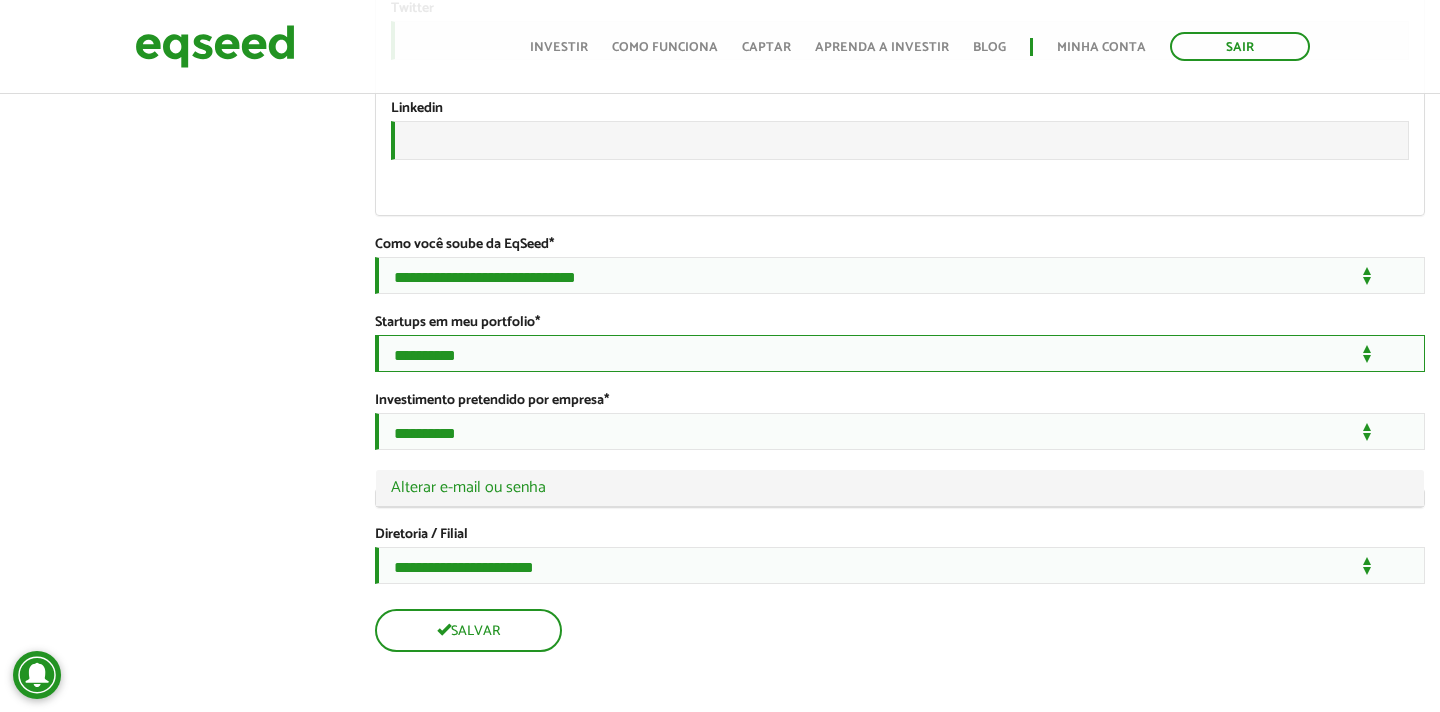 click on "**********" at bounding box center (900, 353) 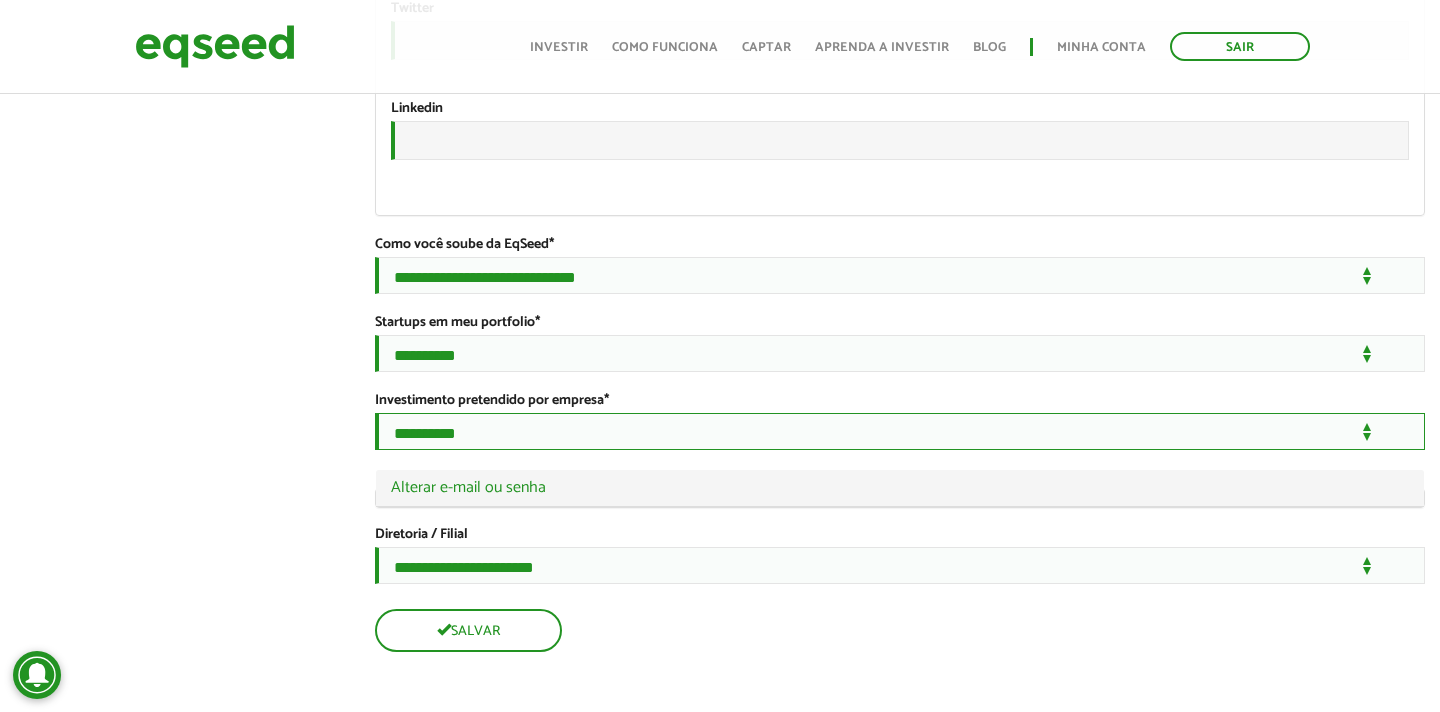 click on "**********" at bounding box center (900, 431) 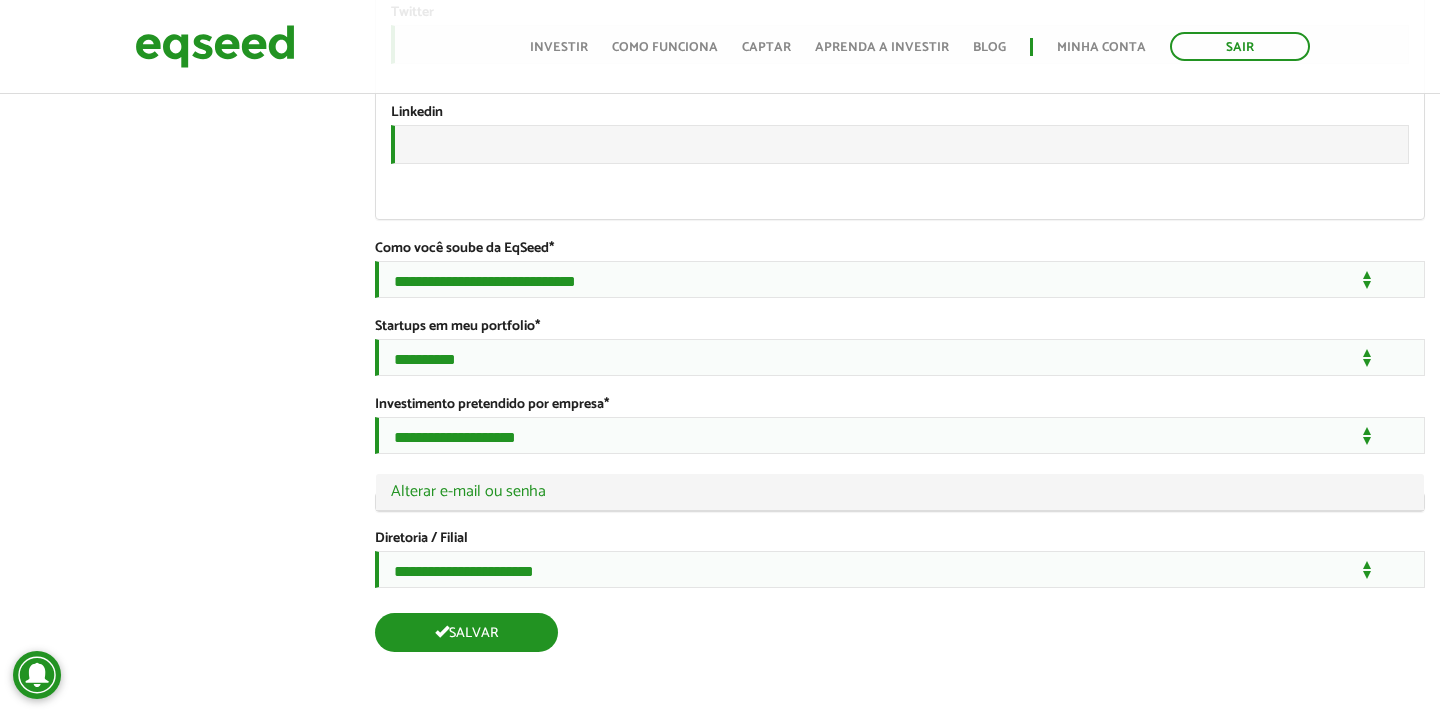 click on "Salvar" at bounding box center (466, 632) 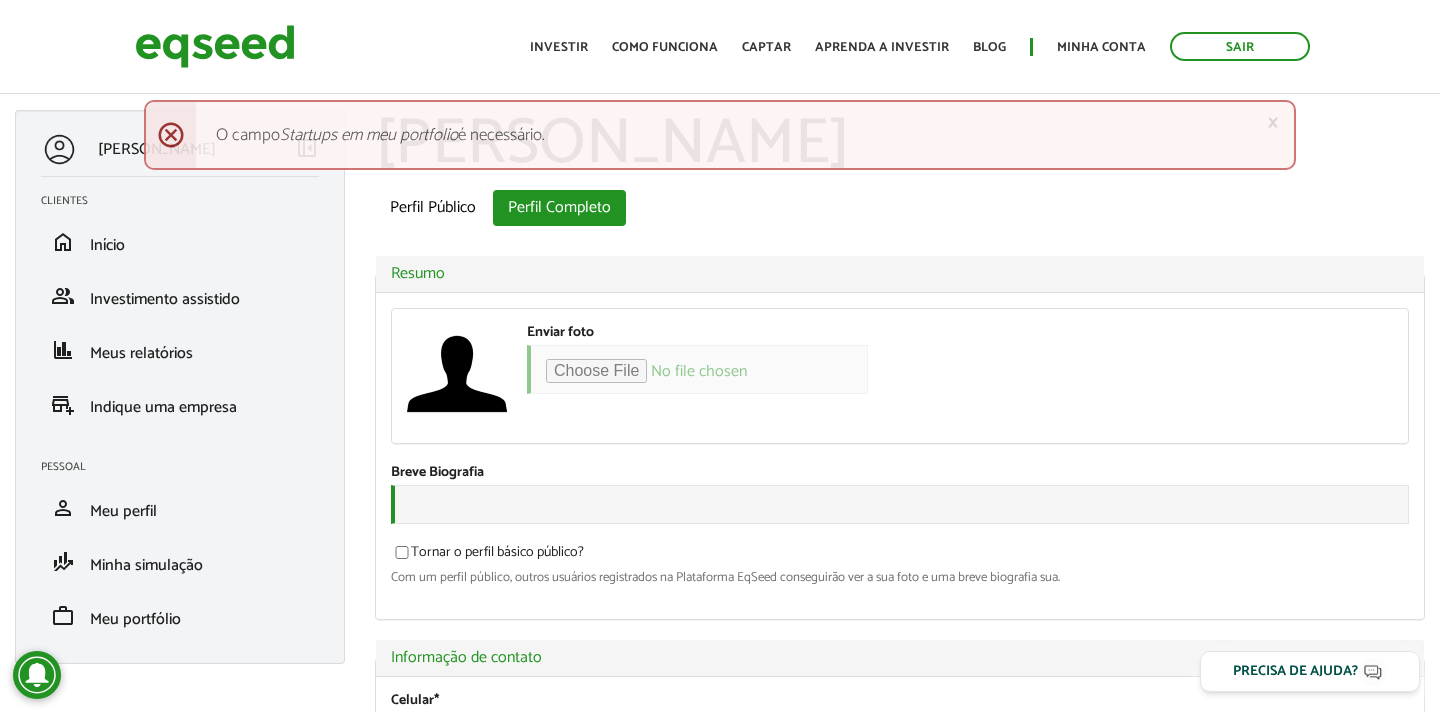 scroll, scrollTop: 0, scrollLeft: 0, axis: both 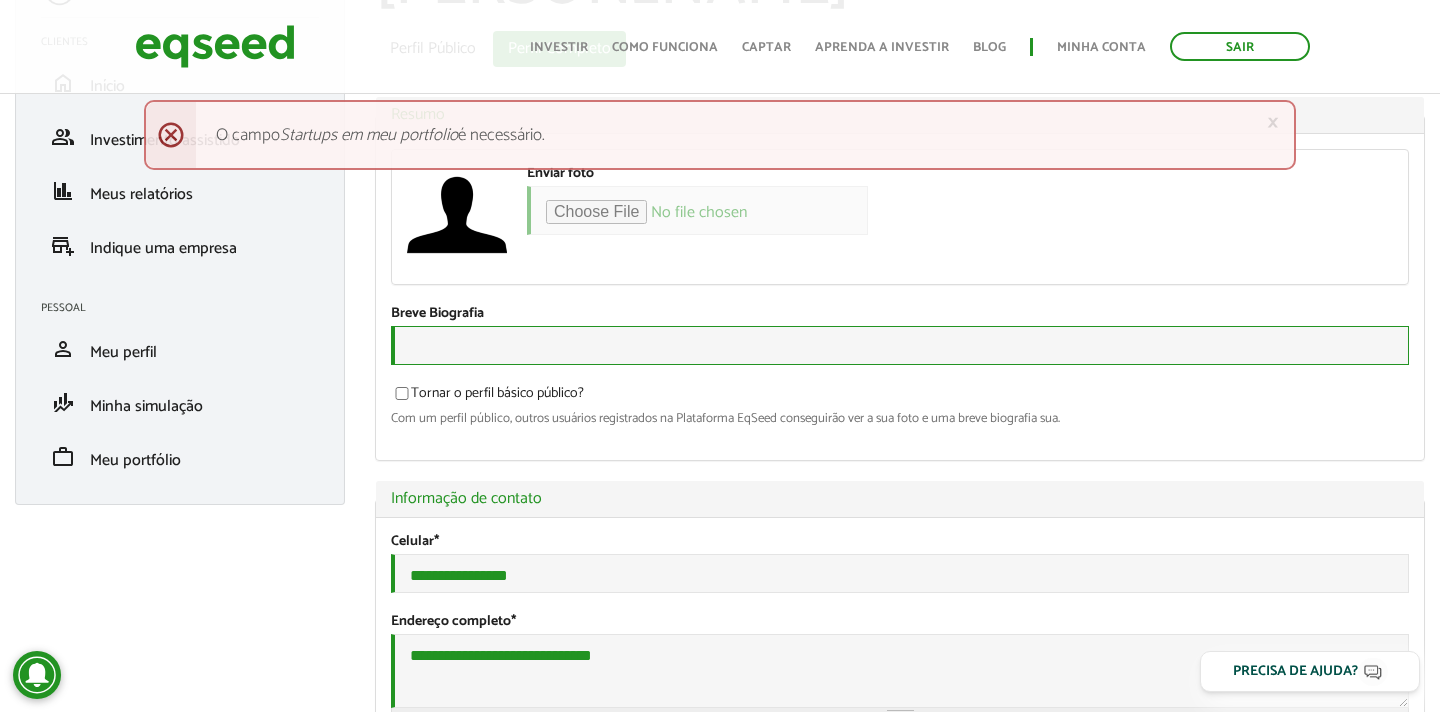 click on "Breve Biografia" at bounding box center (900, 345) 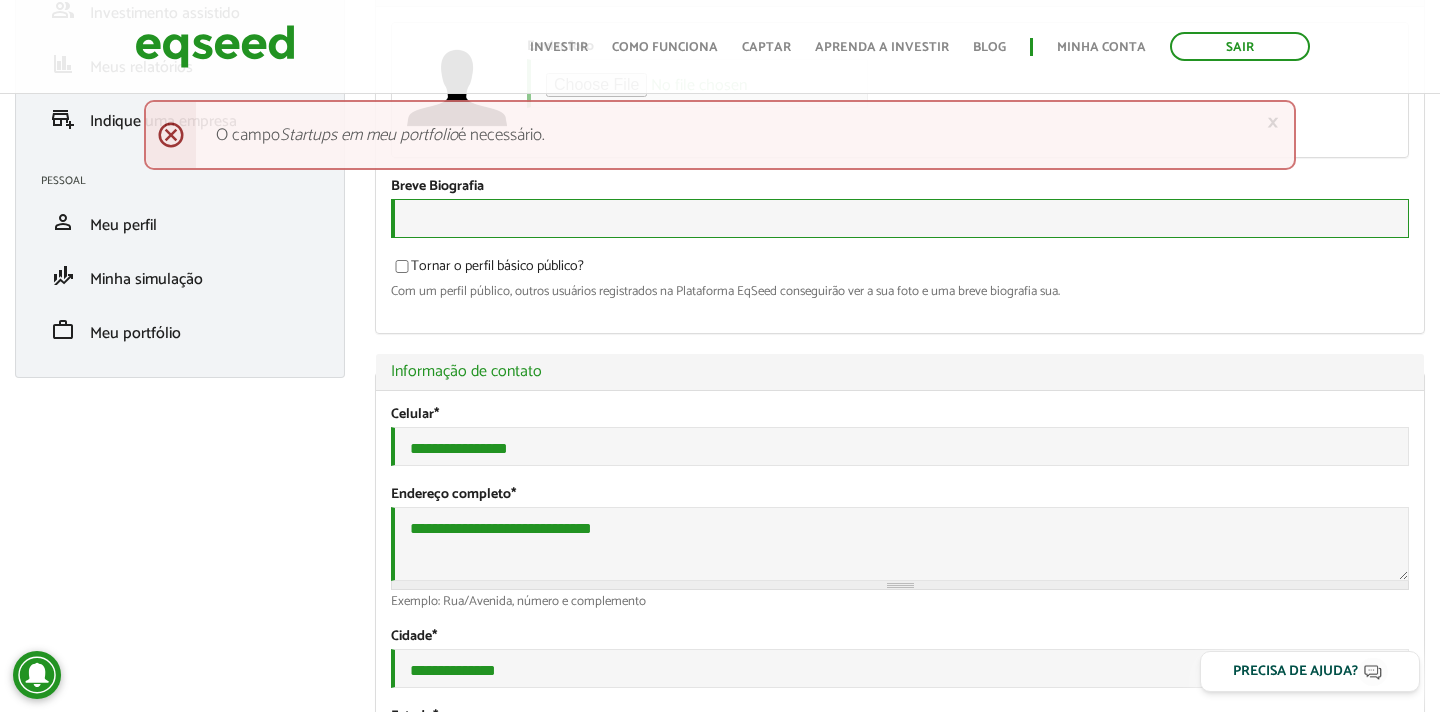 scroll, scrollTop: 298, scrollLeft: 0, axis: vertical 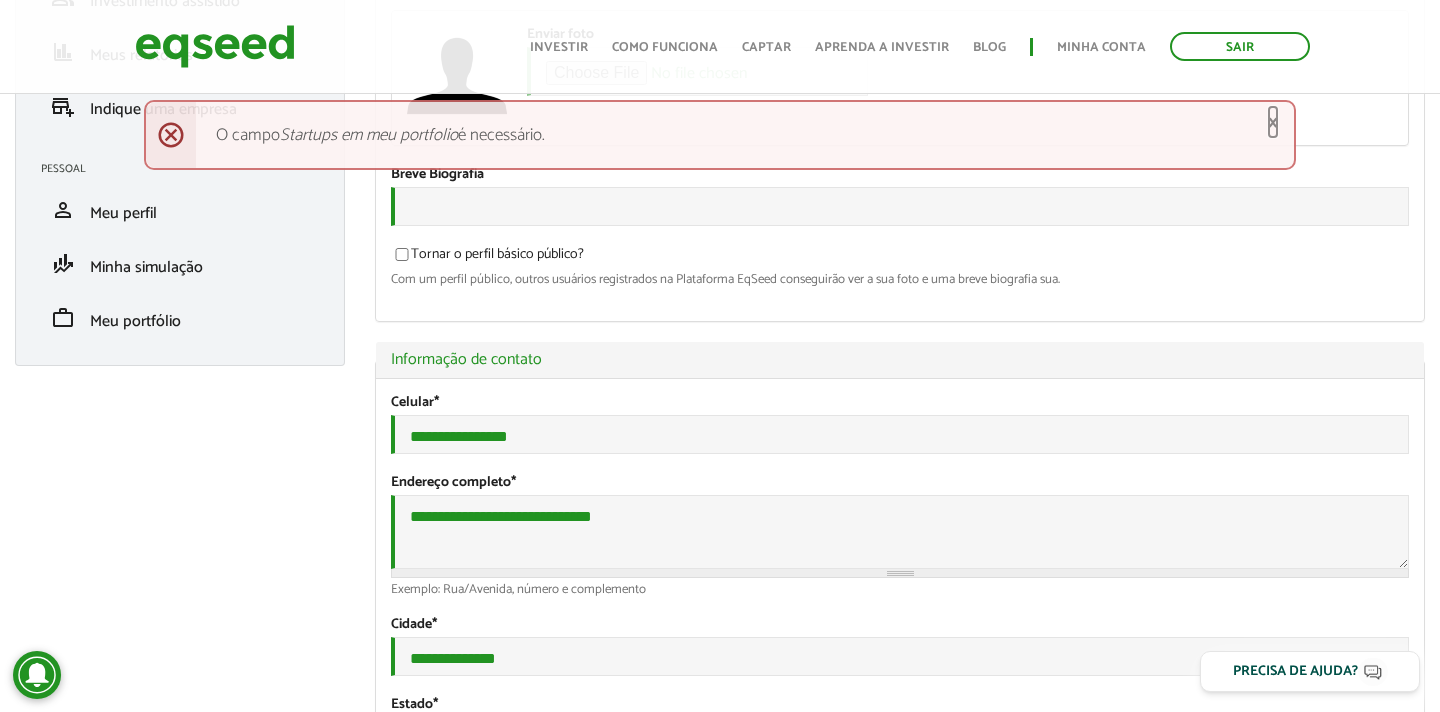 click on "×" at bounding box center [1273, 122] 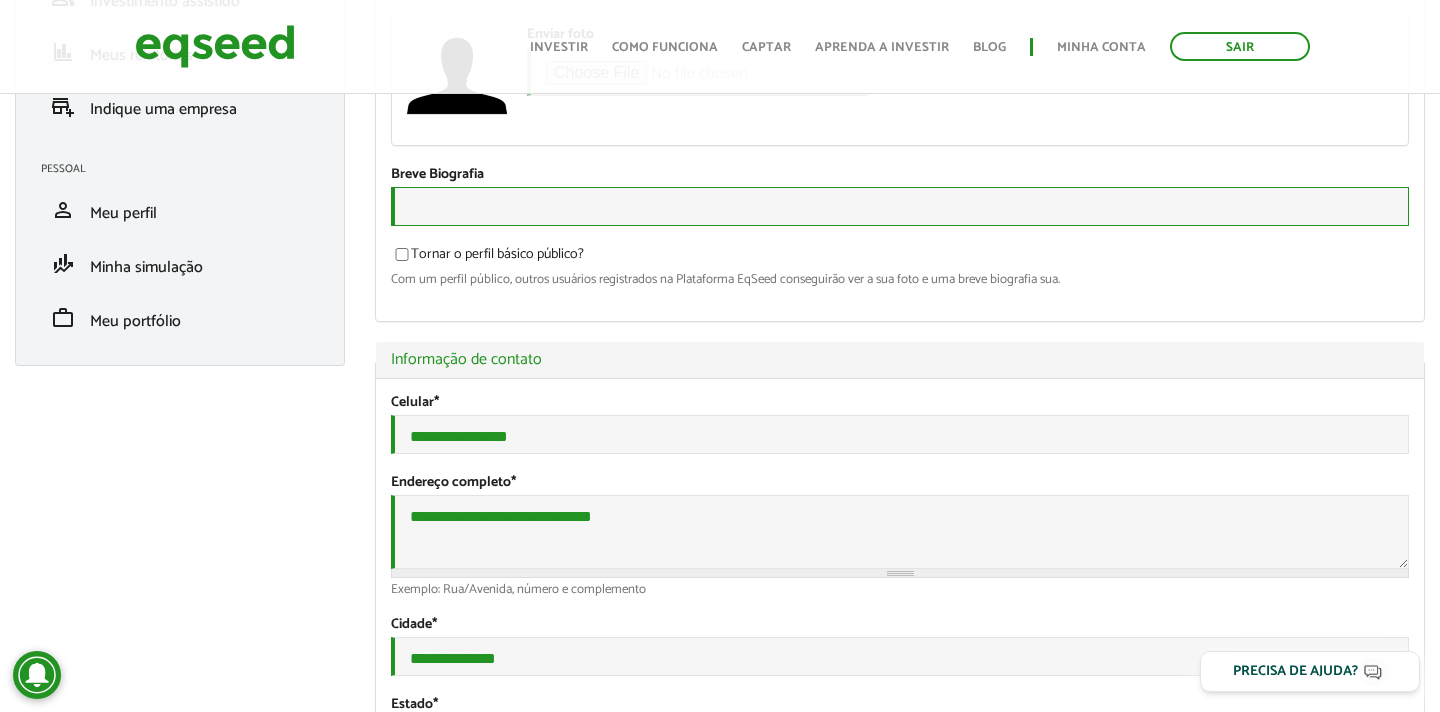 click on "Breve Biografia" at bounding box center (900, 206) 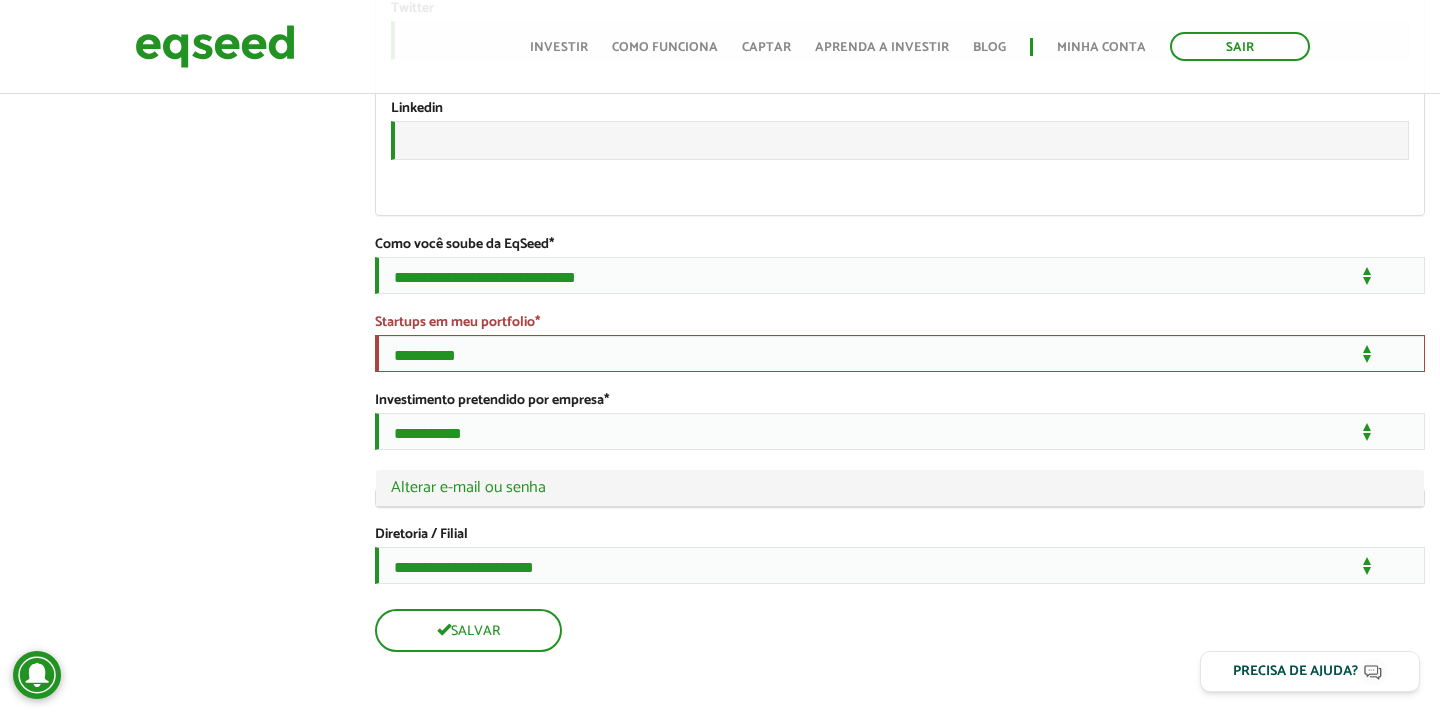 scroll, scrollTop: 3736, scrollLeft: 0, axis: vertical 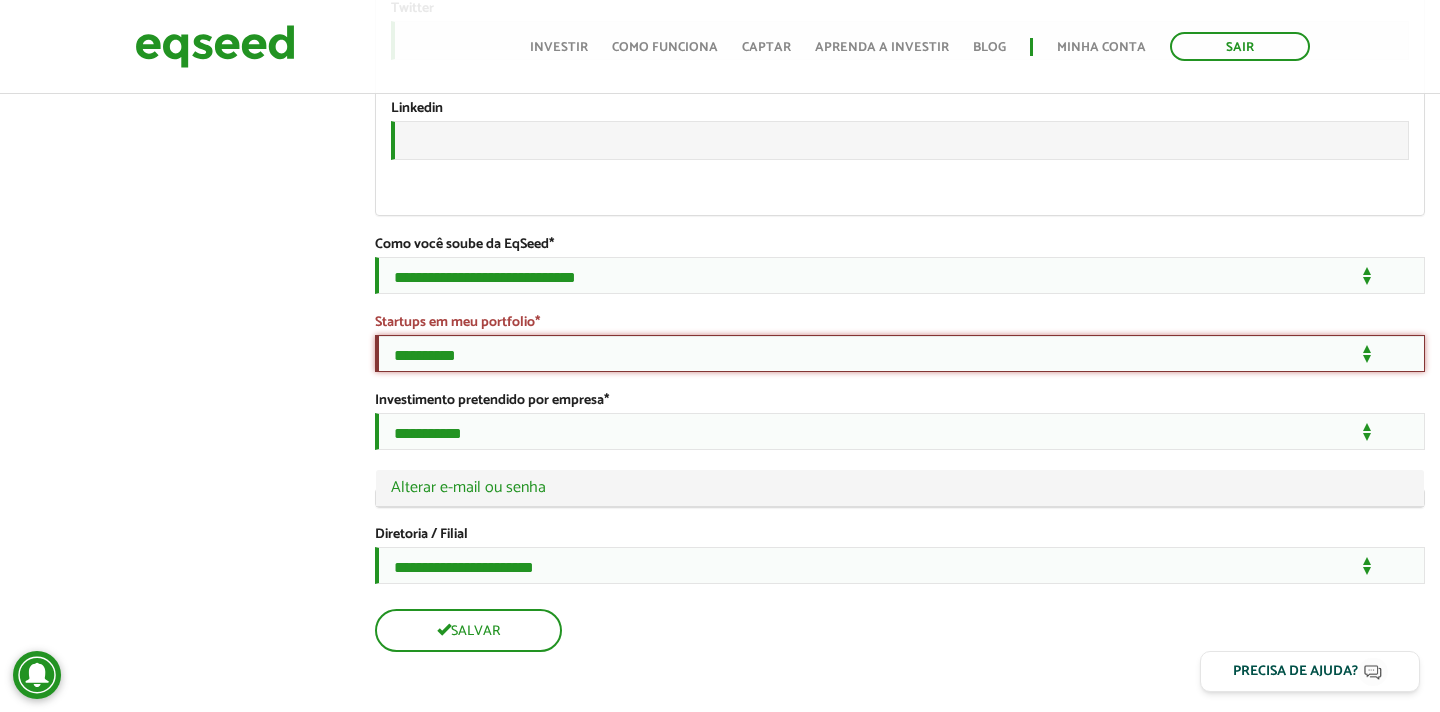 click on "**********" at bounding box center [900, 353] 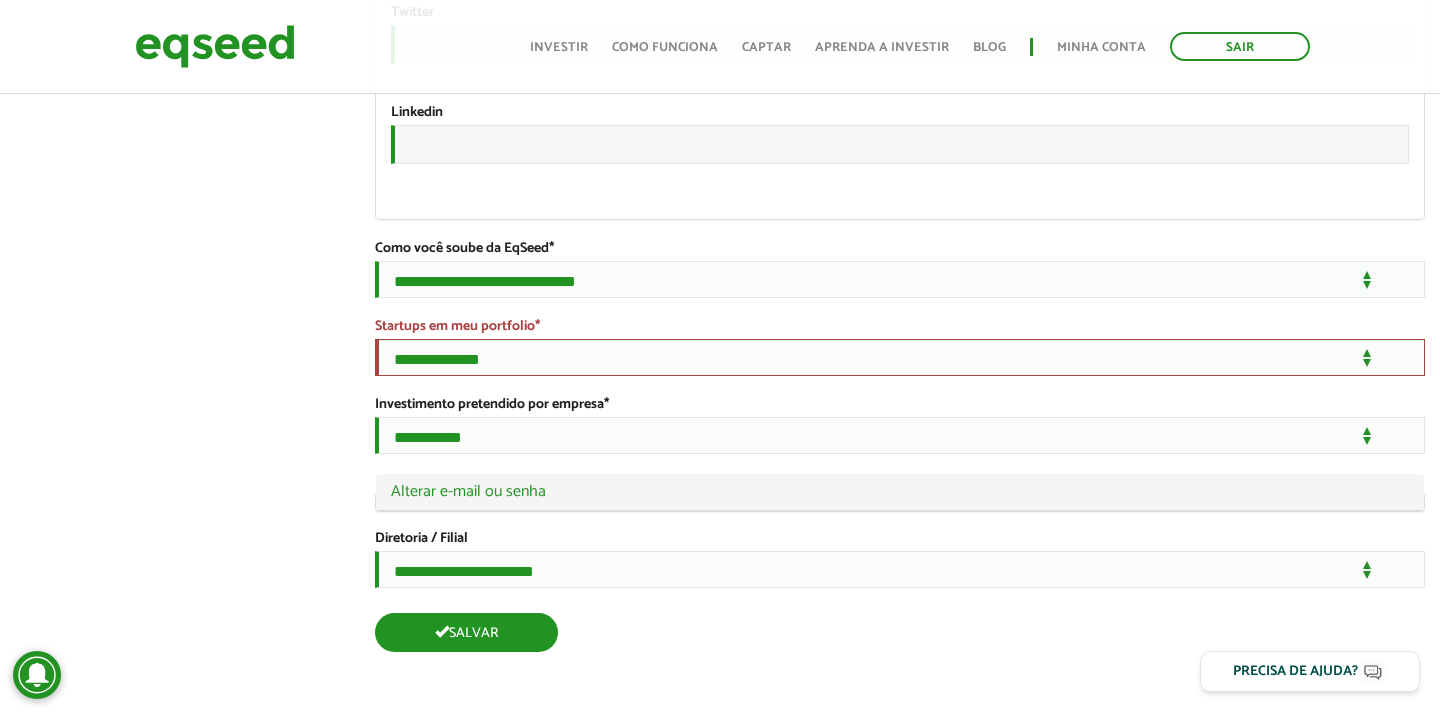 scroll, scrollTop: 3732, scrollLeft: 0, axis: vertical 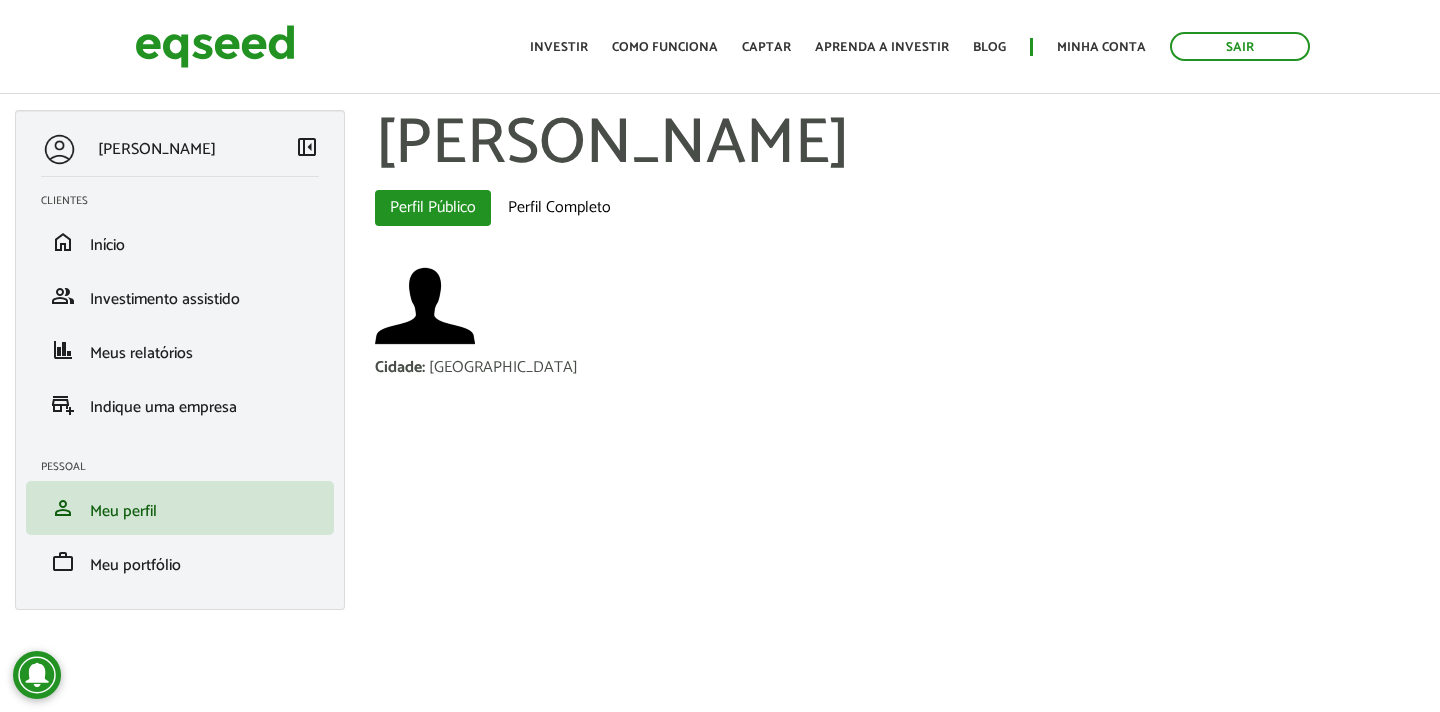 click on "left_panel_close" at bounding box center (307, 147) 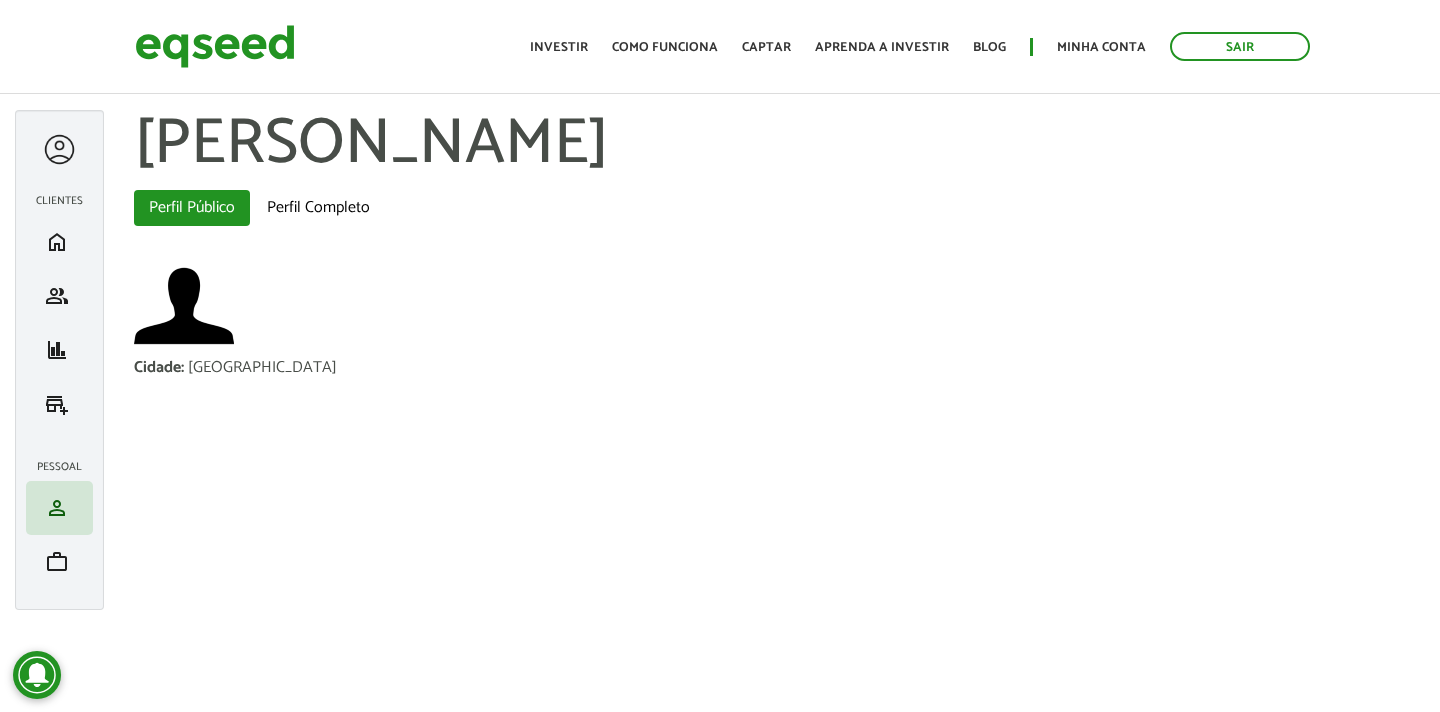 click at bounding box center (59, 149) 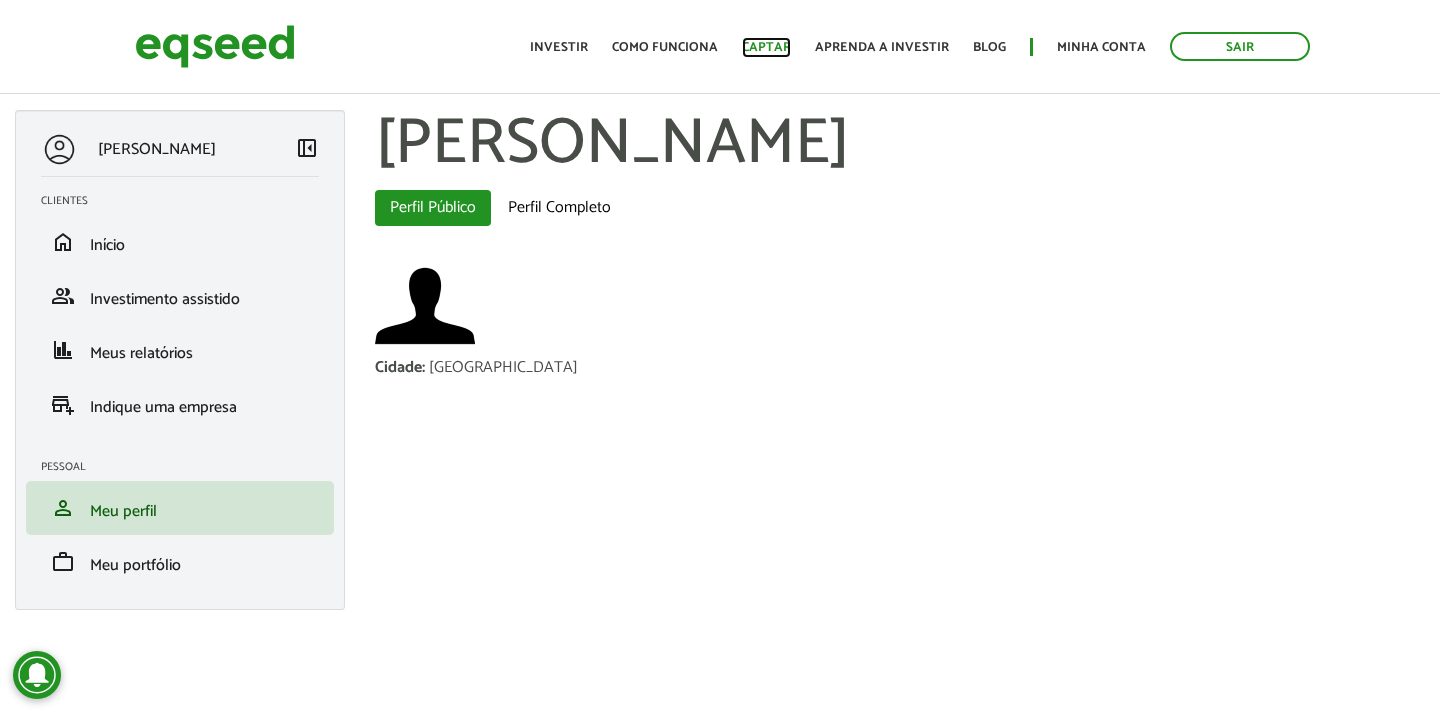 click on "Captar" at bounding box center (766, 47) 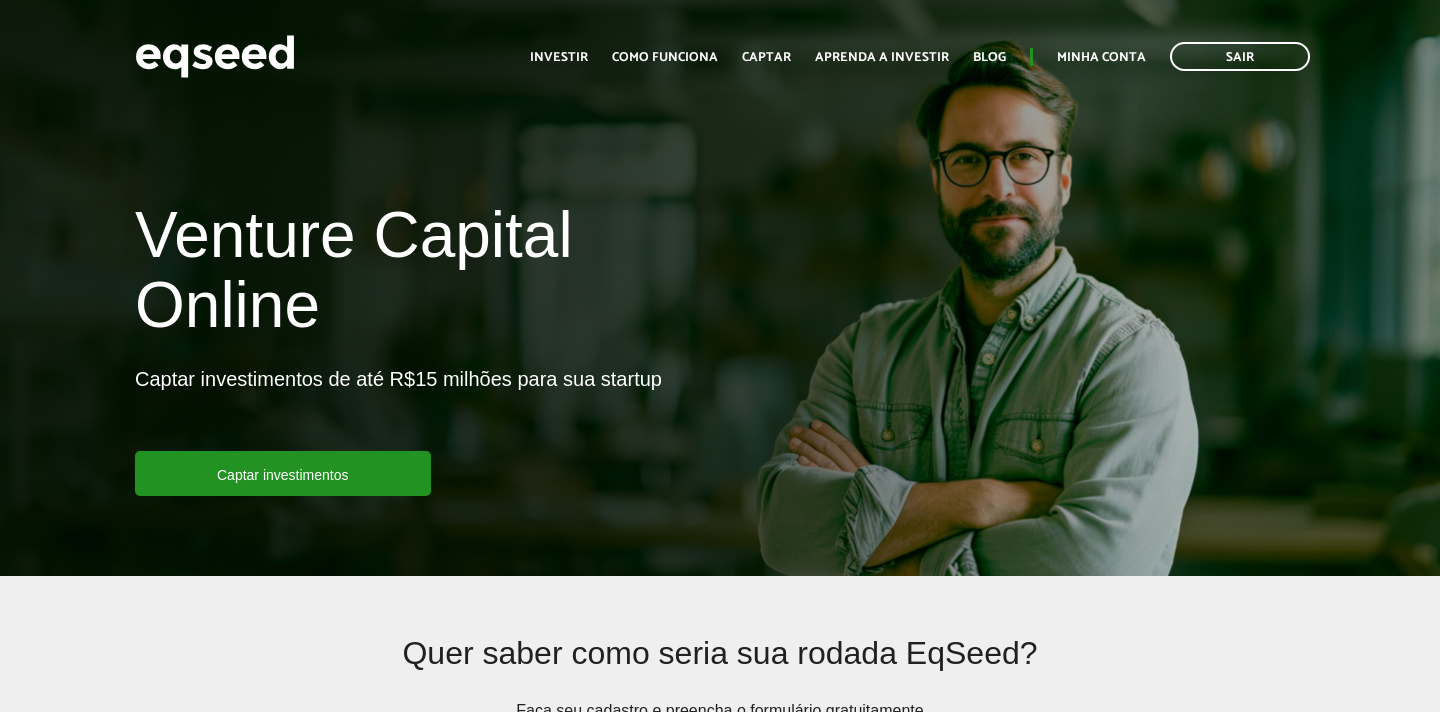 scroll, scrollTop: 0, scrollLeft: 0, axis: both 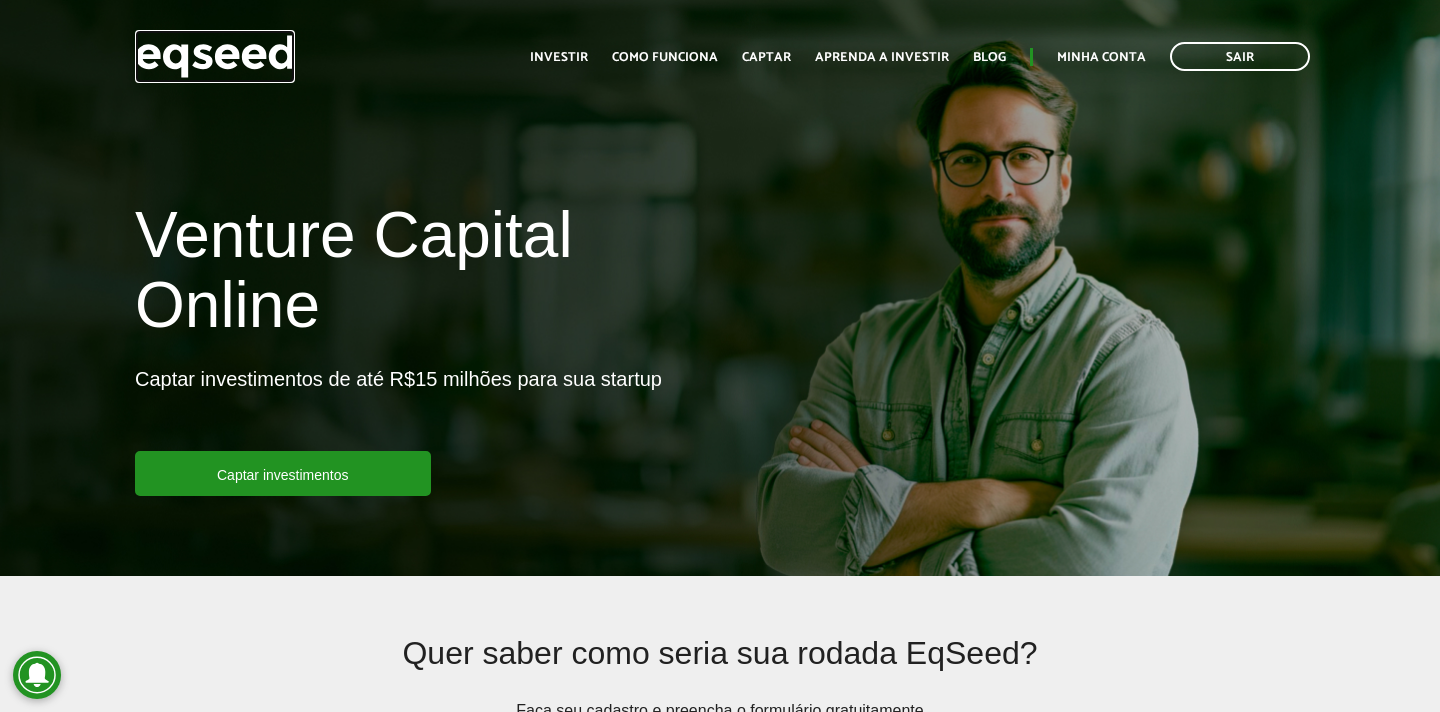 click at bounding box center (215, 56) 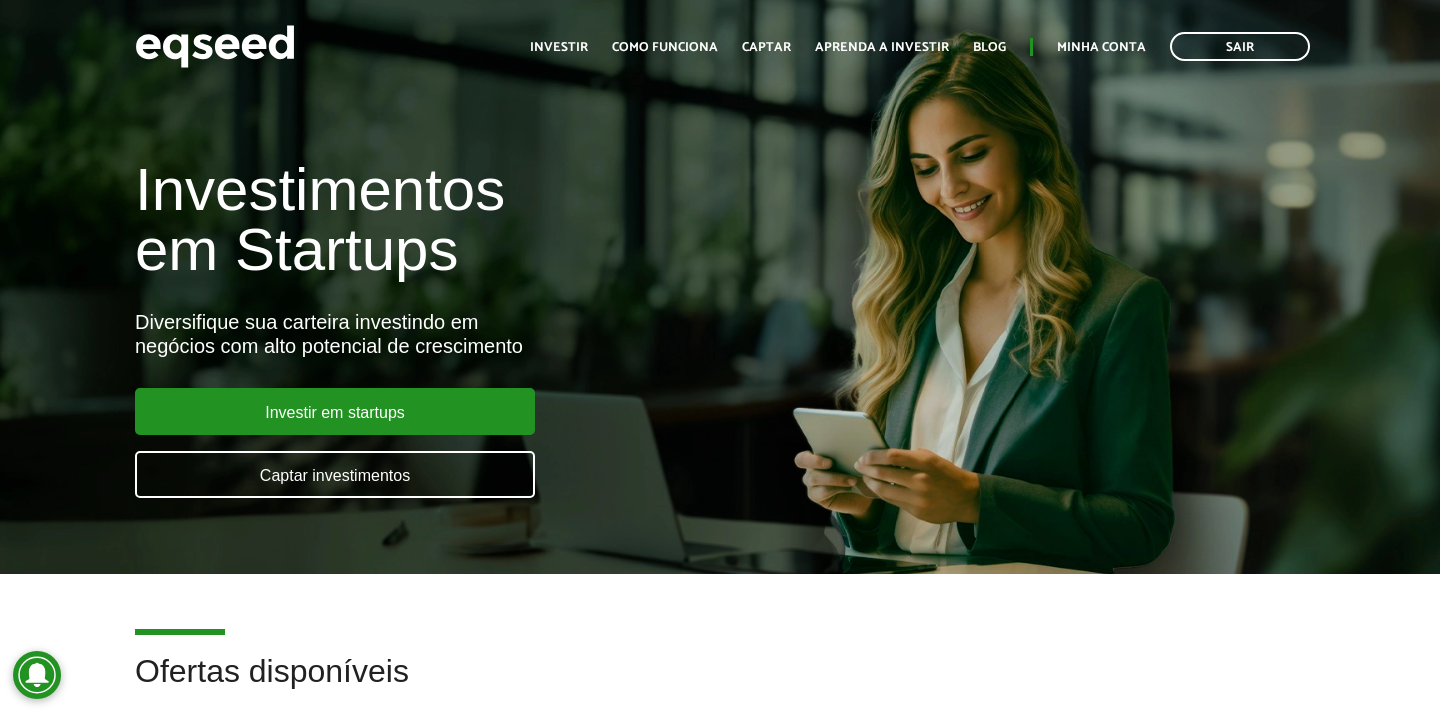 scroll, scrollTop: 0, scrollLeft: 0, axis: both 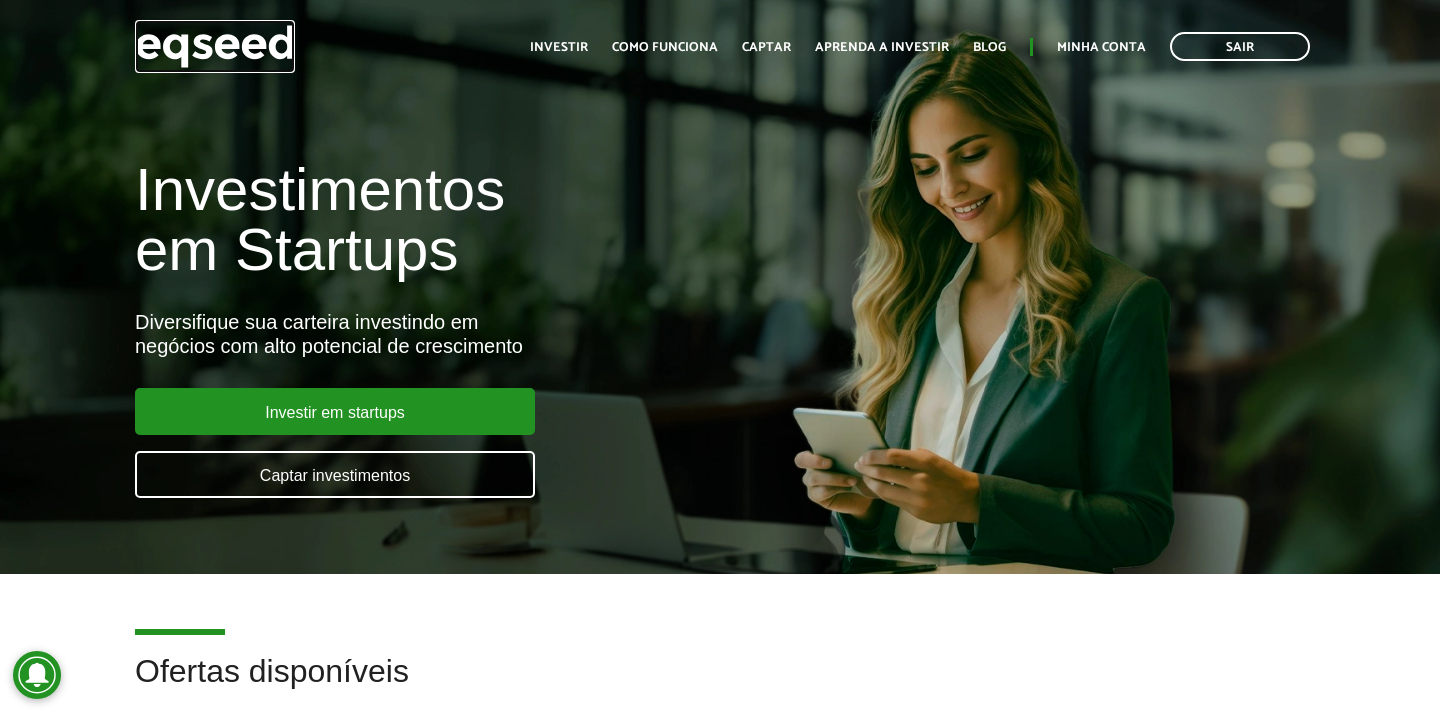 click at bounding box center (215, 46) 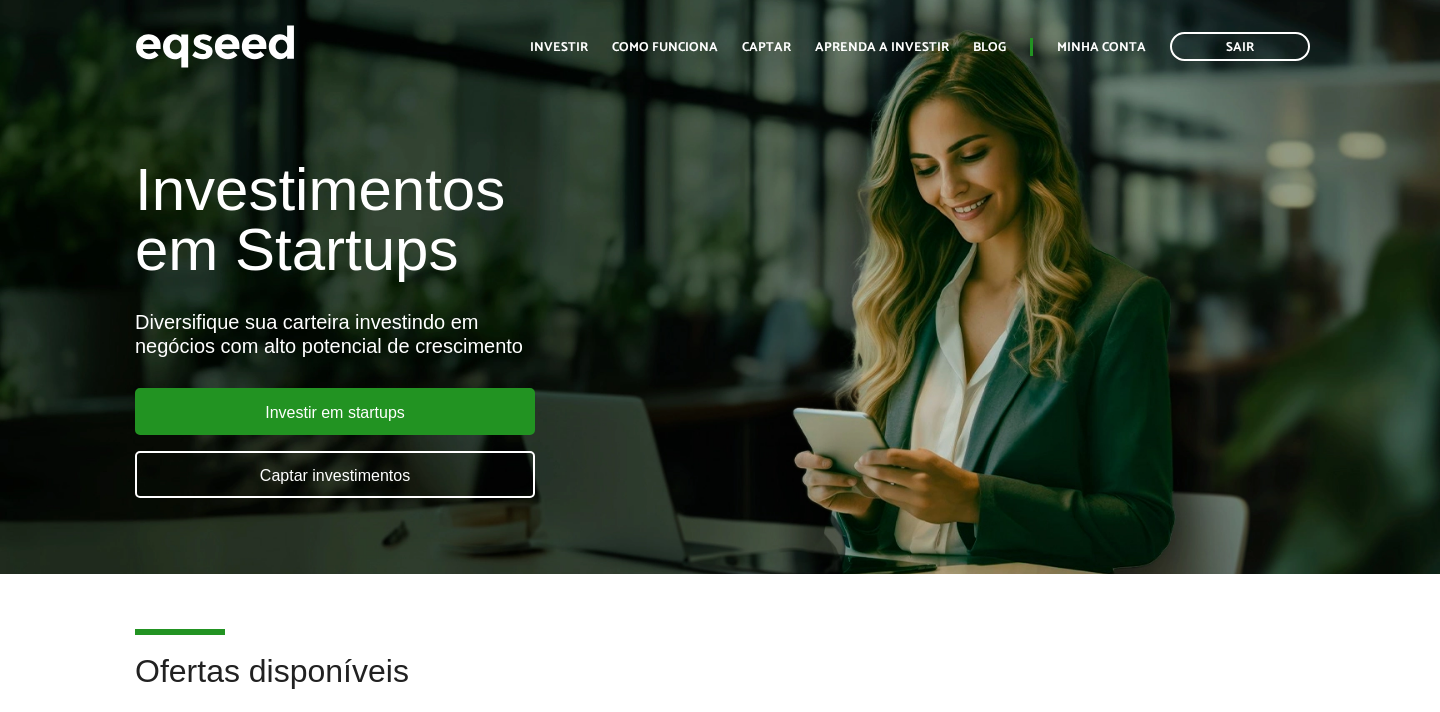scroll, scrollTop: 0, scrollLeft: 0, axis: both 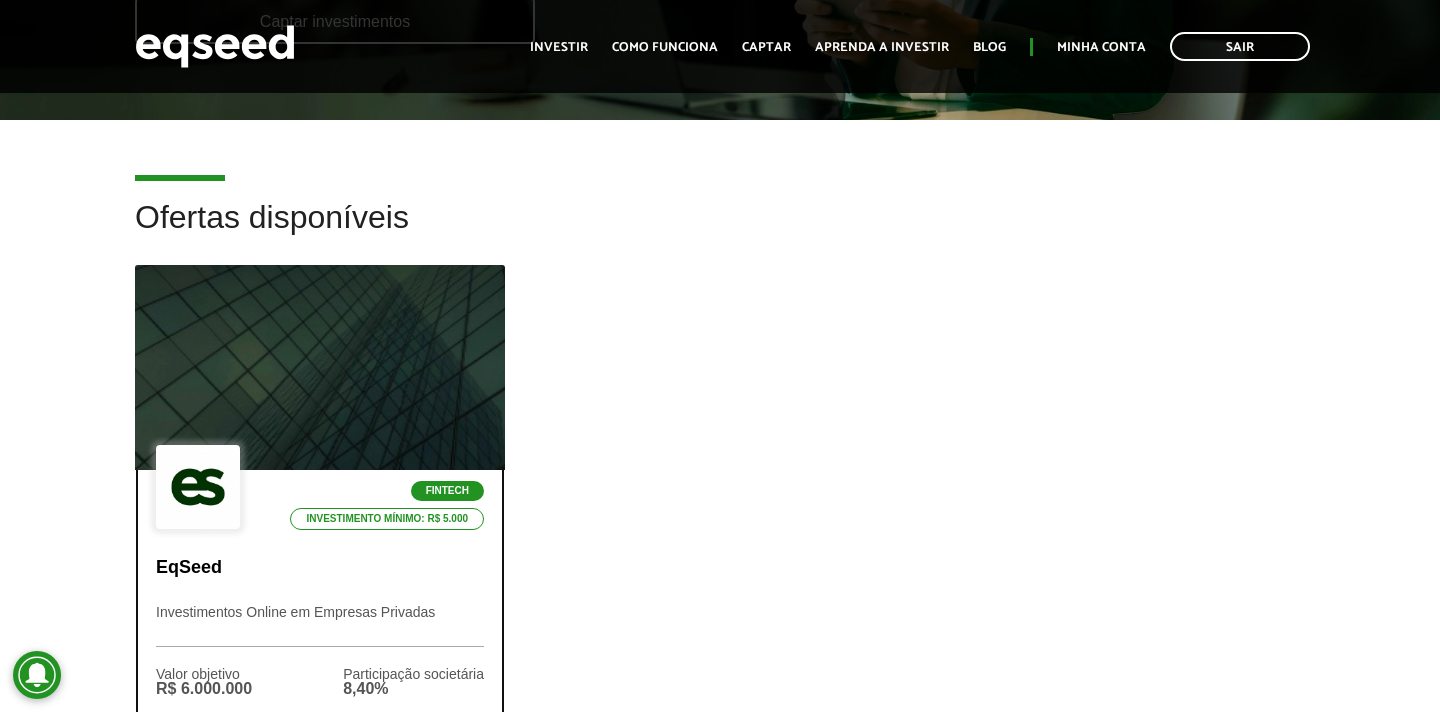 click at bounding box center [320, 368] 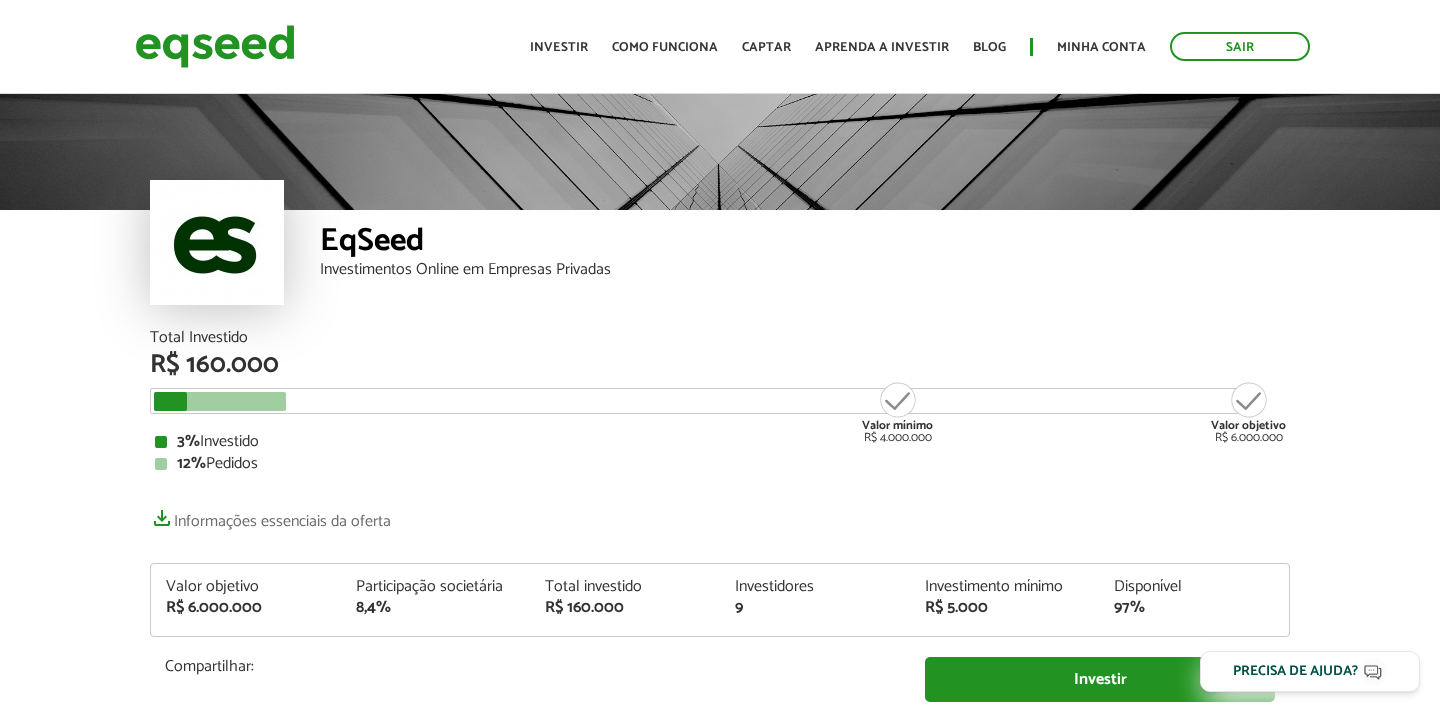 scroll, scrollTop: 0, scrollLeft: 0, axis: both 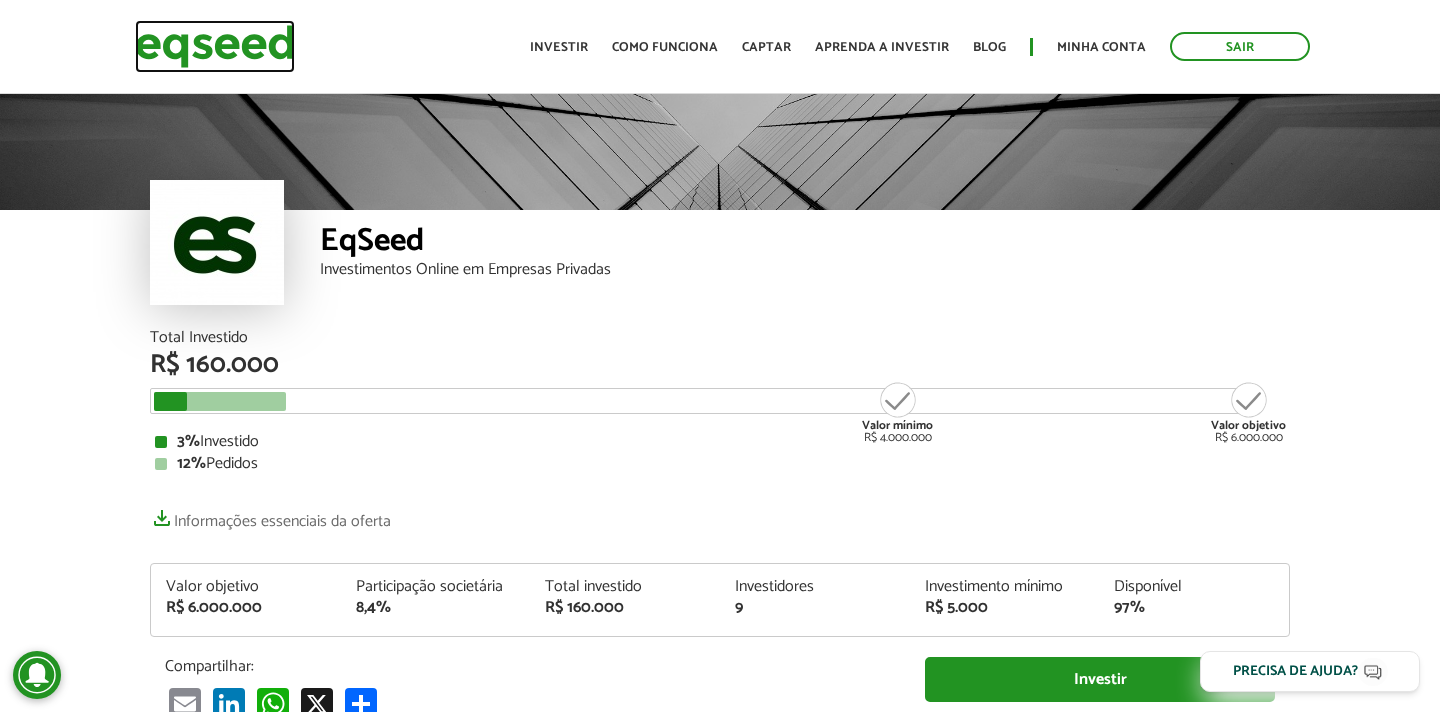 click at bounding box center (215, 46) 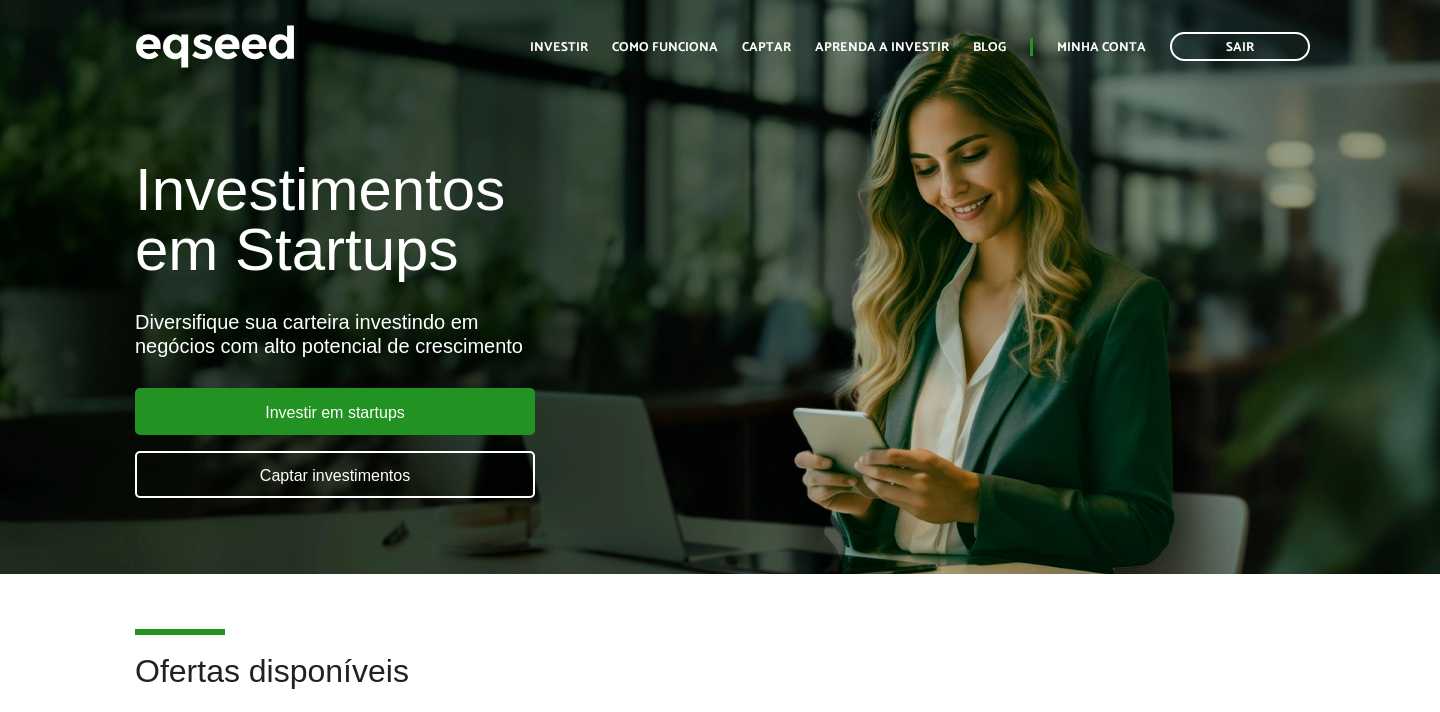 scroll, scrollTop: 0, scrollLeft: 0, axis: both 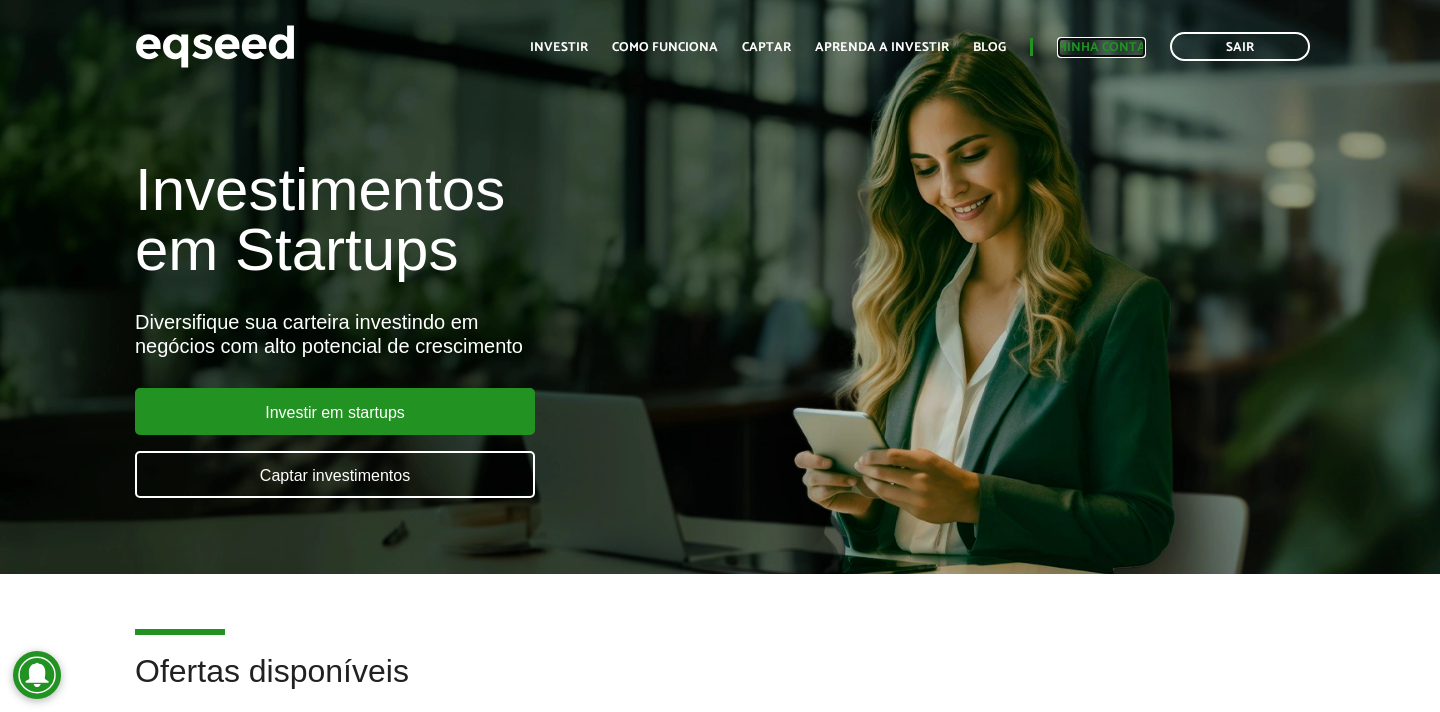 click on "Minha conta" at bounding box center [1101, 47] 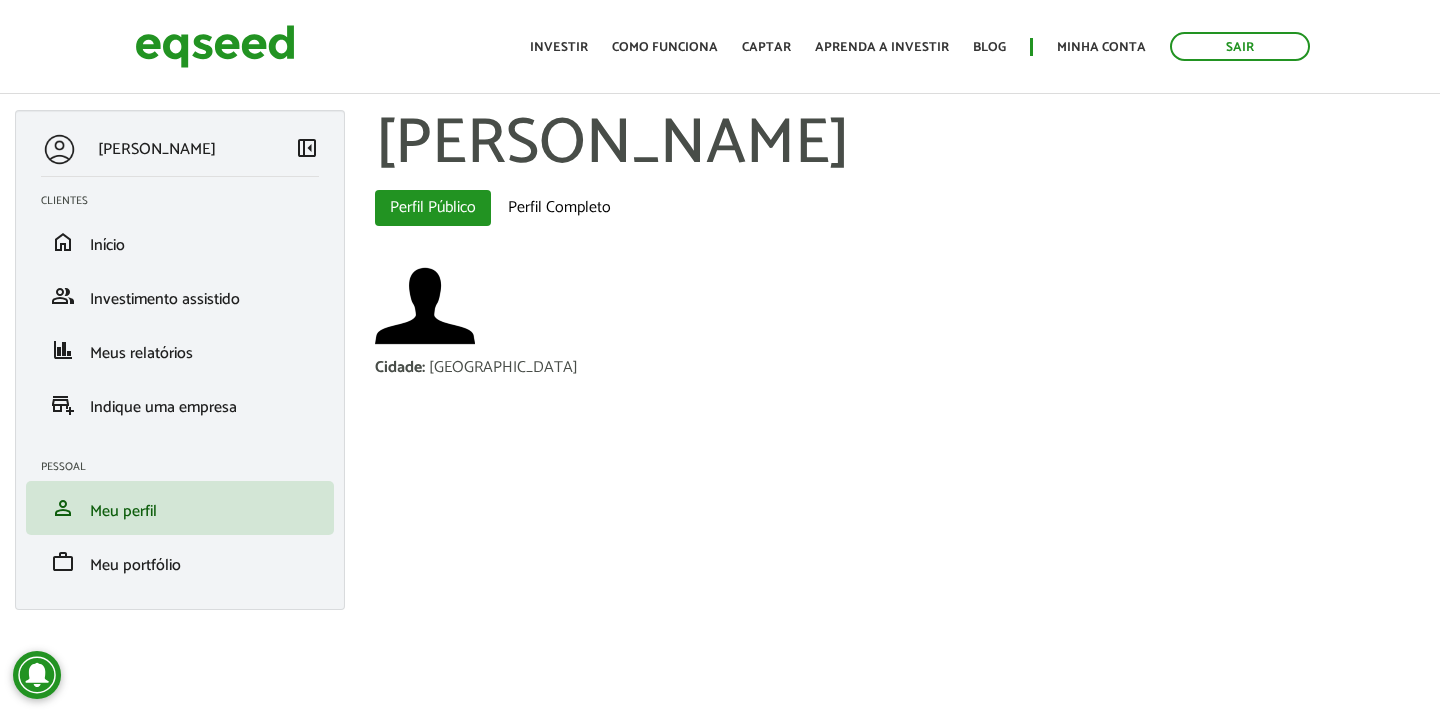 scroll, scrollTop: 0, scrollLeft: 0, axis: both 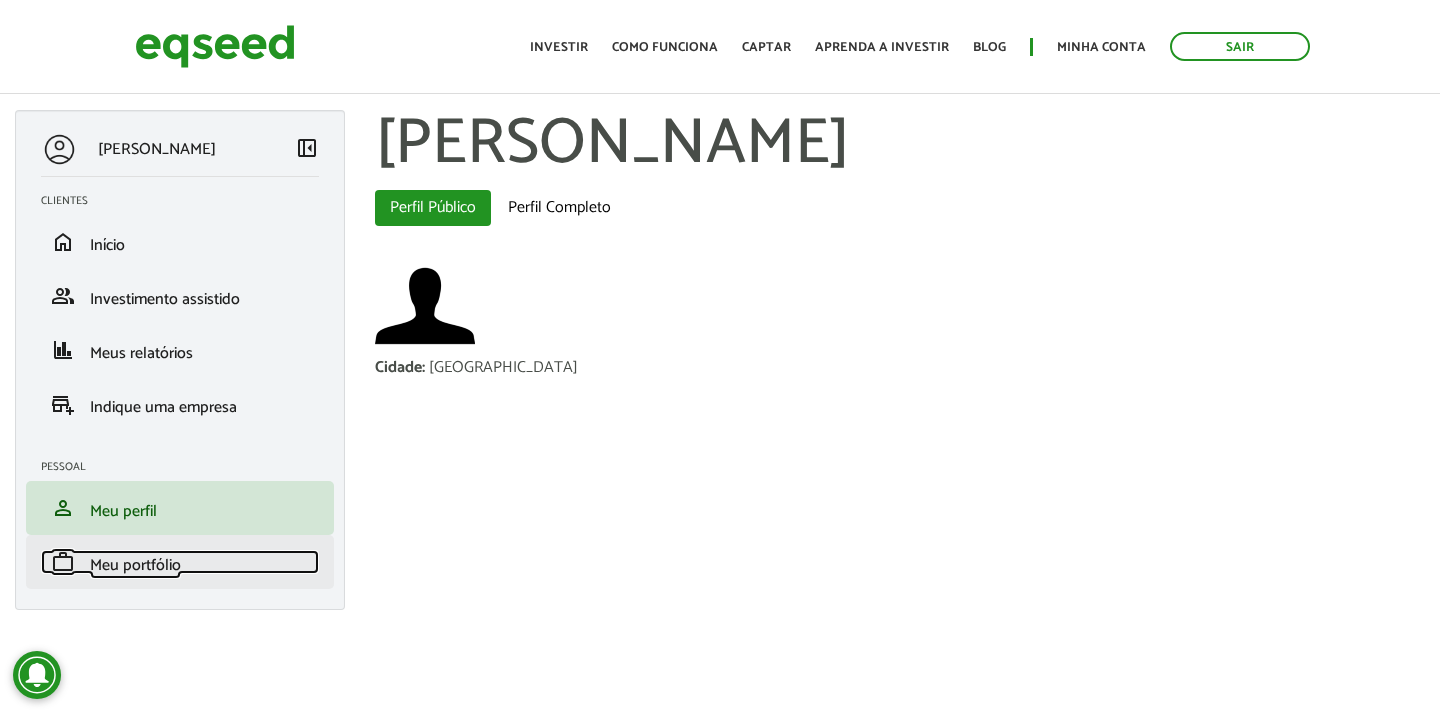 click on "Meu portfólio" at bounding box center (135, 565) 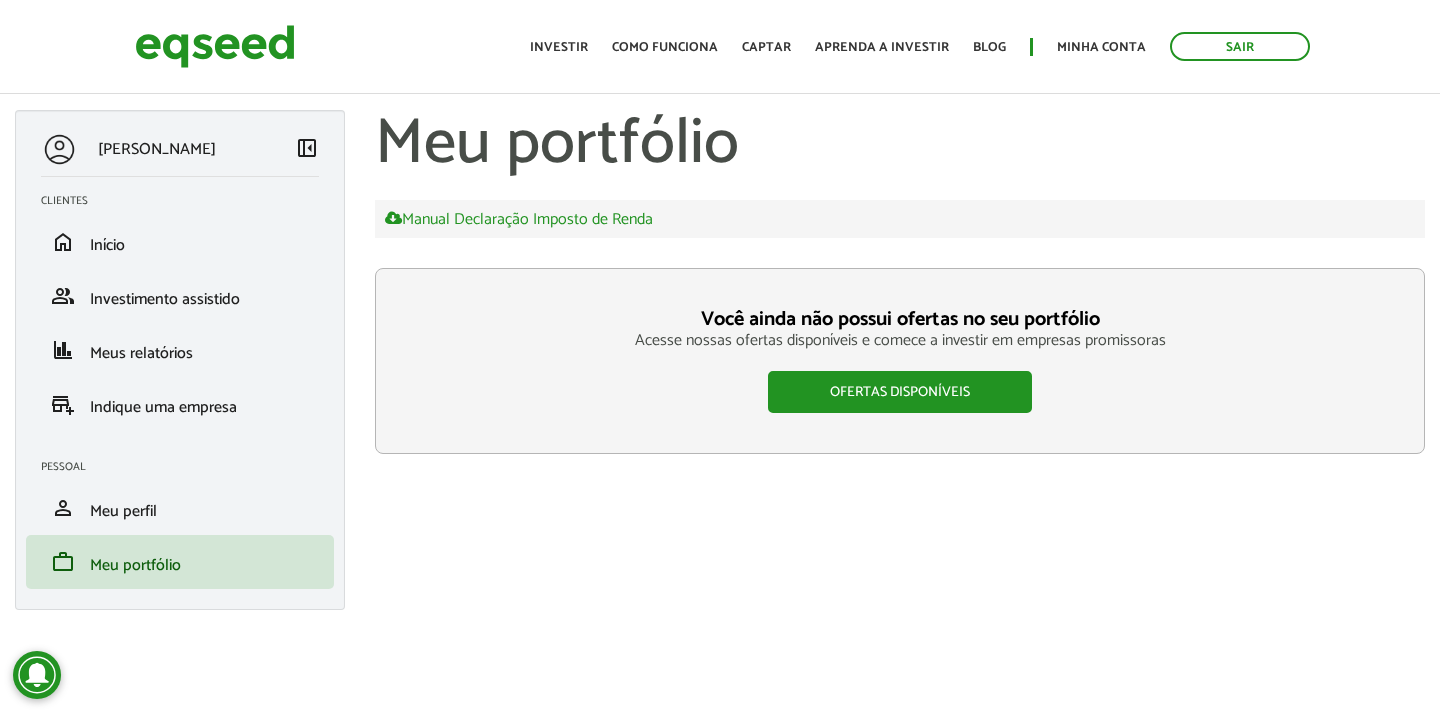 scroll, scrollTop: 0, scrollLeft: 0, axis: both 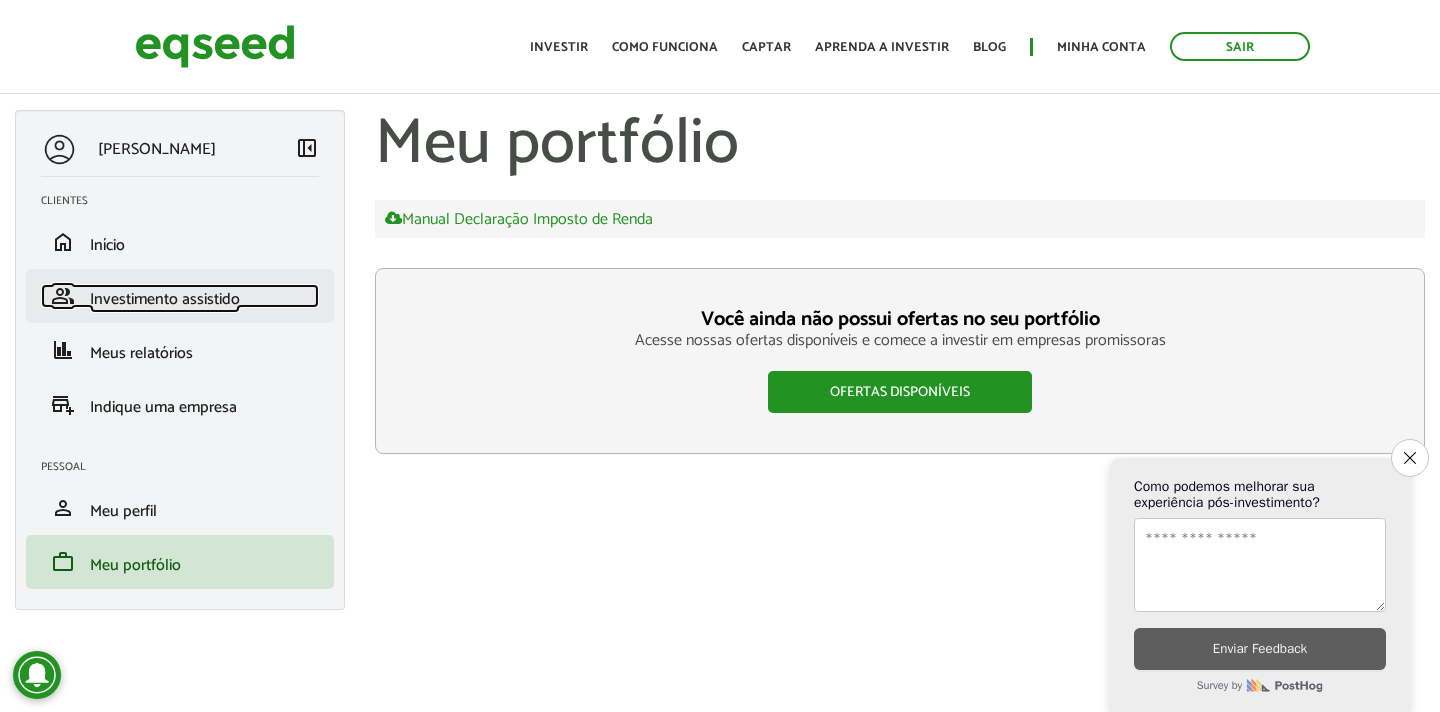 click on "Investimento assistido" at bounding box center [165, 299] 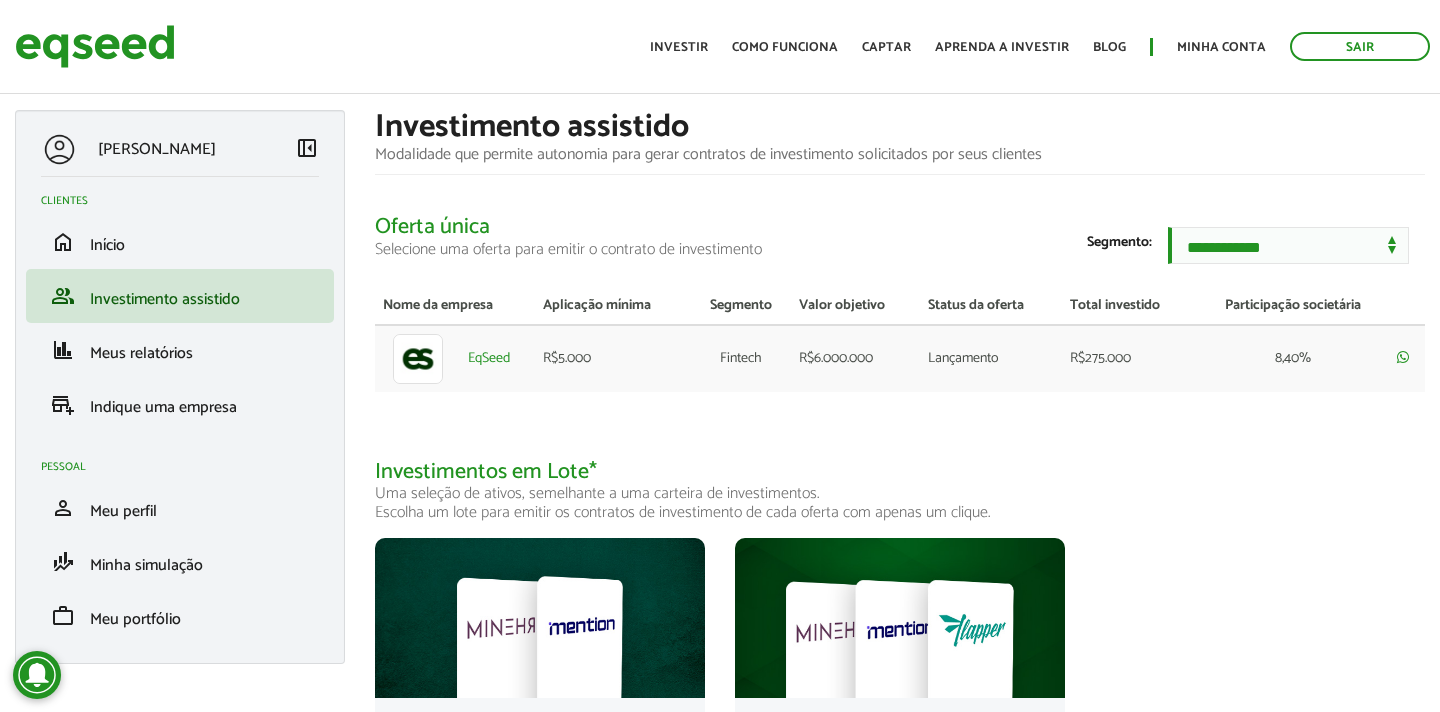 scroll, scrollTop: 0, scrollLeft: 0, axis: both 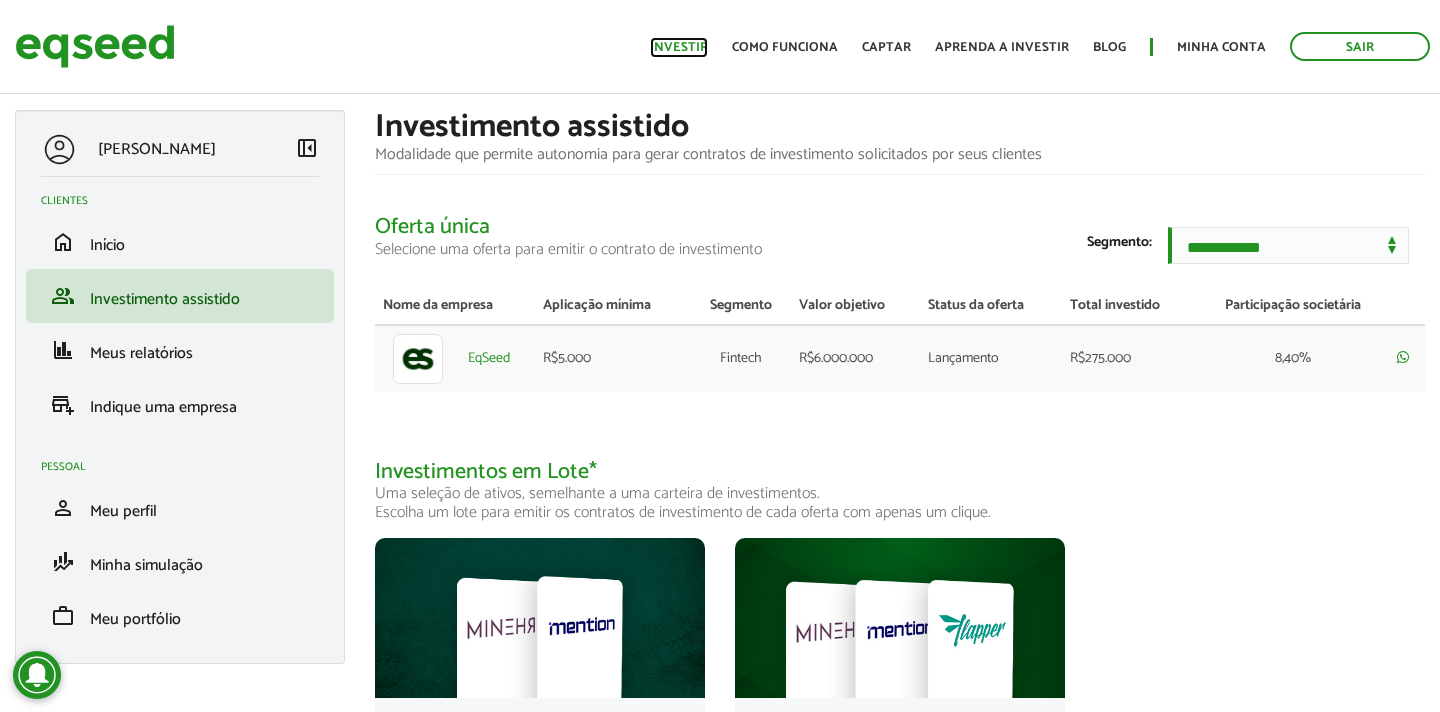 click on "Investir" at bounding box center (679, 47) 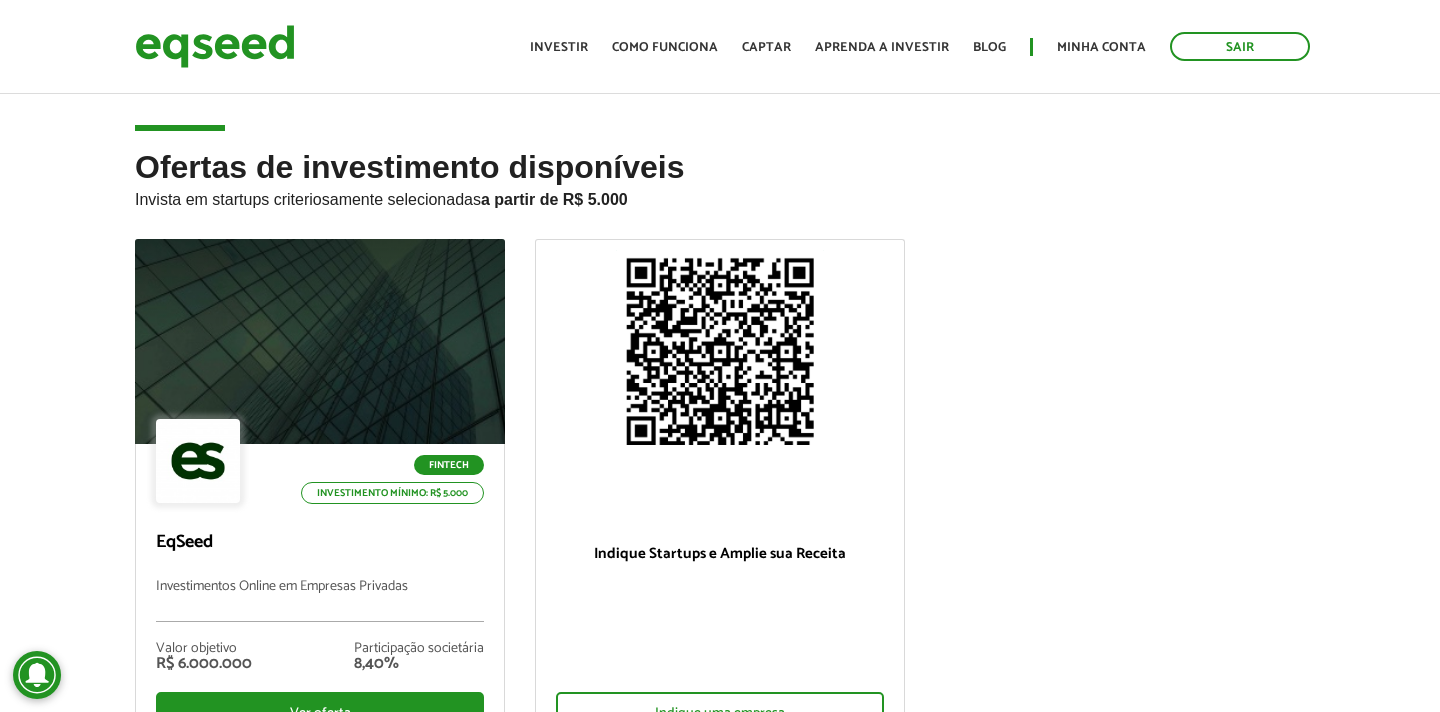 scroll, scrollTop: 0, scrollLeft: 0, axis: both 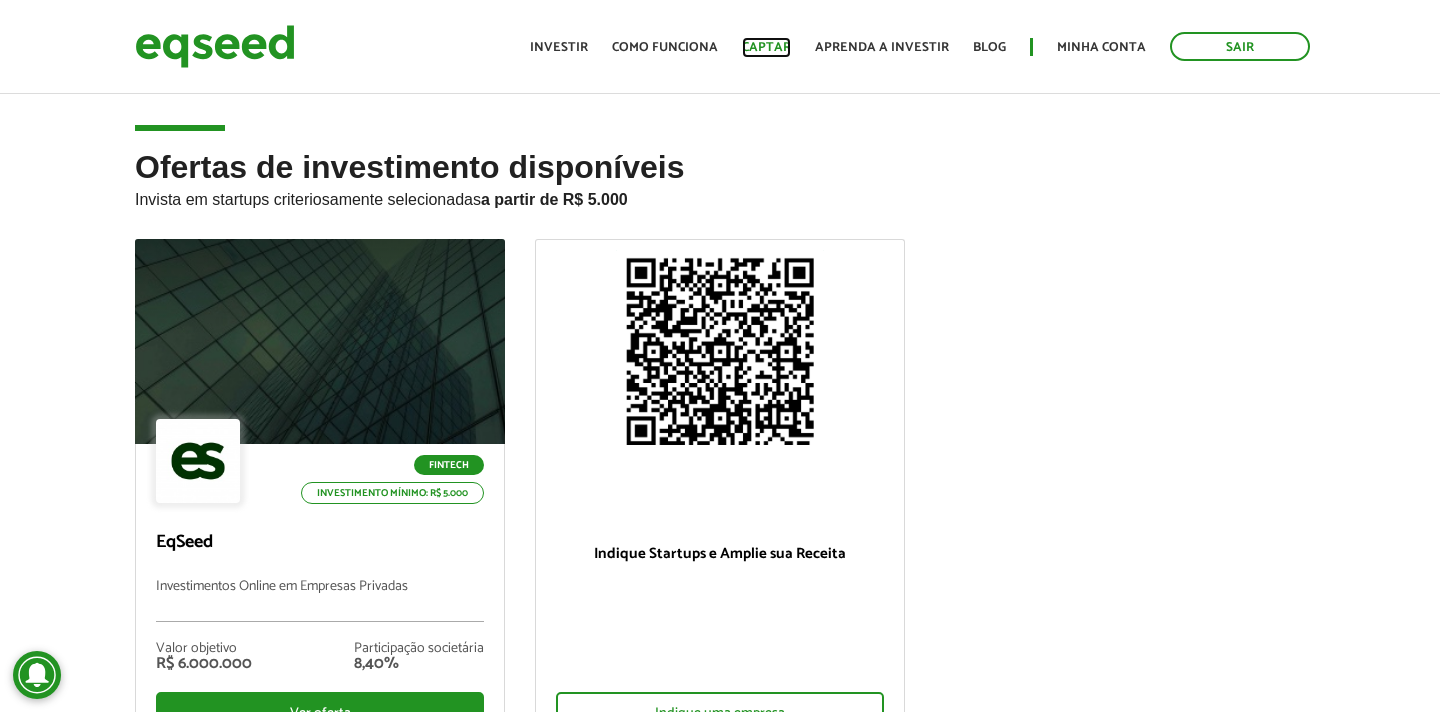 click on "Captar" at bounding box center (766, 47) 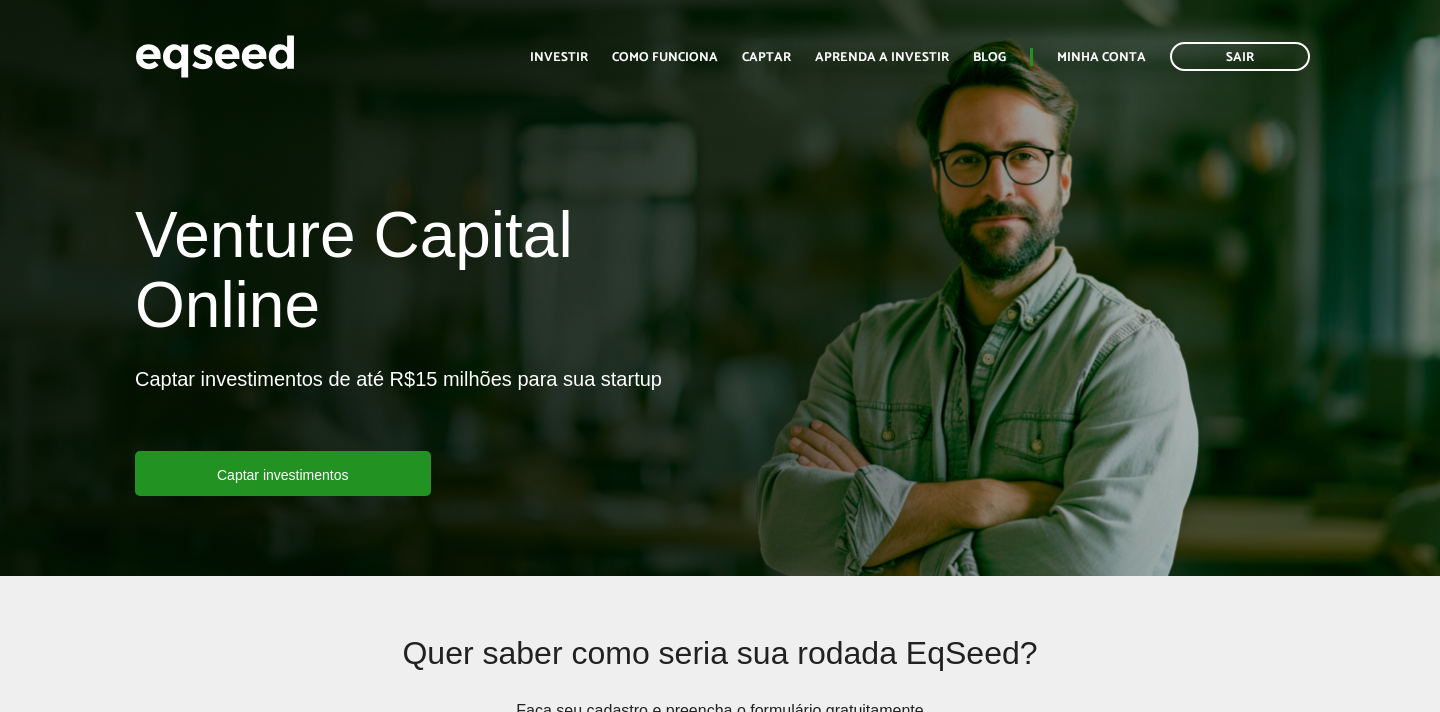 scroll, scrollTop: 0, scrollLeft: 0, axis: both 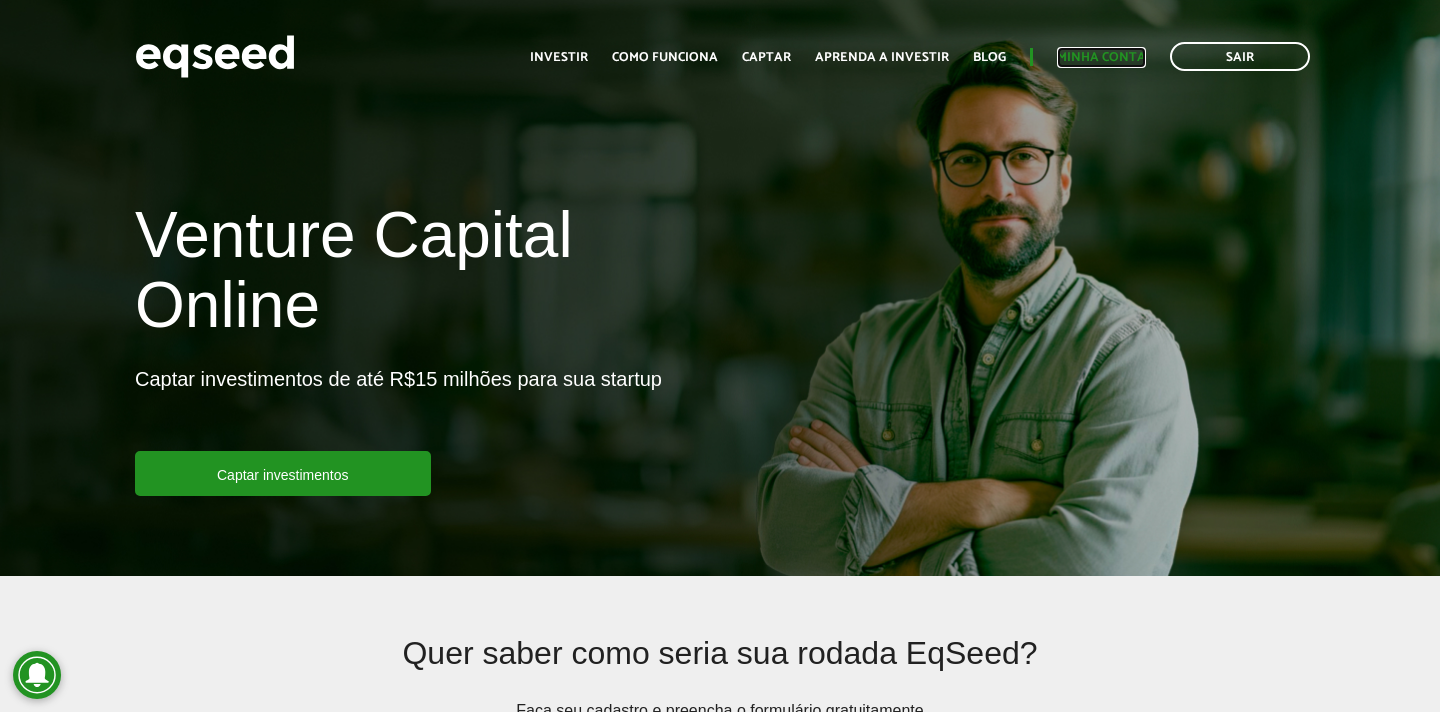 click on "Minha conta" at bounding box center (1101, 57) 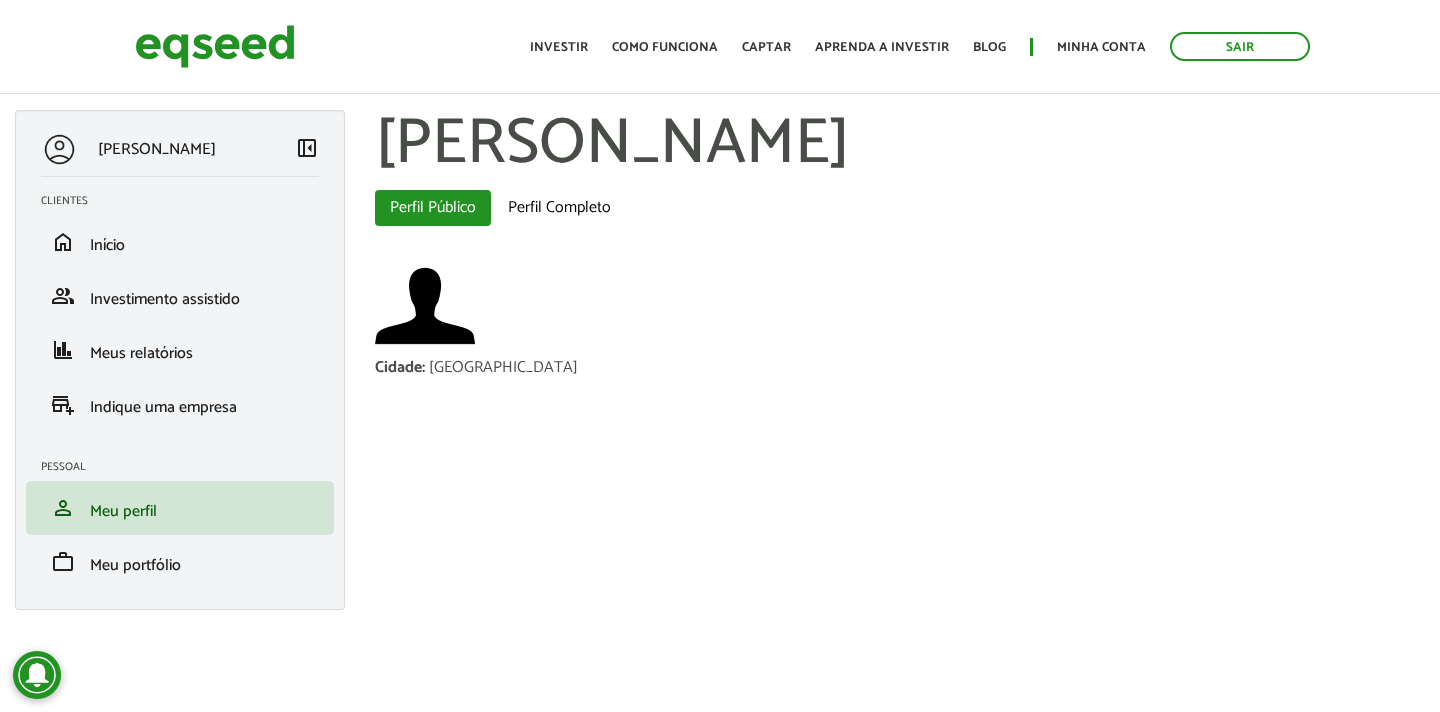 scroll, scrollTop: 0, scrollLeft: 0, axis: both 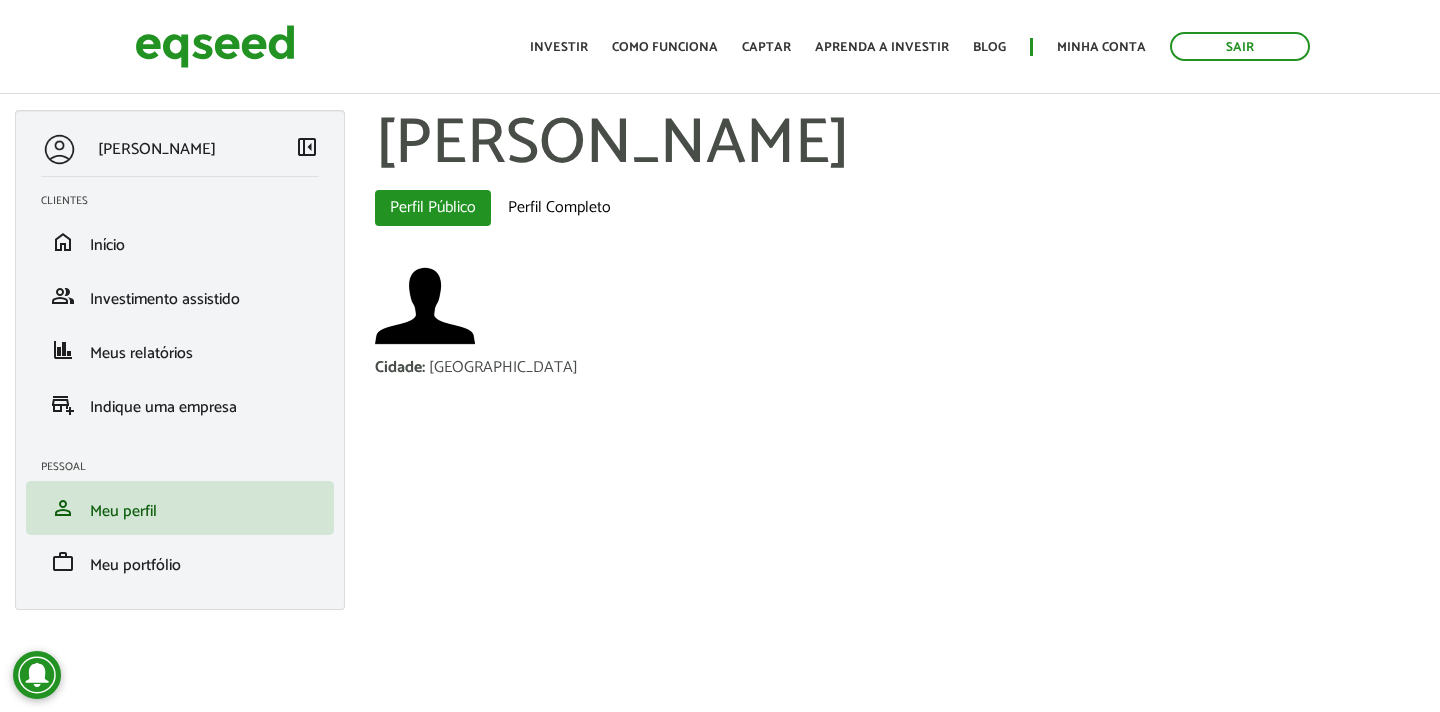 click on "left_panel_close" at bounding box center [307, 147] 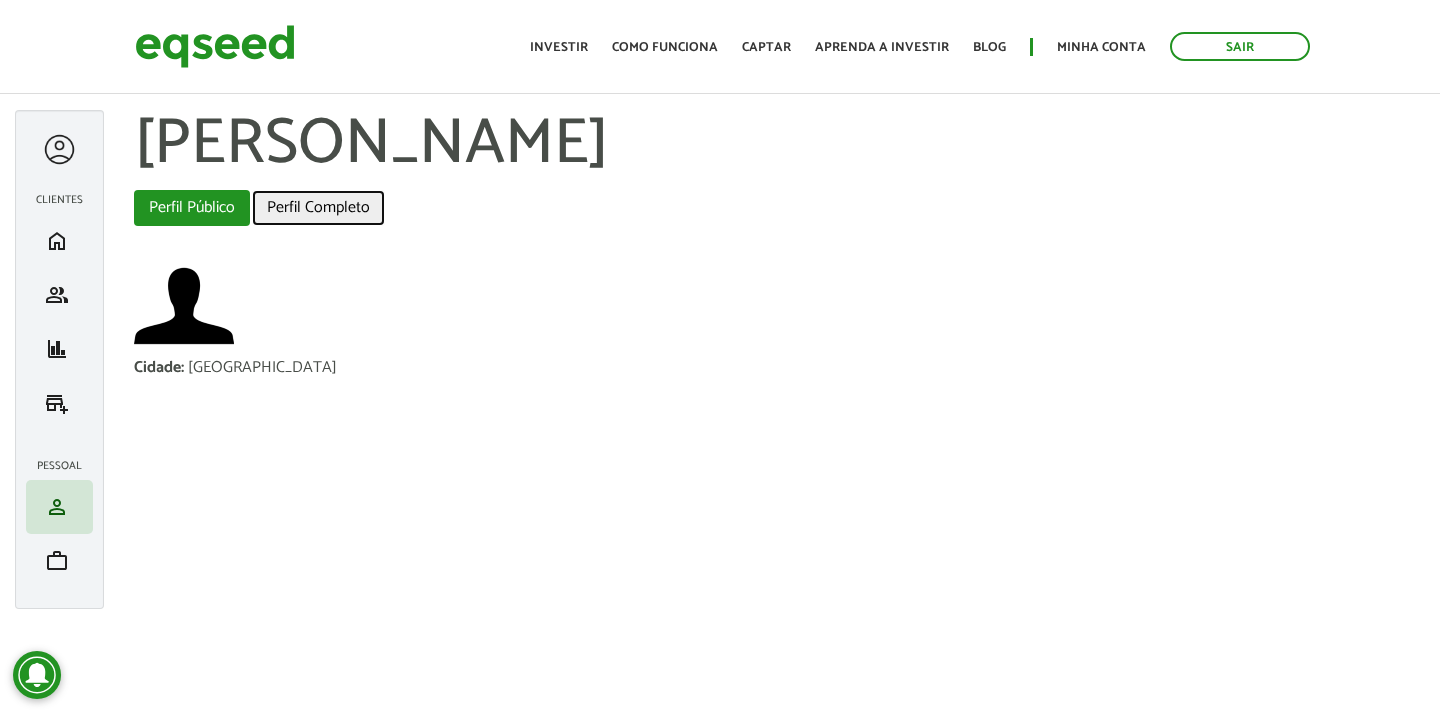 click on "Perfil Completo" at bounding box center (318, 208) 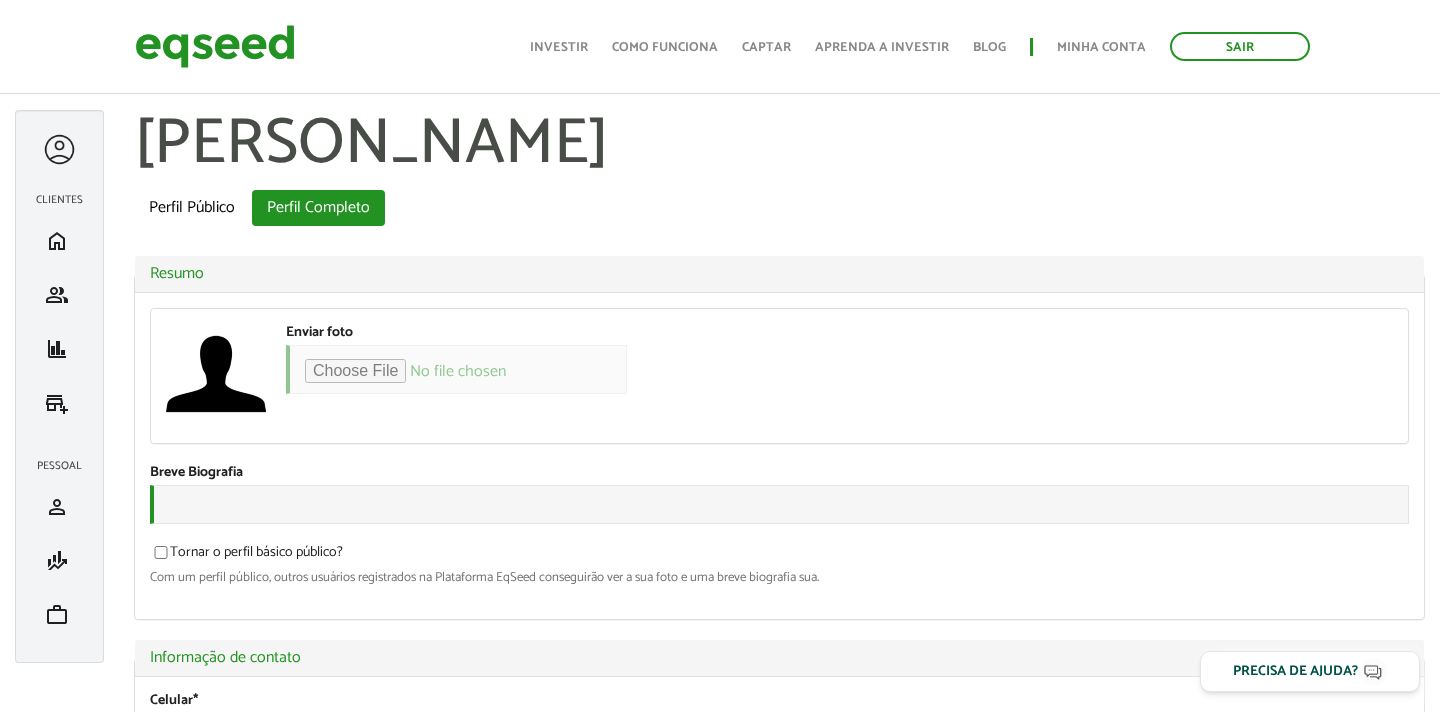 click on "Perfil Público" at bounding box center (192, 208) 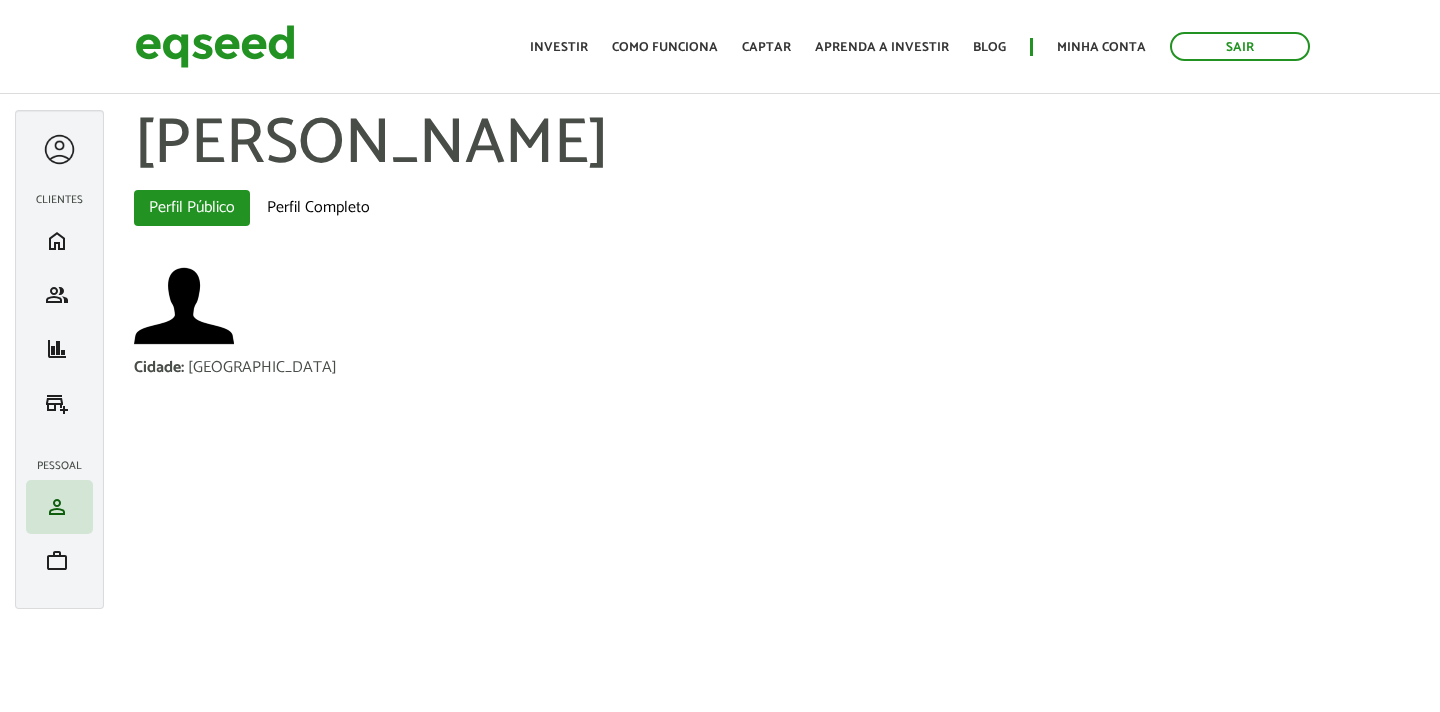 scroll, scrollTop: 0, scrollLeft: 0, axis: both 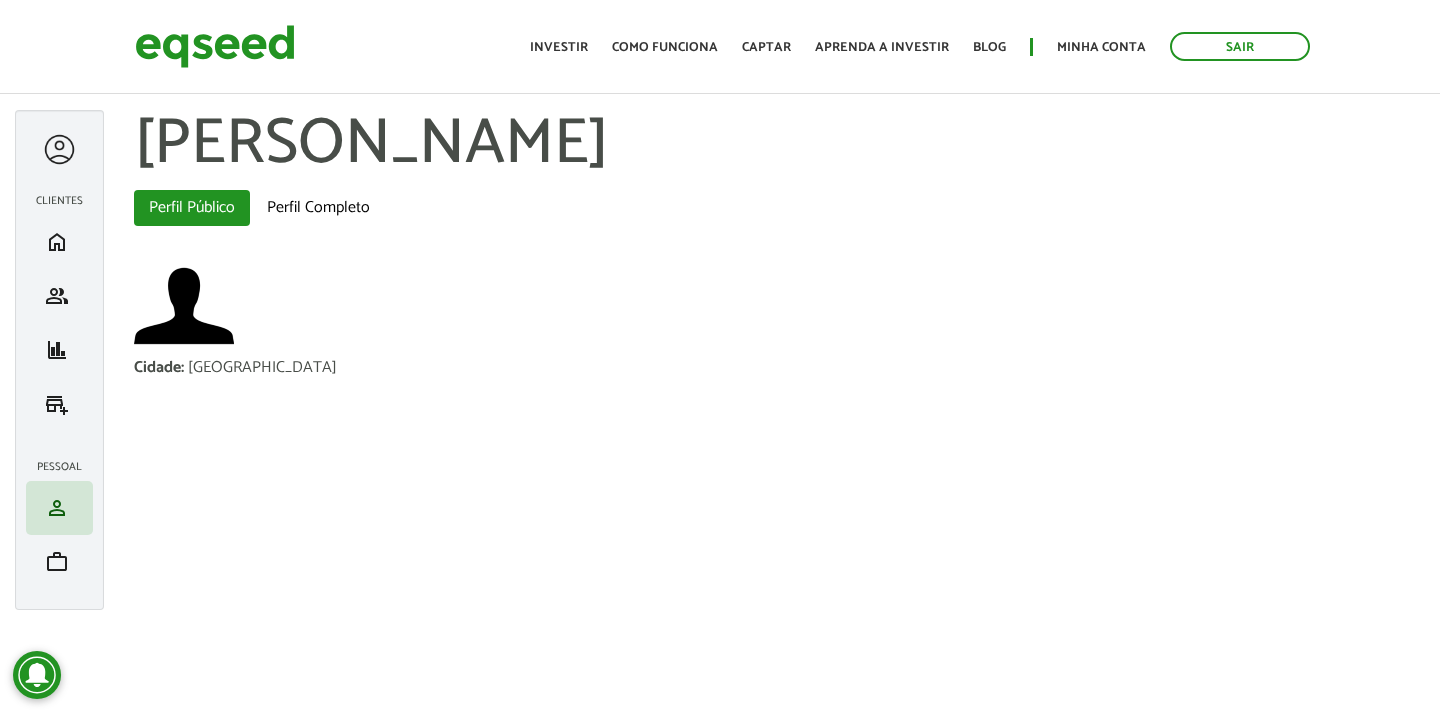 click at bounding box center (59, 149) 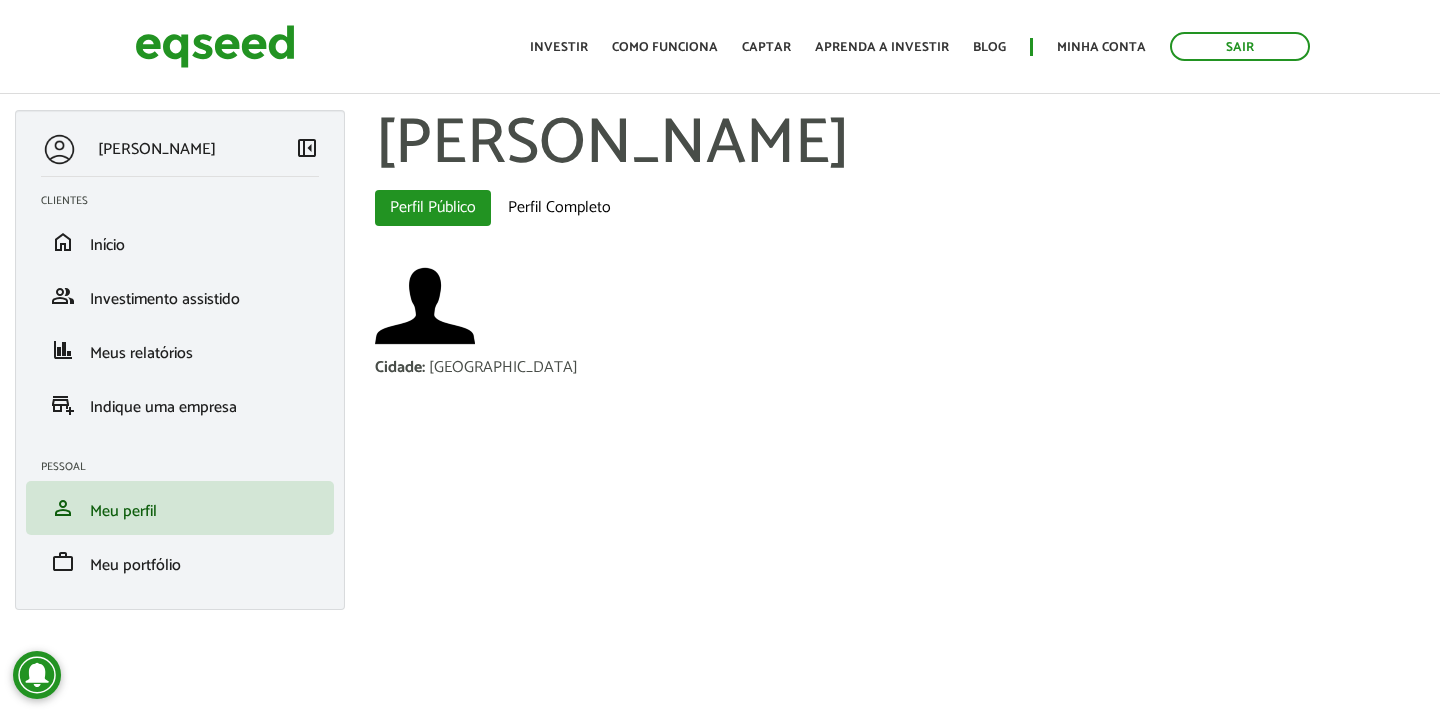 click on "Rafael Pires
left_panel_close
Clientes
home Início
group Investimento assistido
finance Meus relatórios
add_business Indique uma empresa
Pessoal
person Meu perfil
finance_mode Minha simulação
work Meu portfólio
Rafael Pires
Abas primárias Perfil Público (aba ativa)
Perfil Completo
Cidade :
Rio de Janeiro
Voltar" at bounding box center [720, 370] 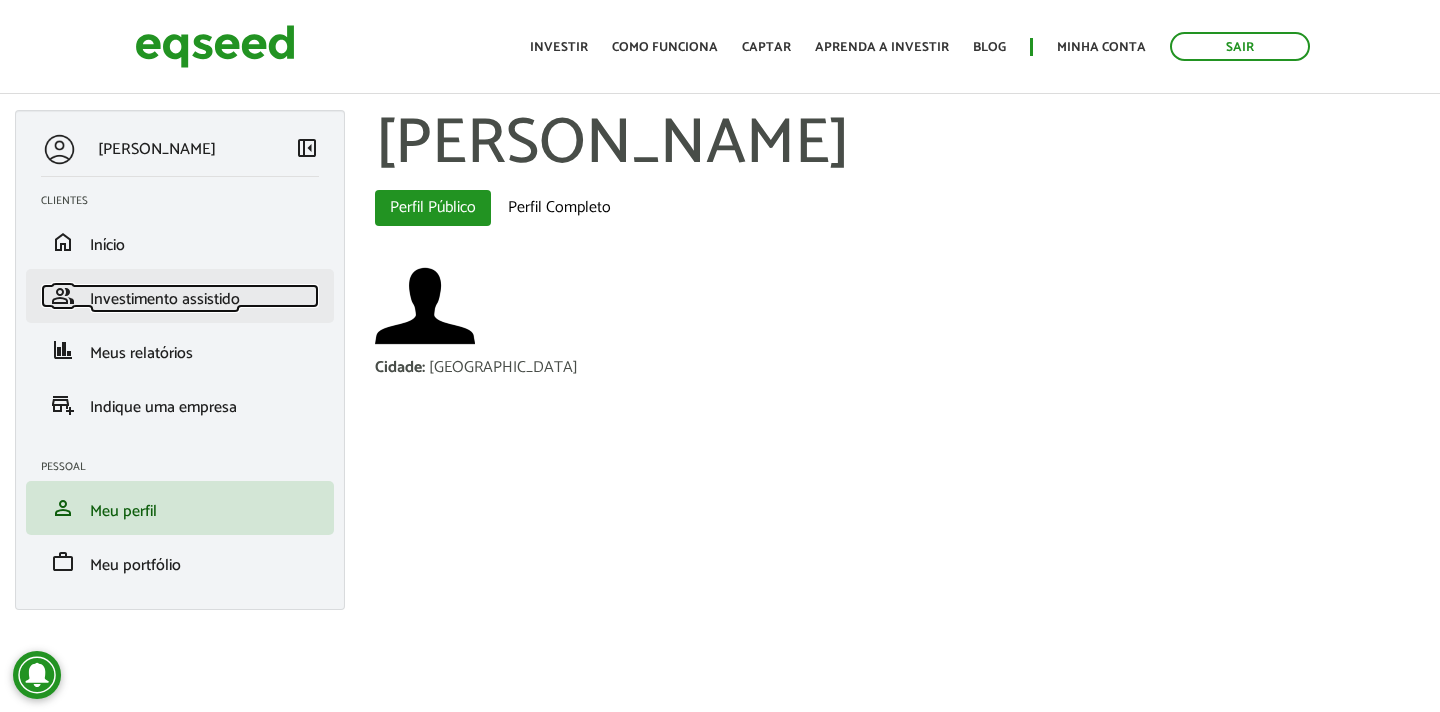 click on "Investimento assistido" at bounding box center [165, 299] 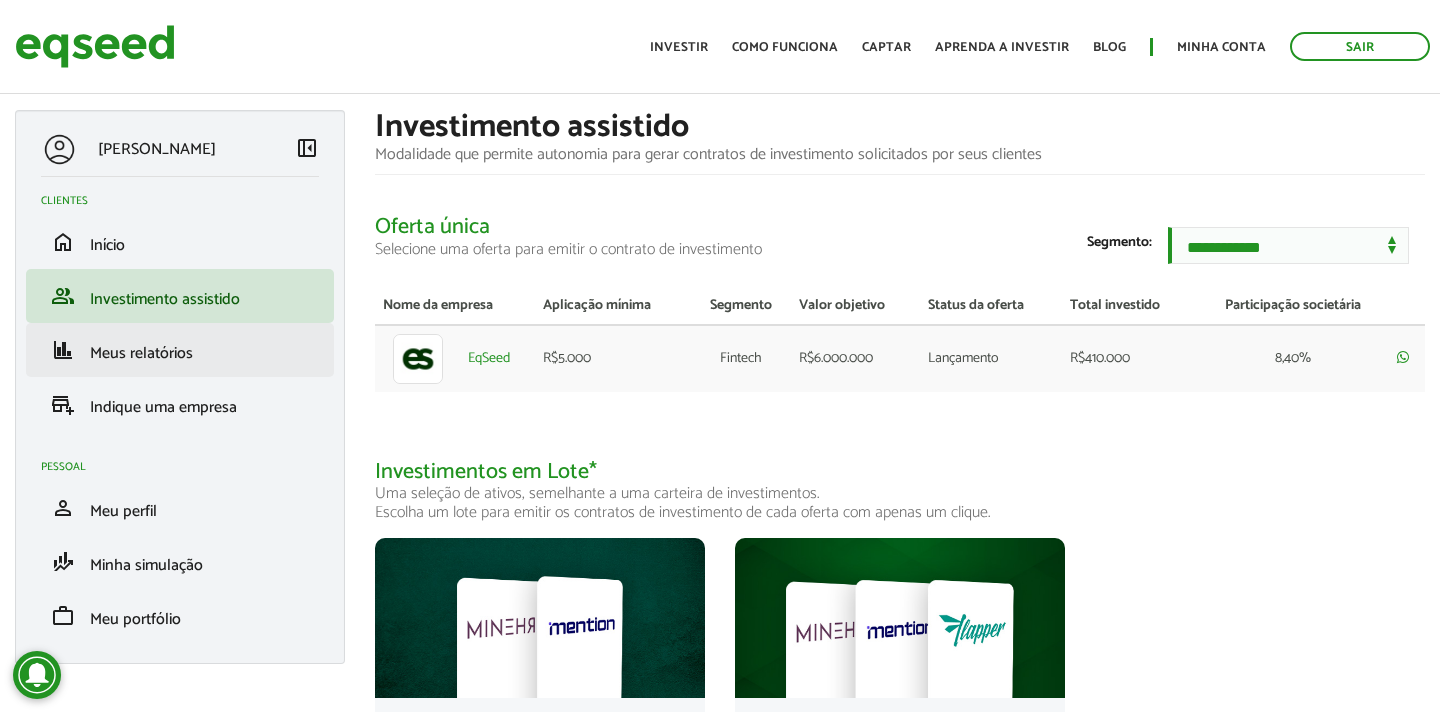 scroll, scrollTop: 0, scrollLeft: 0, axis: both 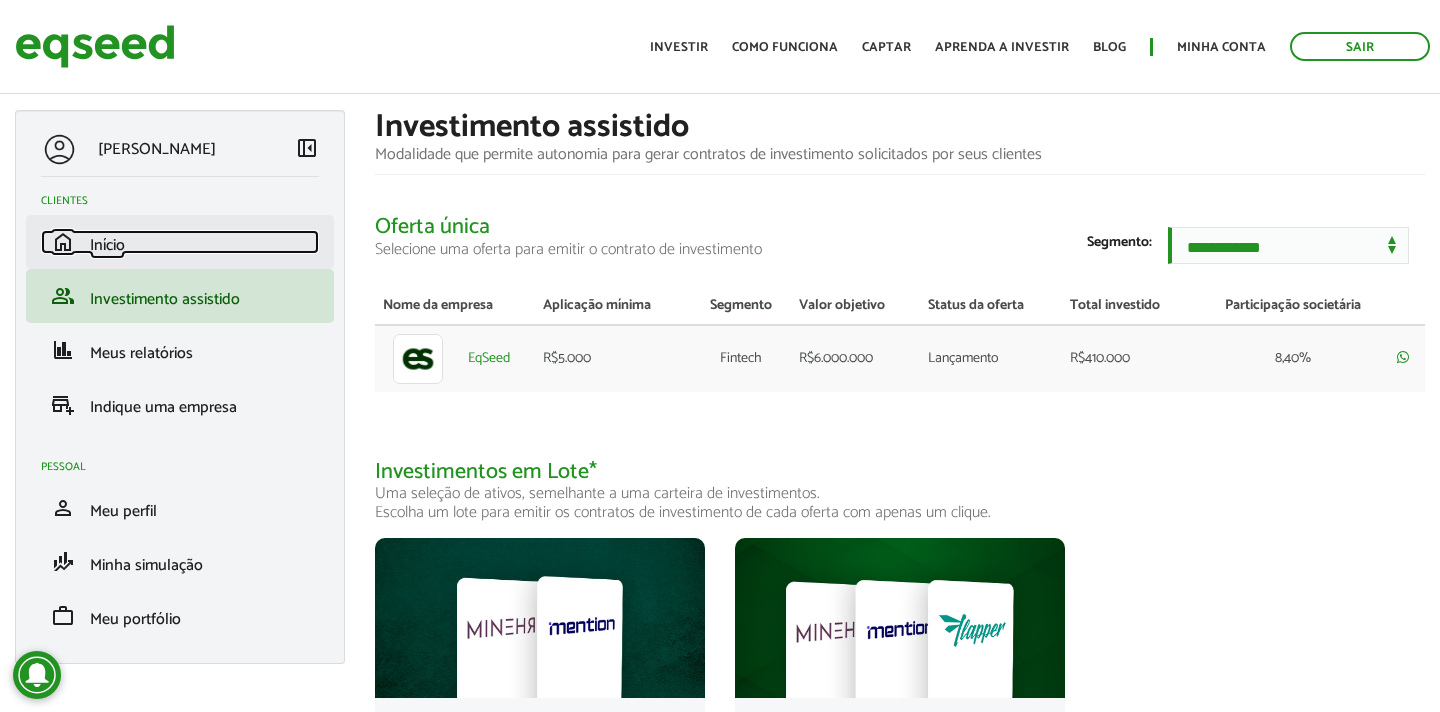 click on "Início" at bounding box center (107, 245) 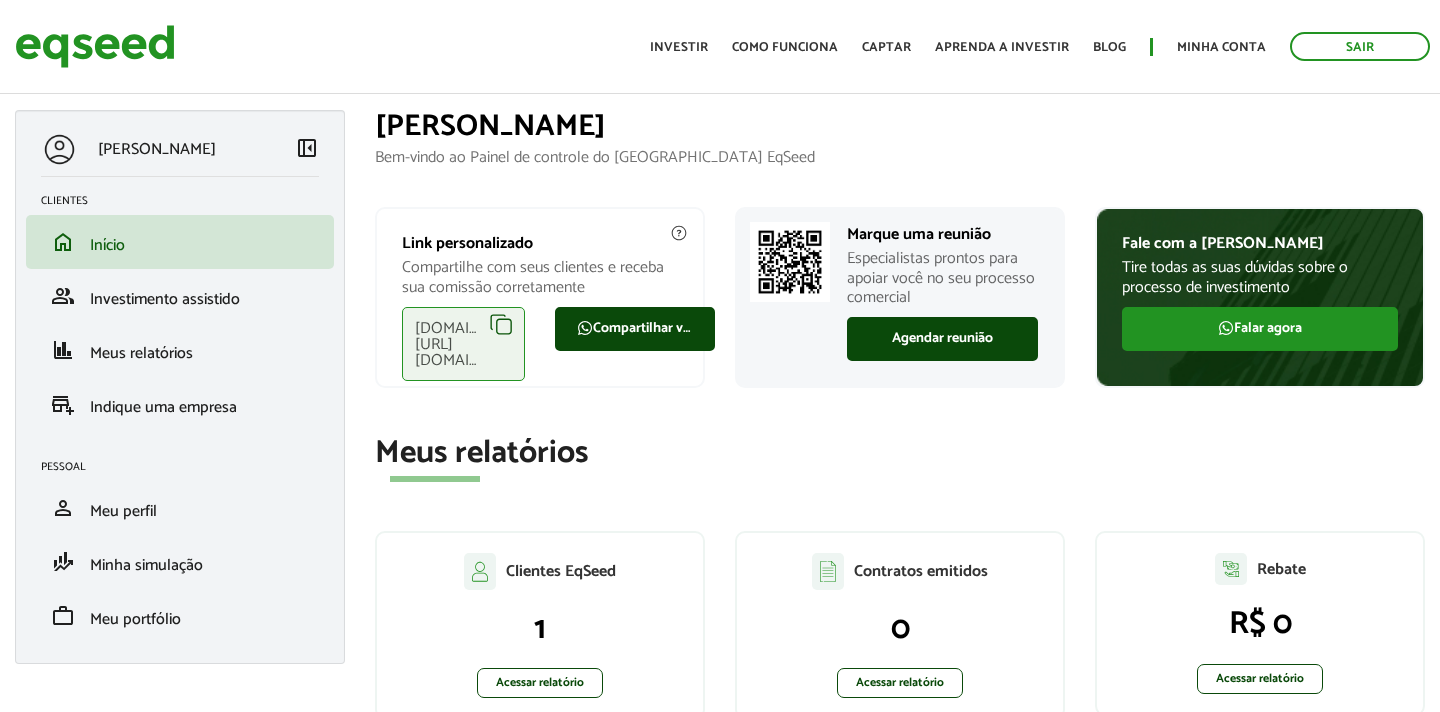 scroll, scrollTop: 0, scrollLeft: 0, axis: both 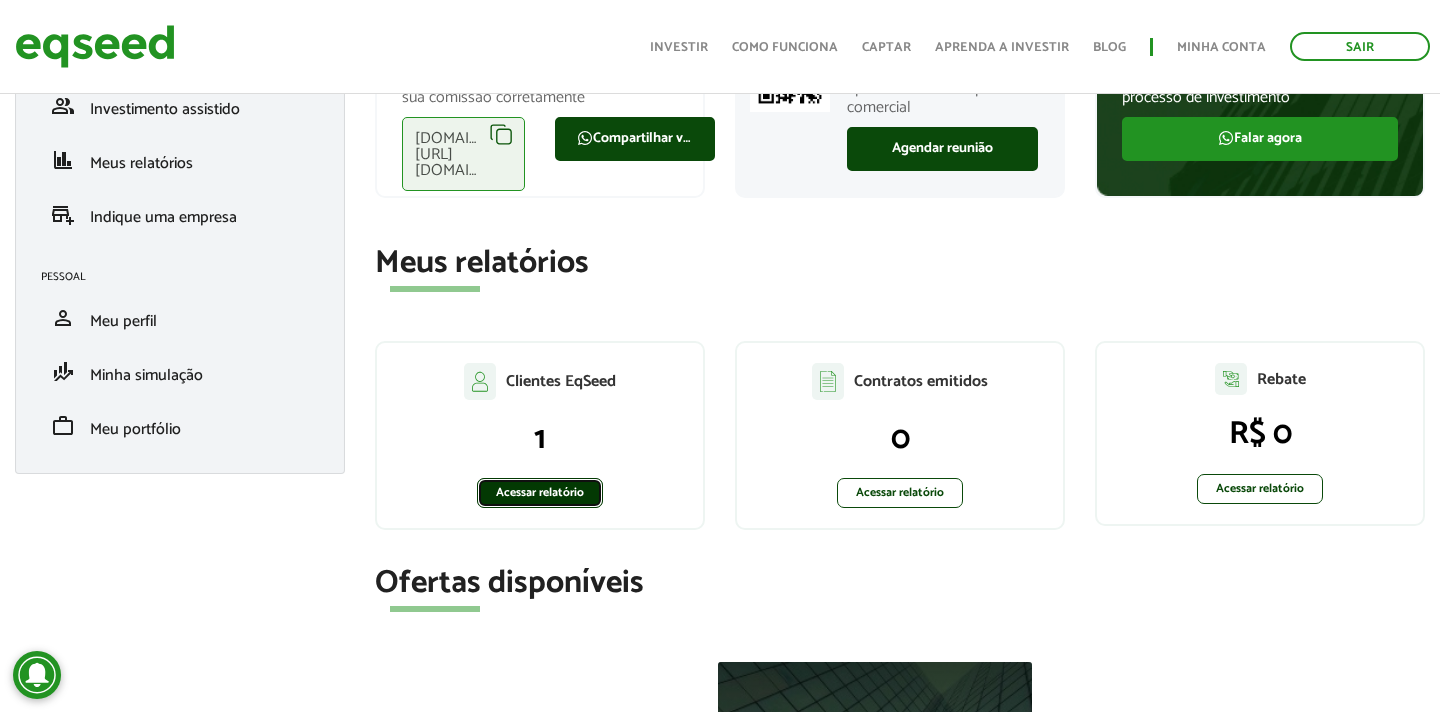 click on "Acessar relatório" at bounding box center (540, 493) 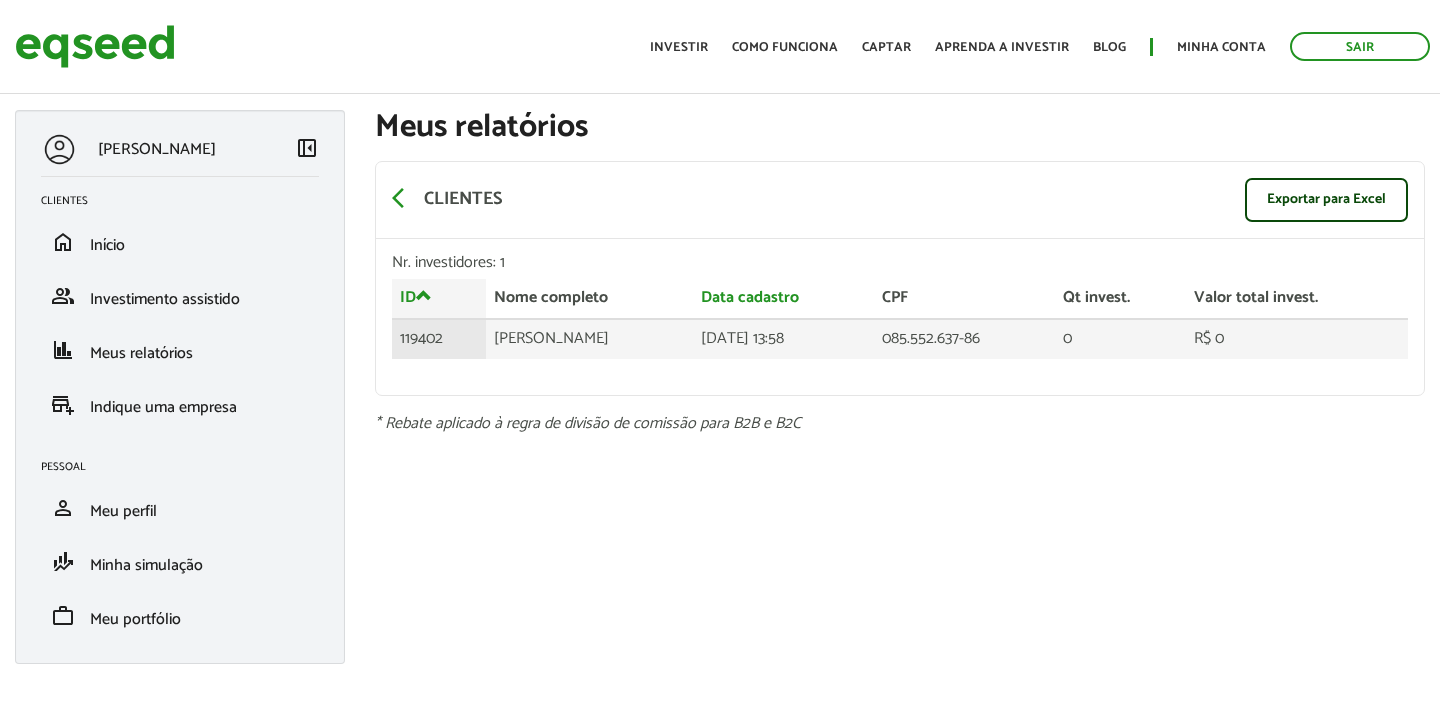 scroll, scrollTop: 0, scrollLeft: 0, axis: both 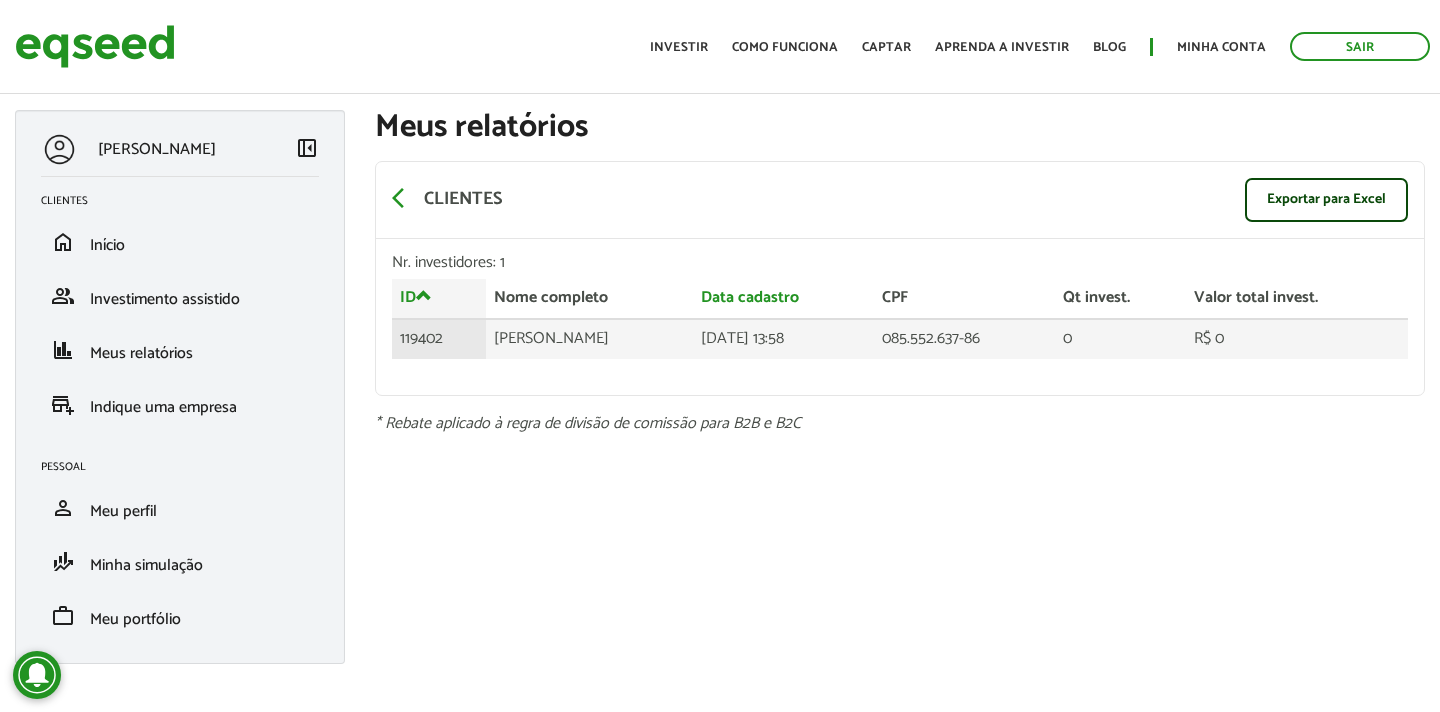click on "R$ 0" at bounding box center (1297, 339) 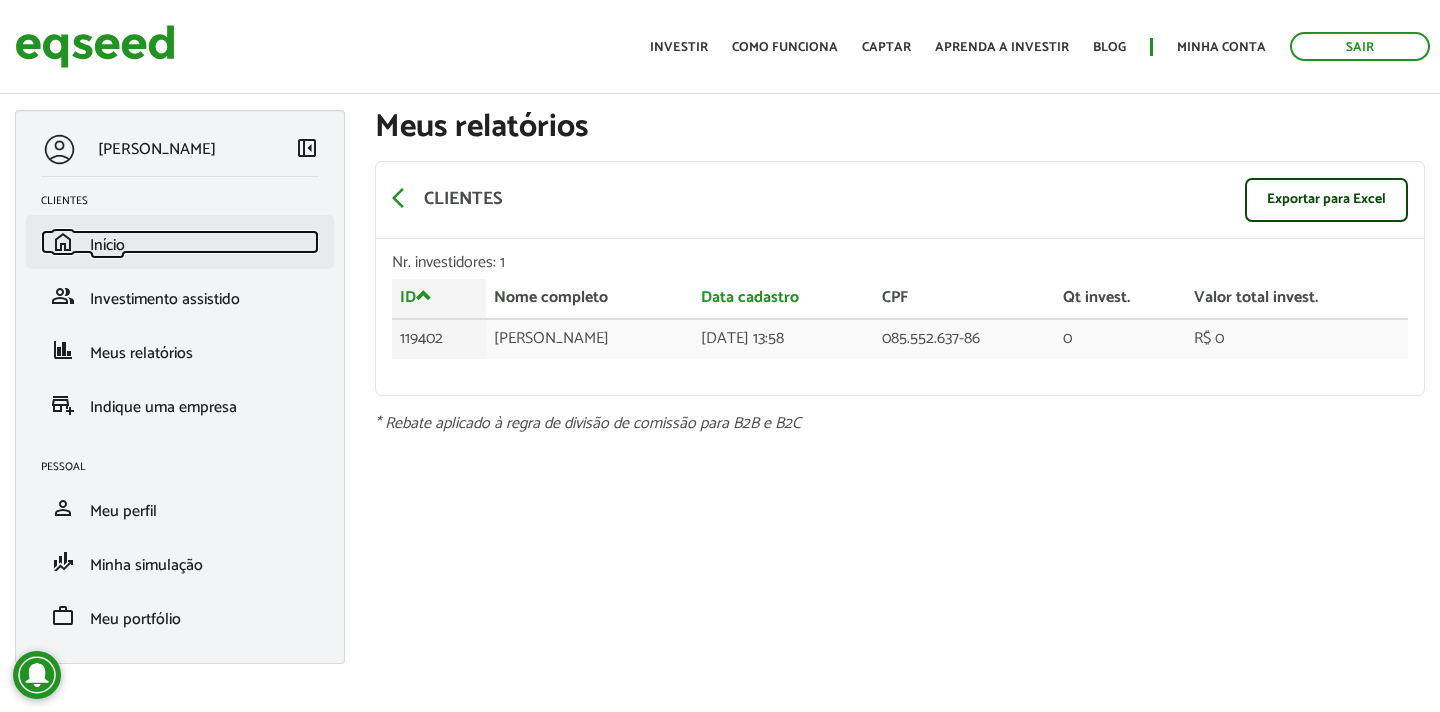 click on "Início" at bounding box center (107, 245) 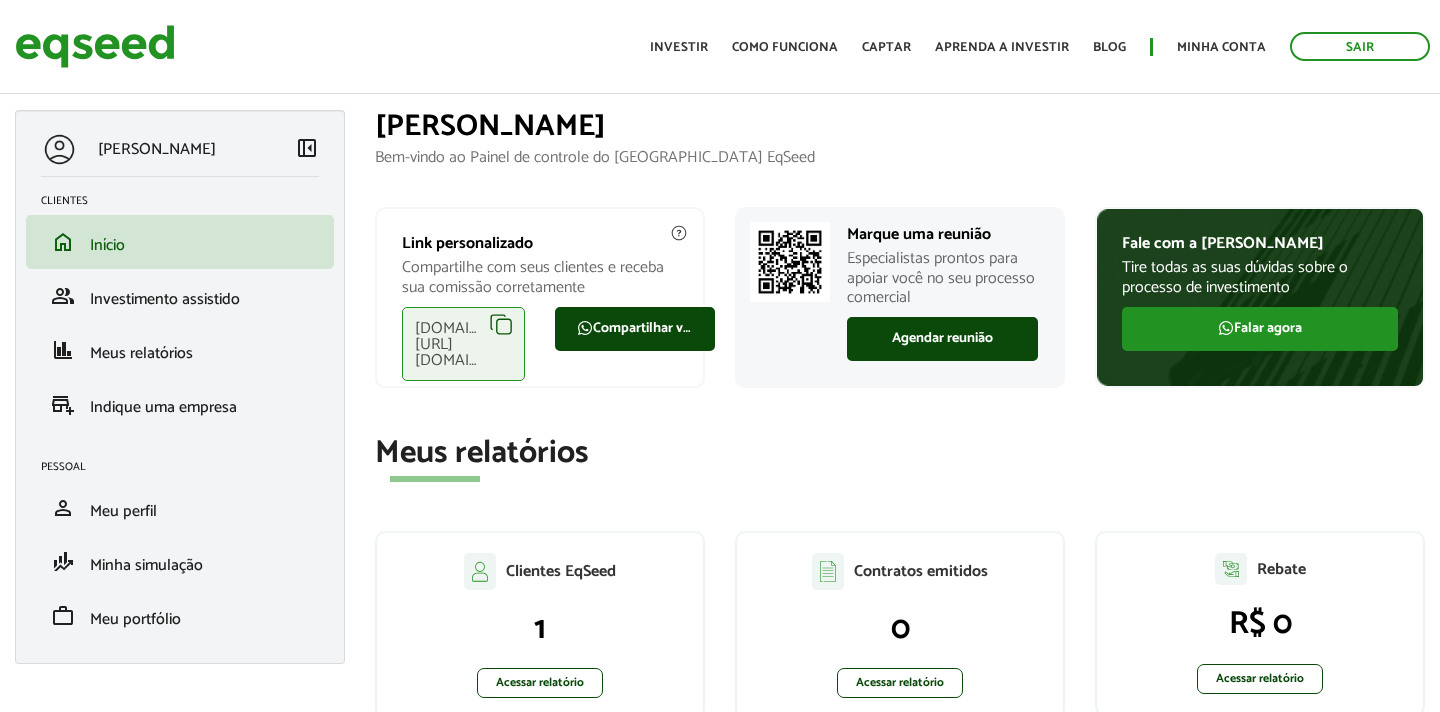 scroll, scrollTop: 0, scrollLeft: 0, axis: both 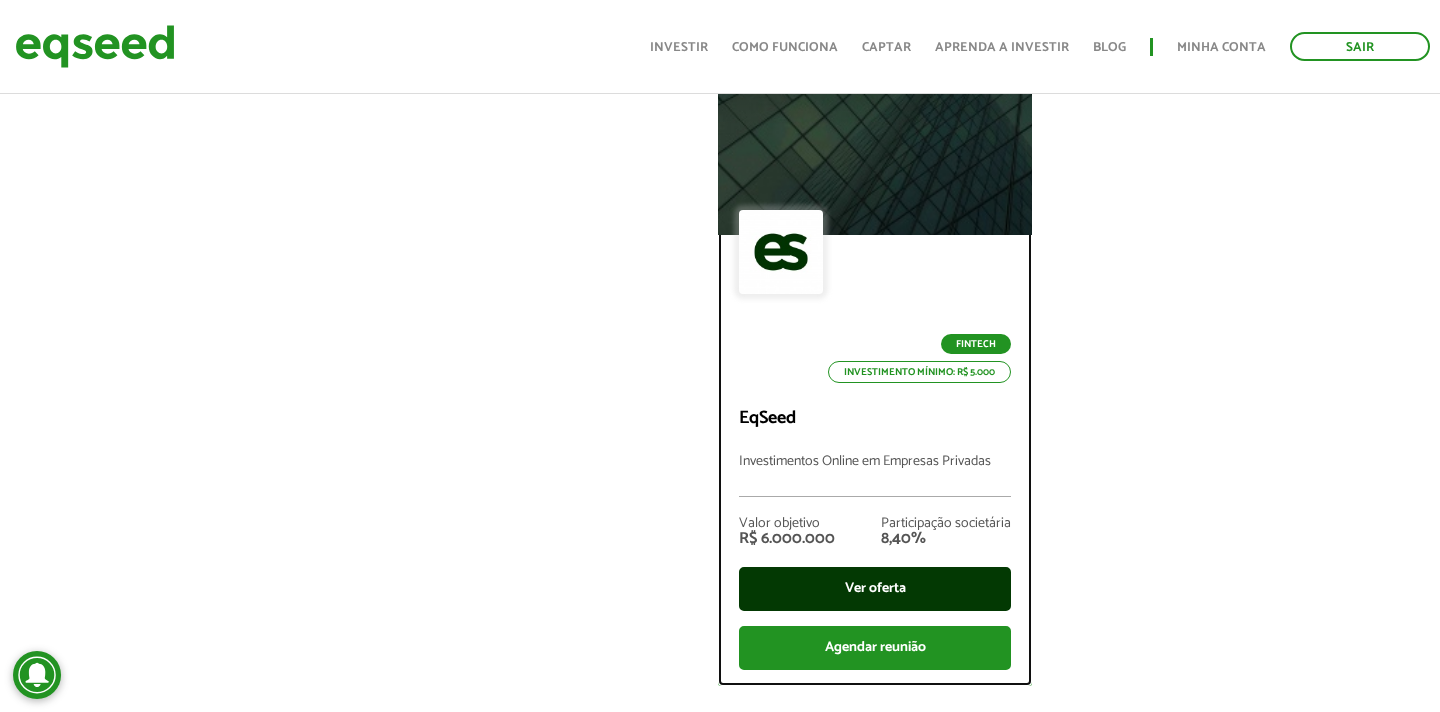 click on "Ver oferta" at bounding box center (875, 589) 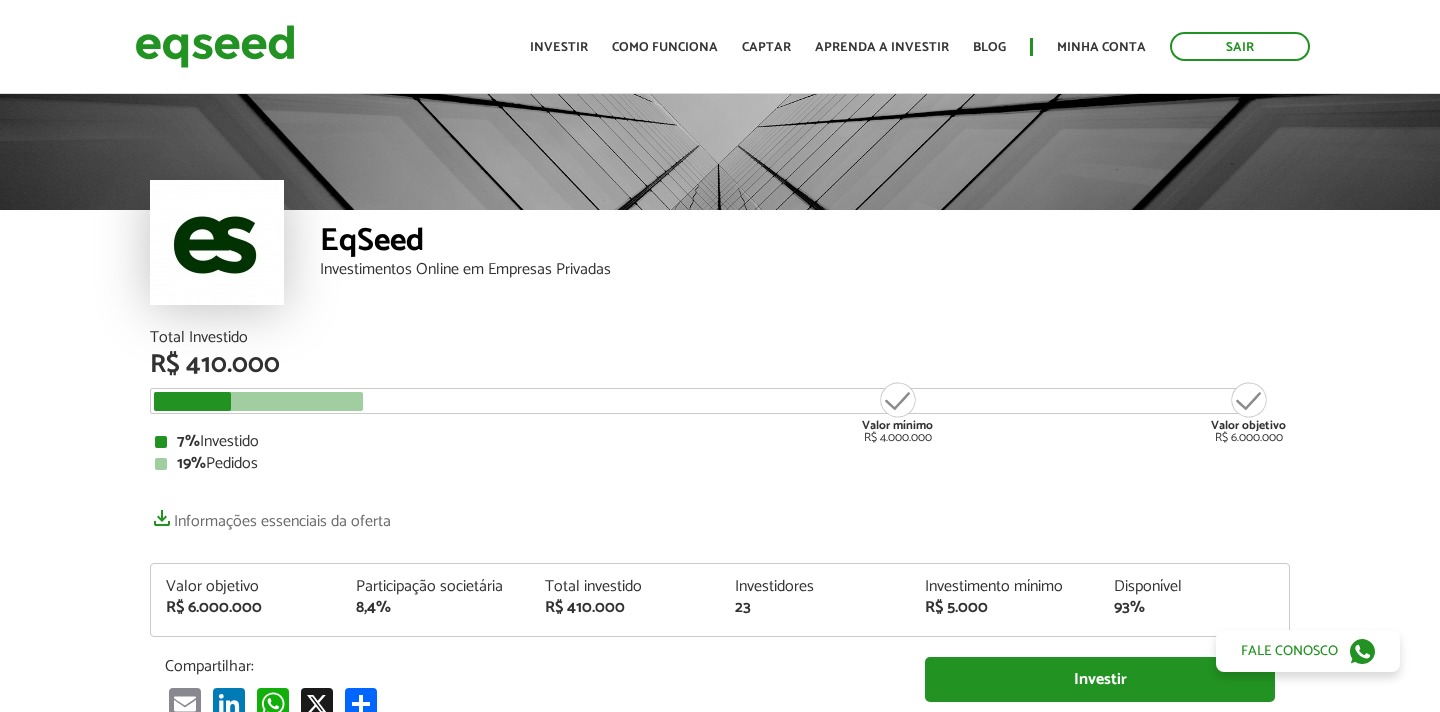 scroll, scrollTop: 33, scrollLeft: 0, axis: vertical 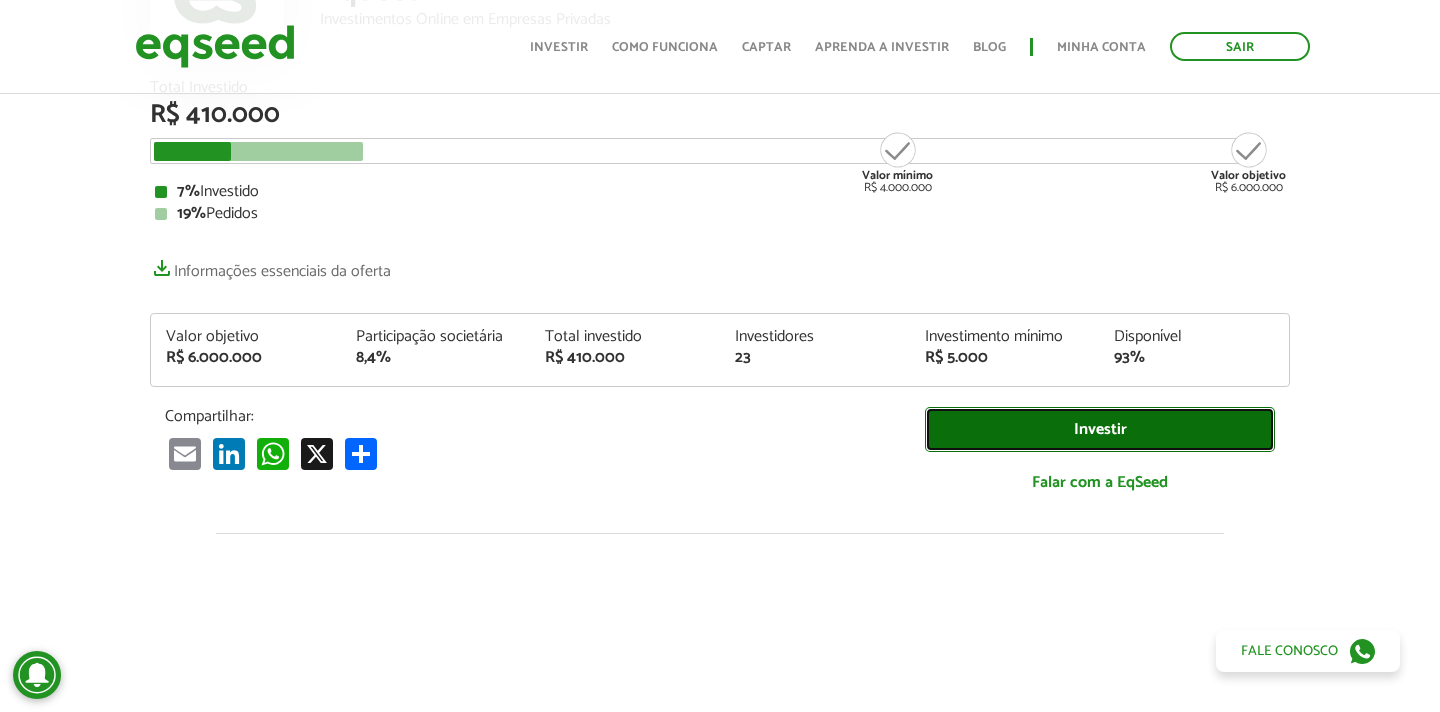 click on "Investir" at bounding box center (1100, 429) 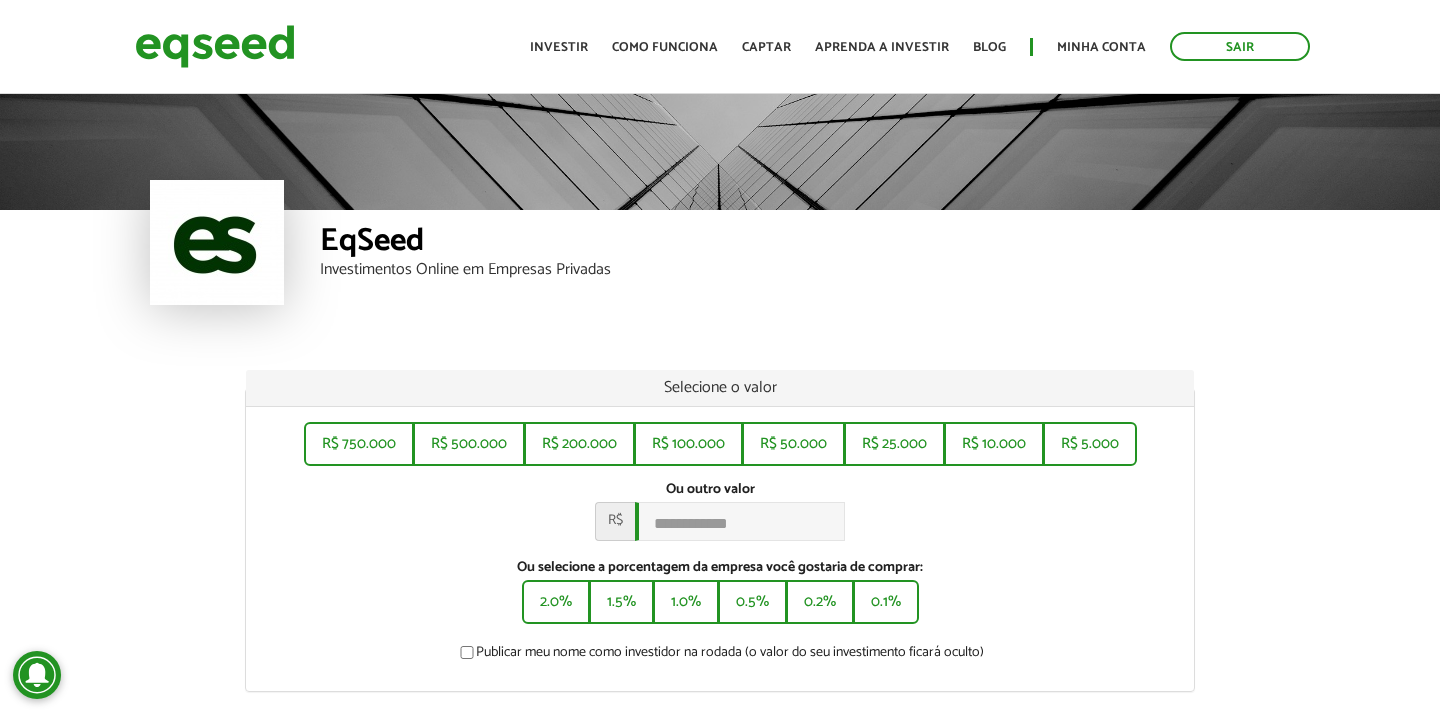 scroll, scrollTop: 0, scrollLeft: 0, axis: both 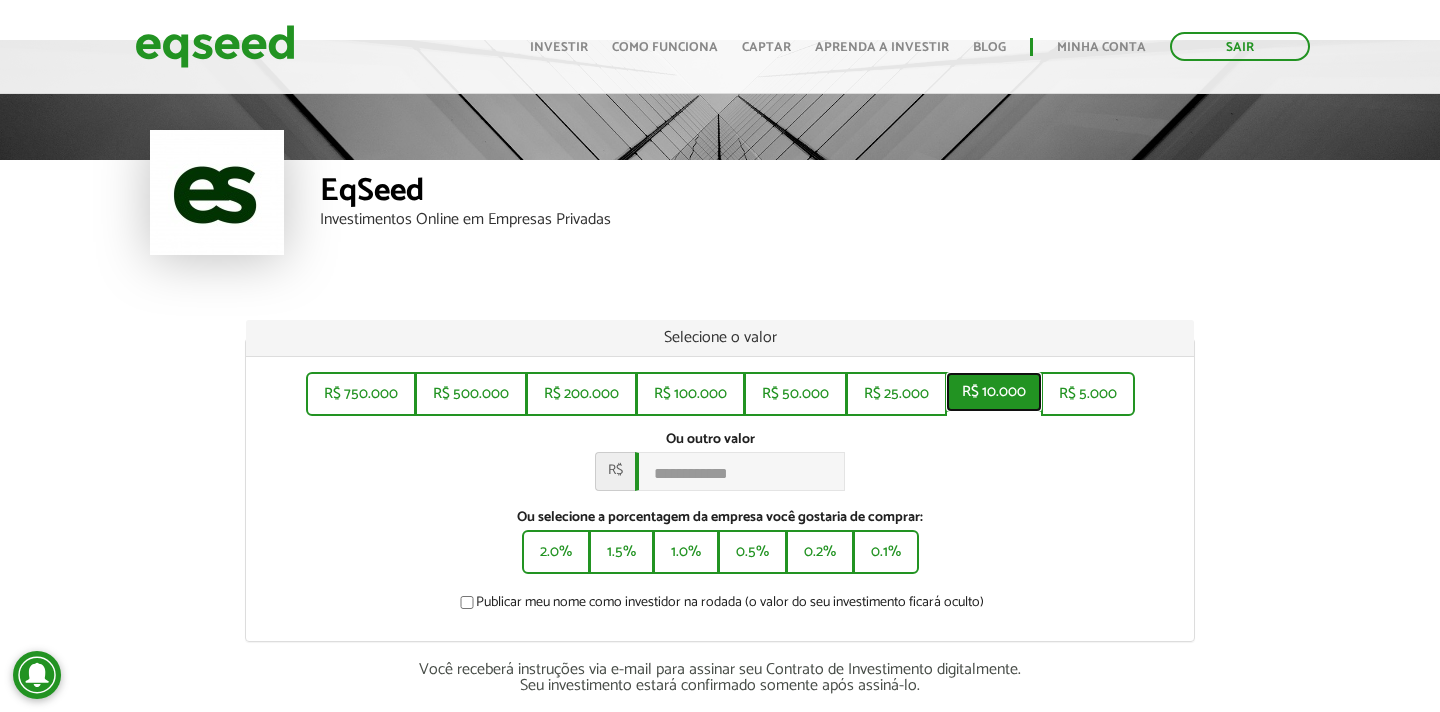 click on "R$ 10.000" at bounding box center [994, 392] 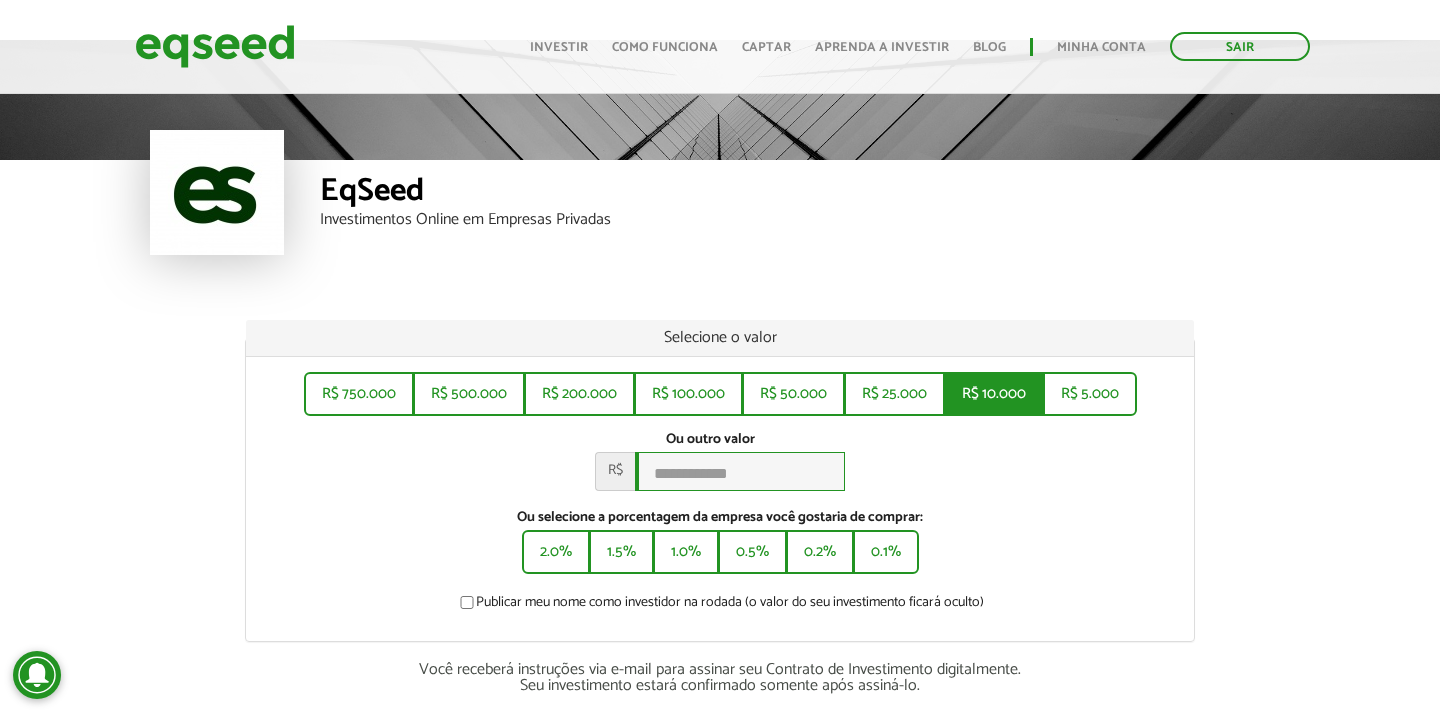 type on "******" 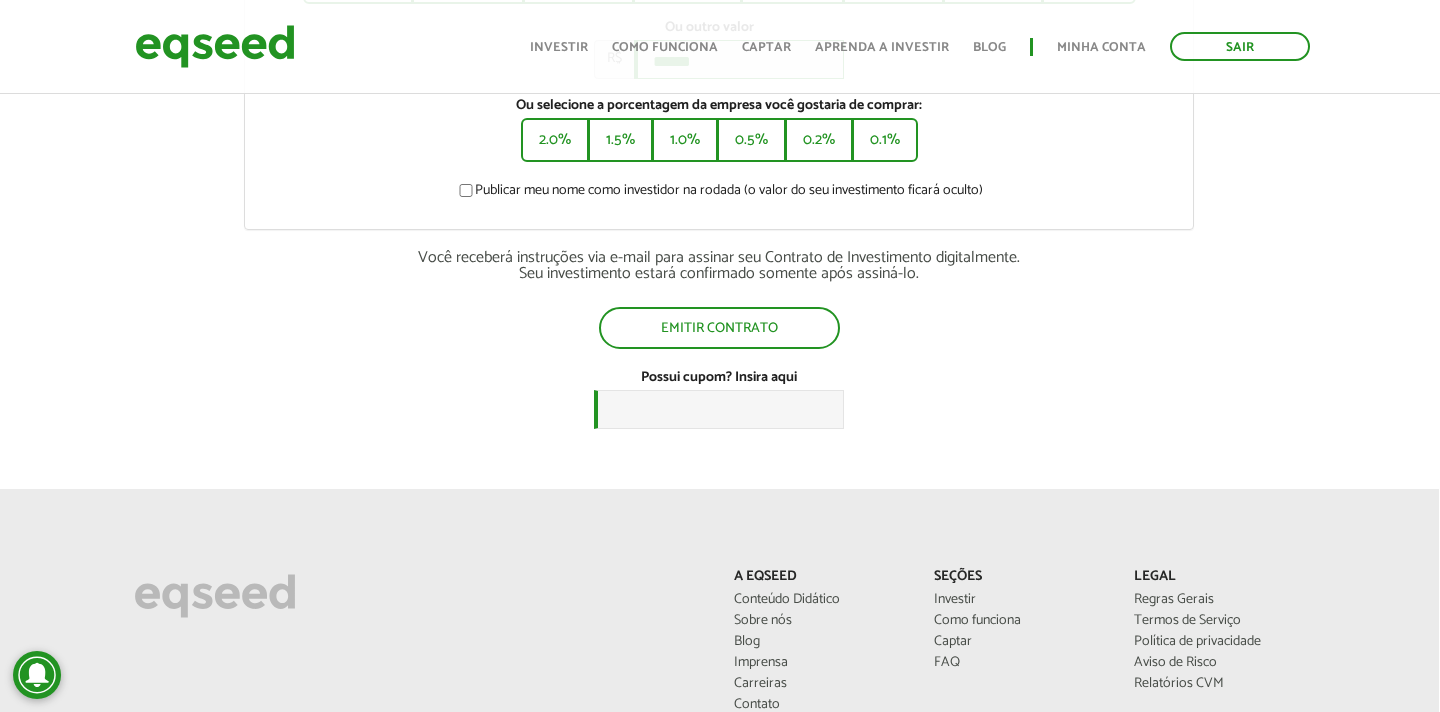 scroll, scrollTop: 464, scrollLeft: 1, axis: both 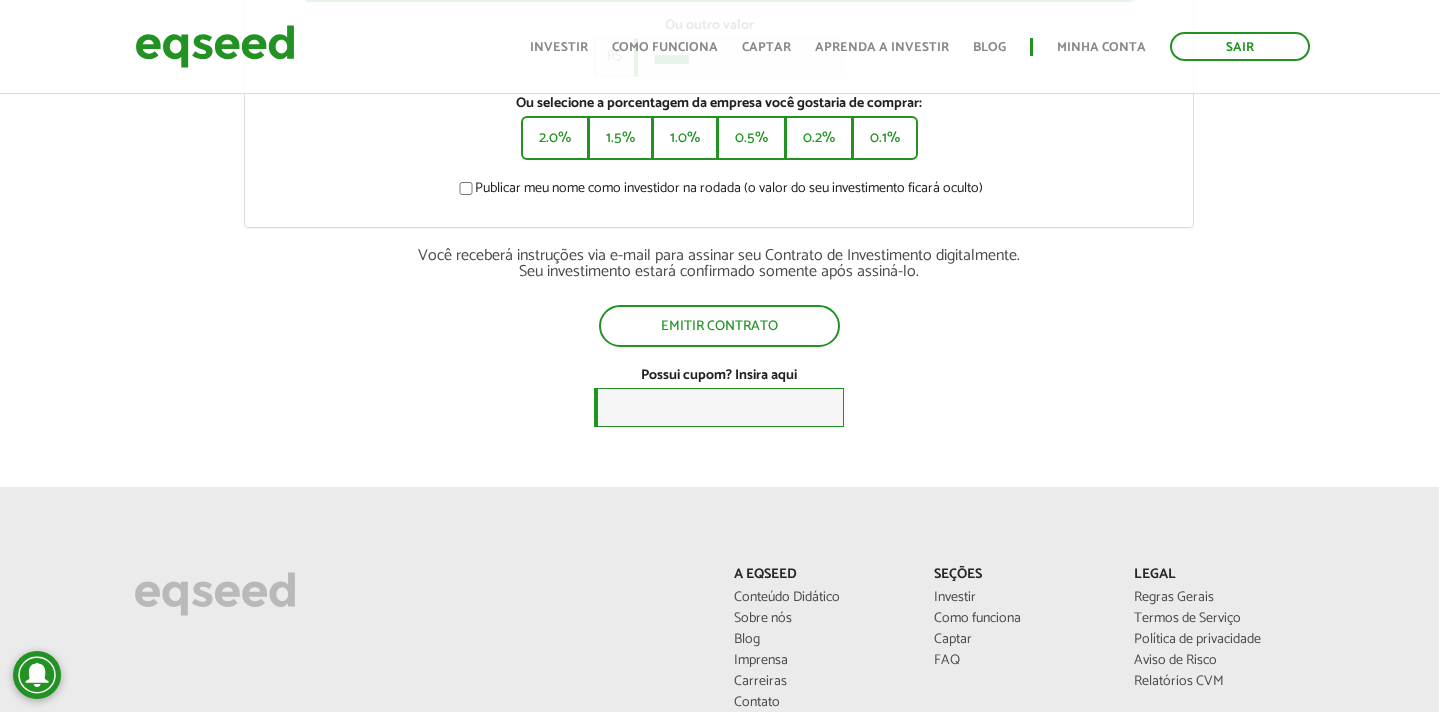 click on "Possui cupom? Insira aqui" at bounding box center (719, 407) 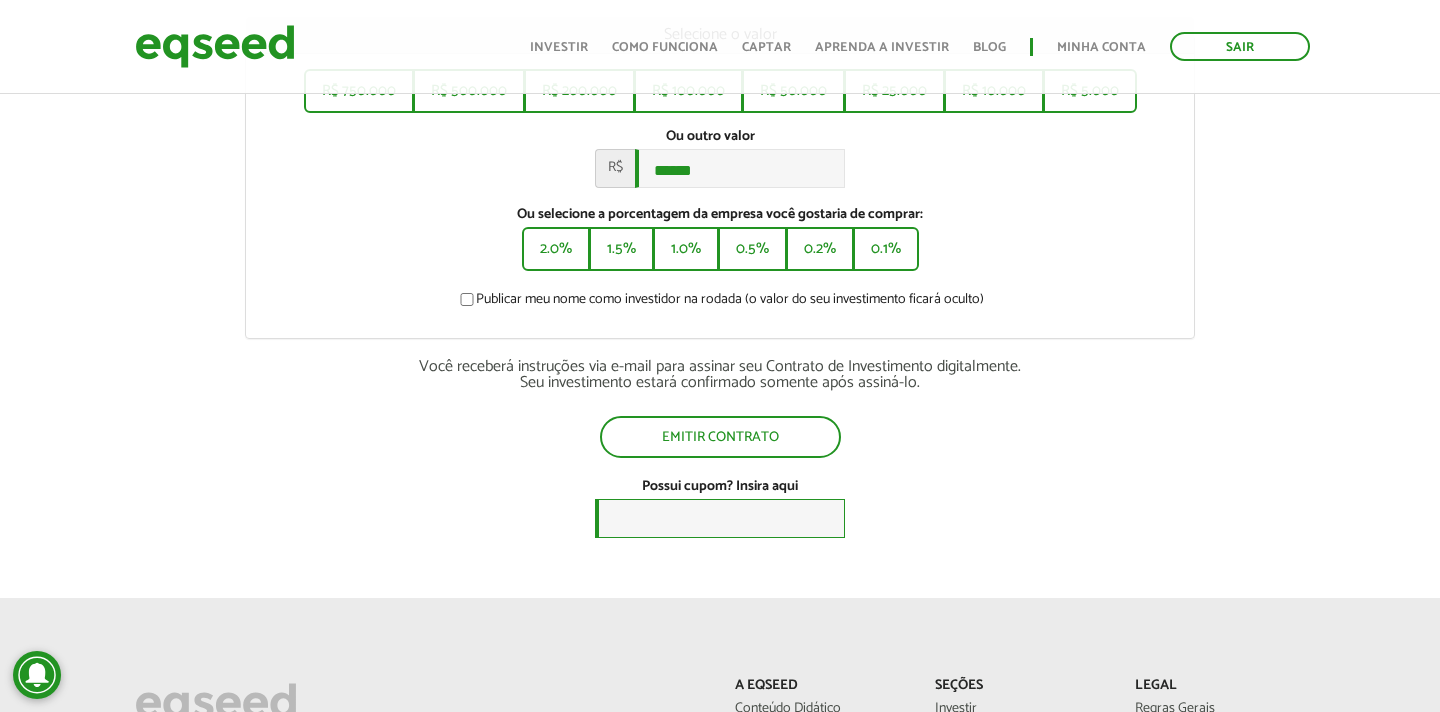 scroll, scrollTop: 376, scrollLeft: 0, axis: vertical 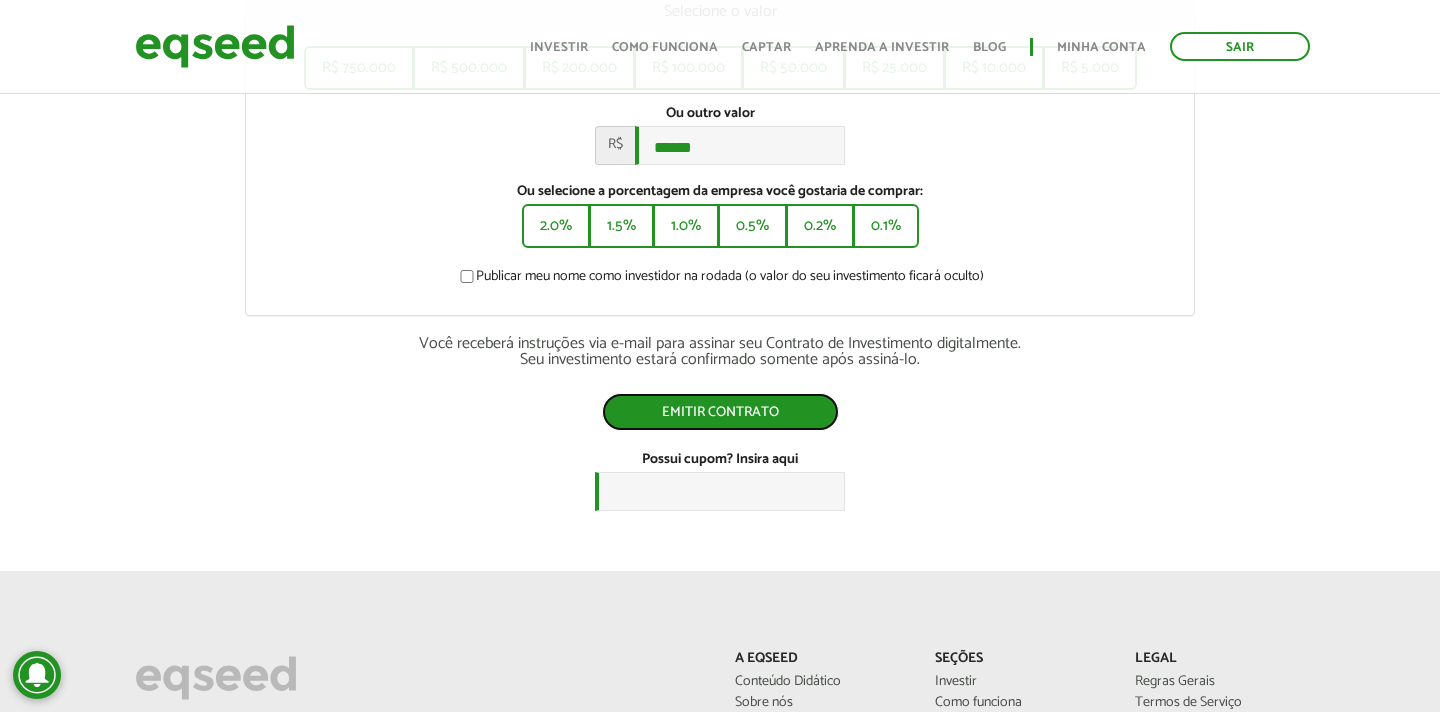click on "Emitir contrato" at bounding box center [720, 412] 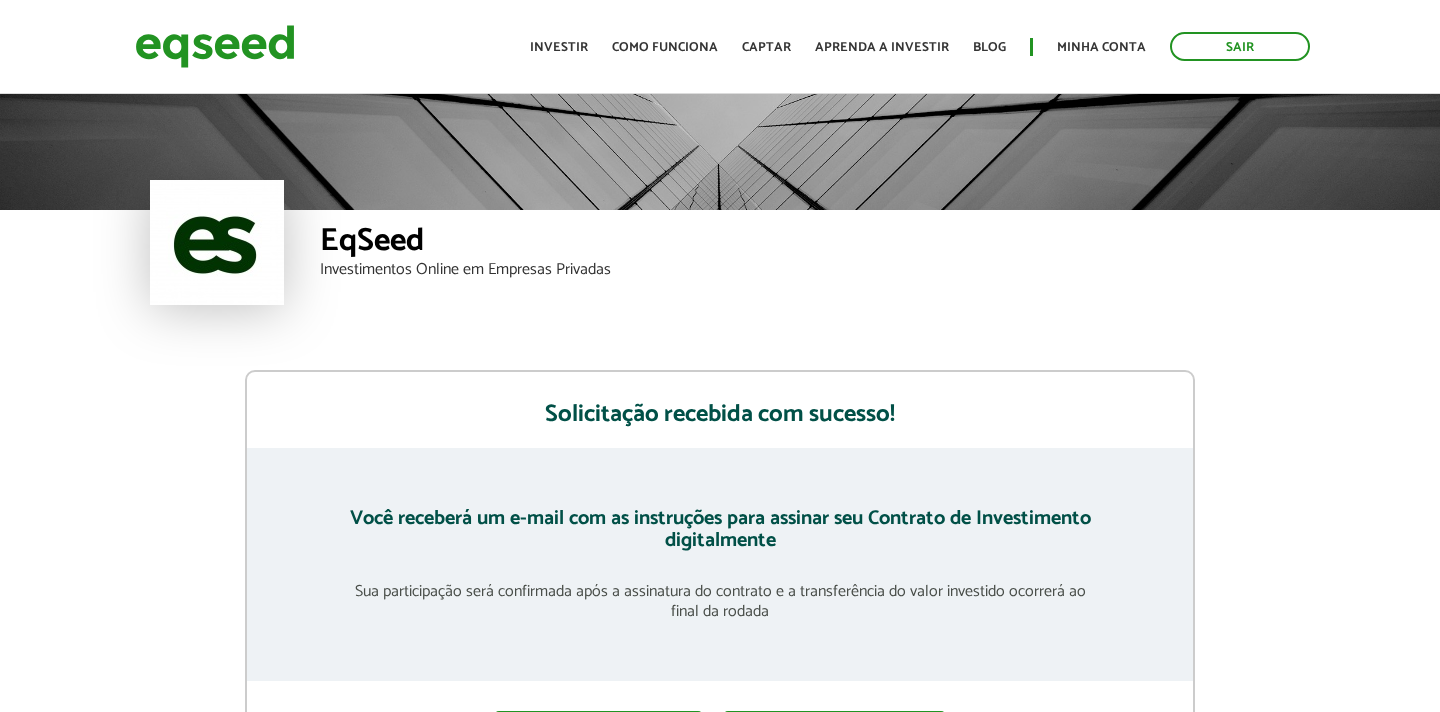 scroll, scrollTop: 0, scrollLeft: 0, axis: both 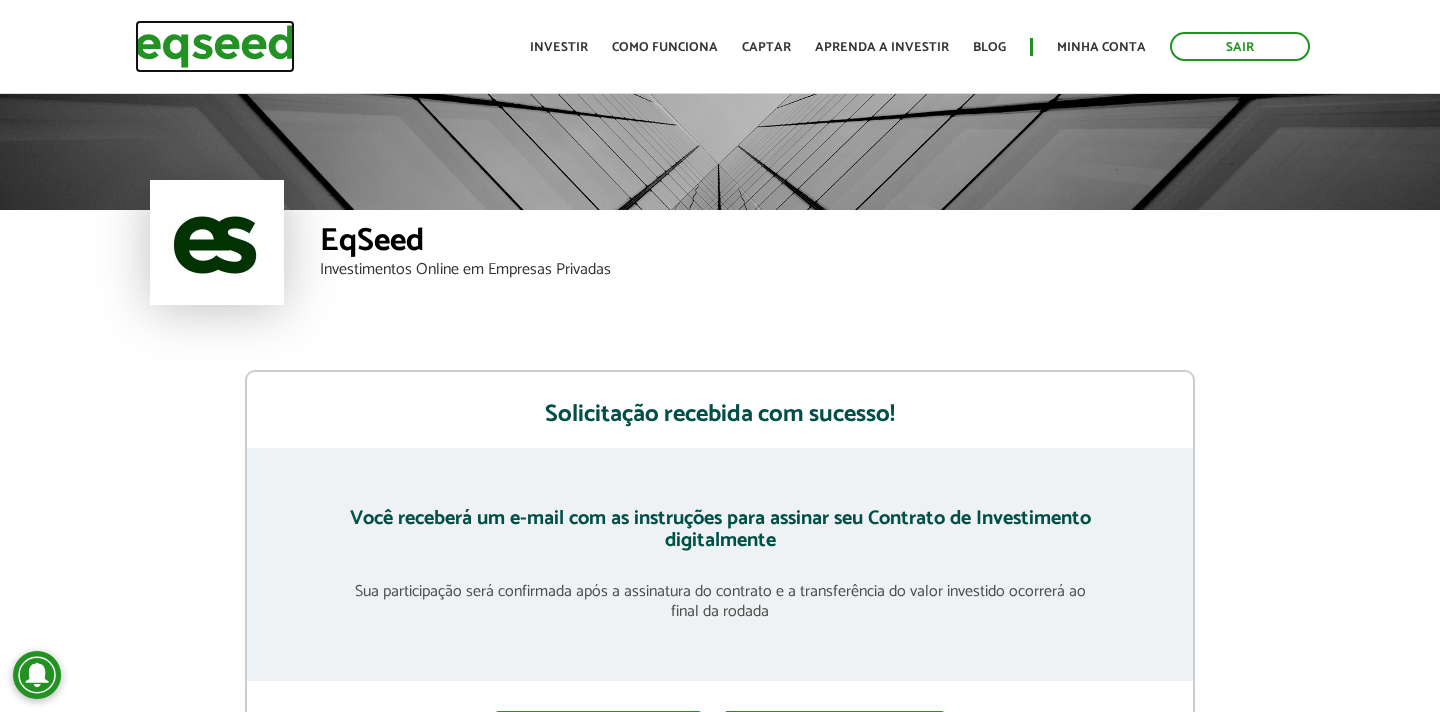 click at bounding box center [215, 46] 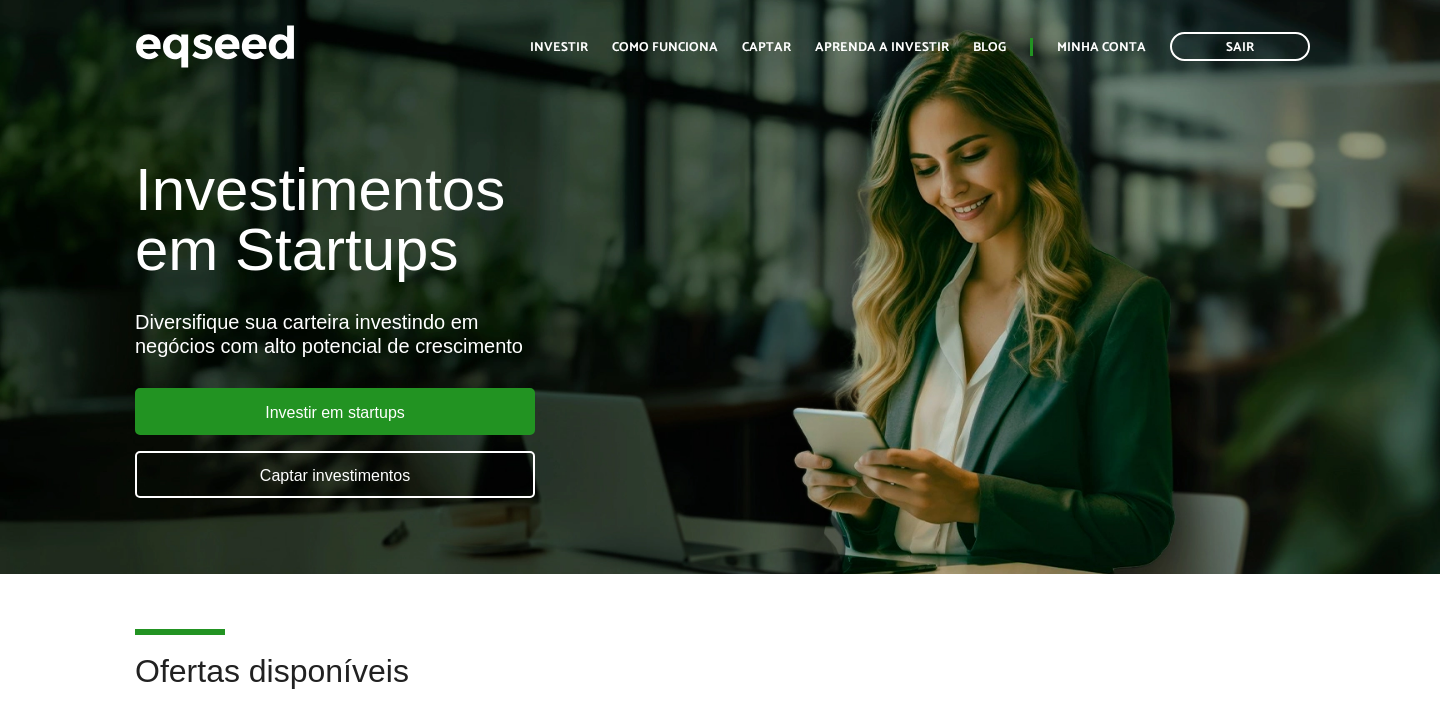 scroll, scrollTop: 0, scrollLeft: 0, axis: both 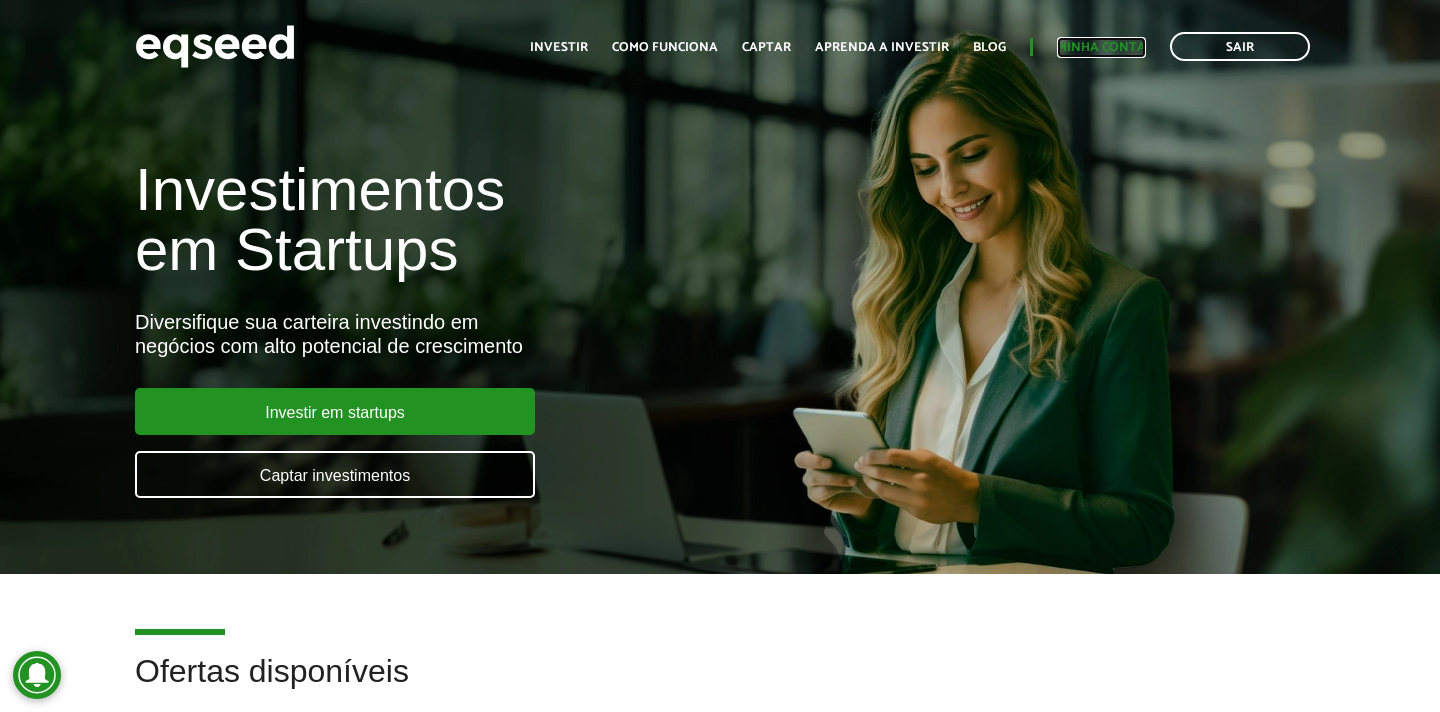 click on "Minha conta" at bounding box center (1101, 47) 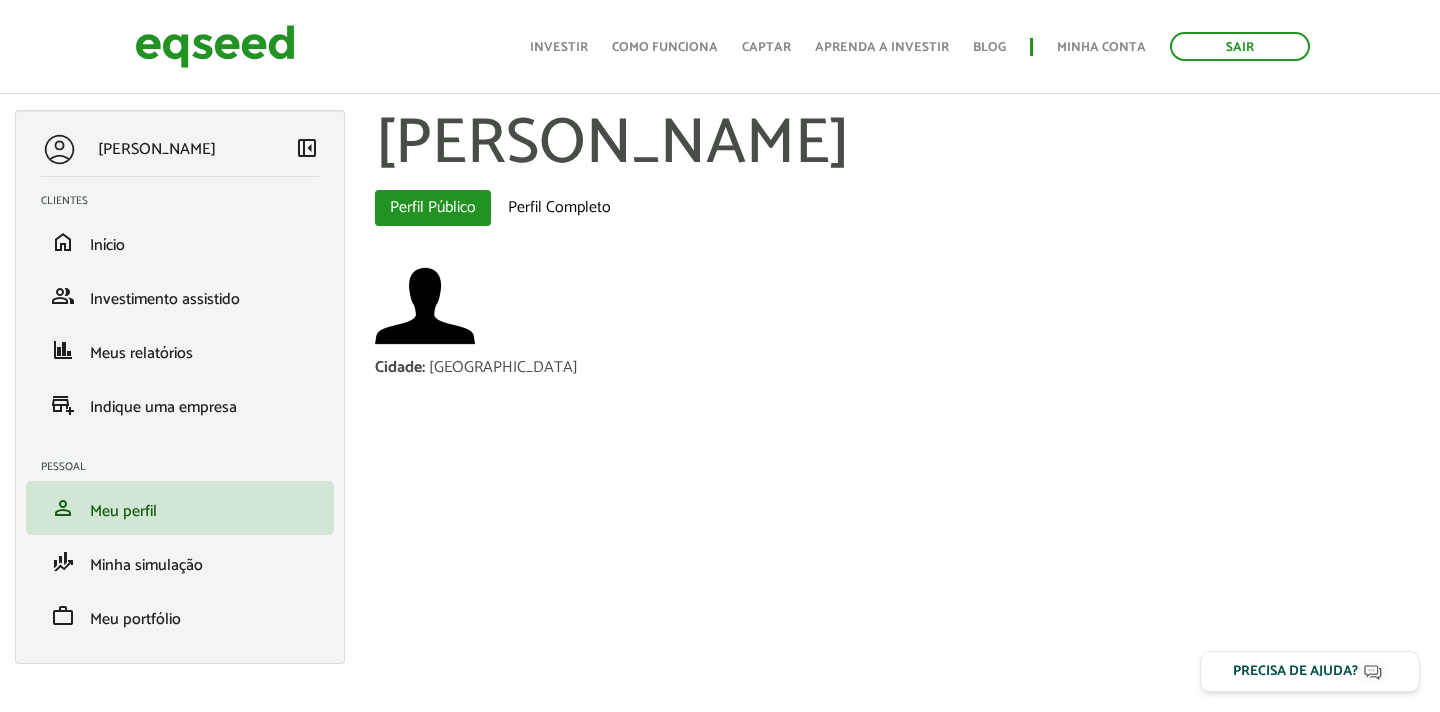 scroll, scrollTop: 12, scrollLeft: 0, axis: vertical 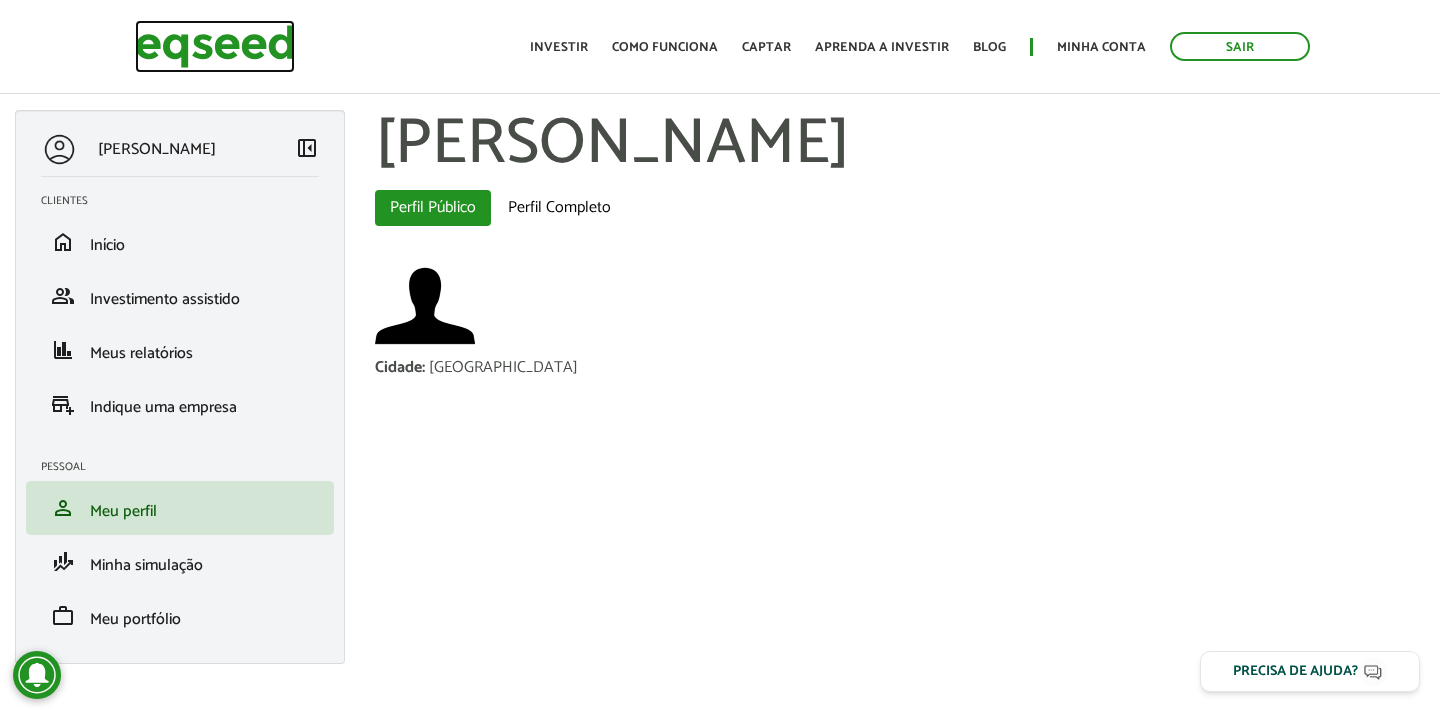 click at bounding box center [215, 46] 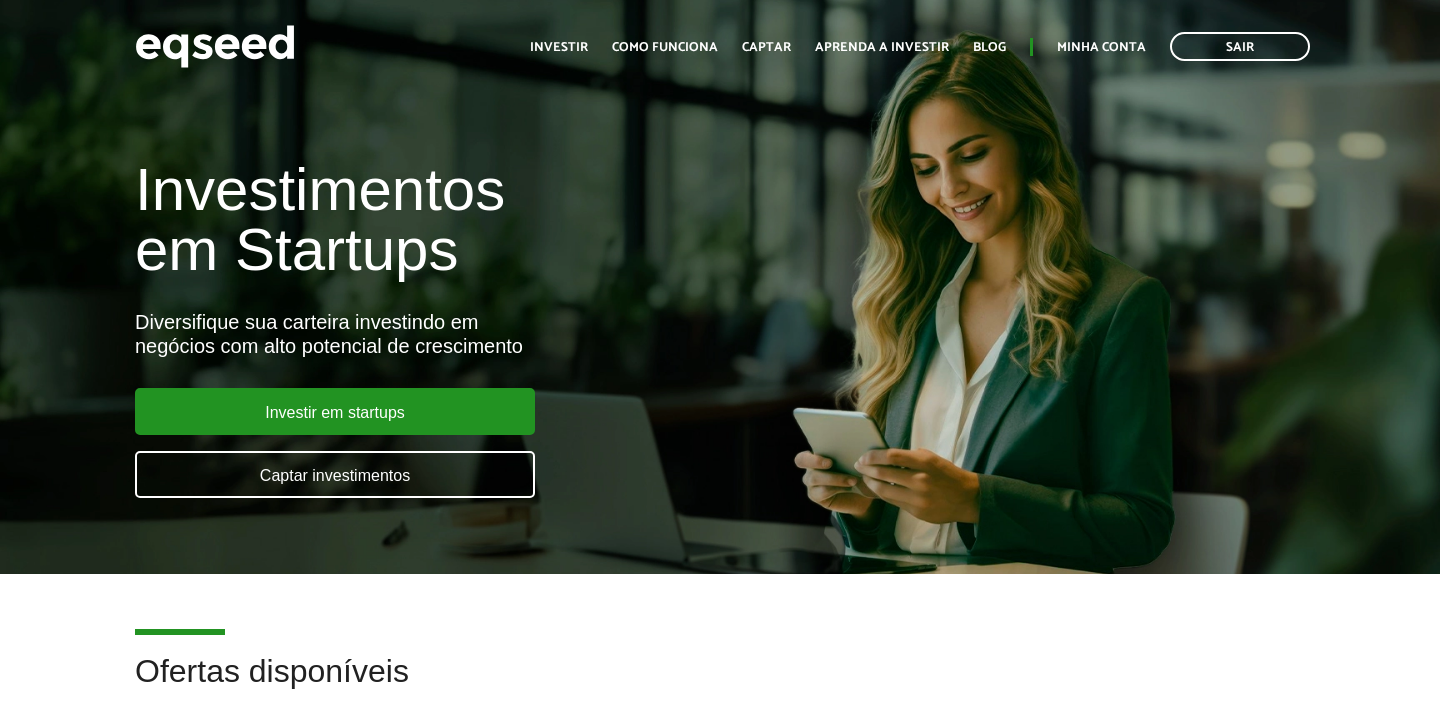 scroll, scrollTop: 0, scrollLeft: 0, axis: both 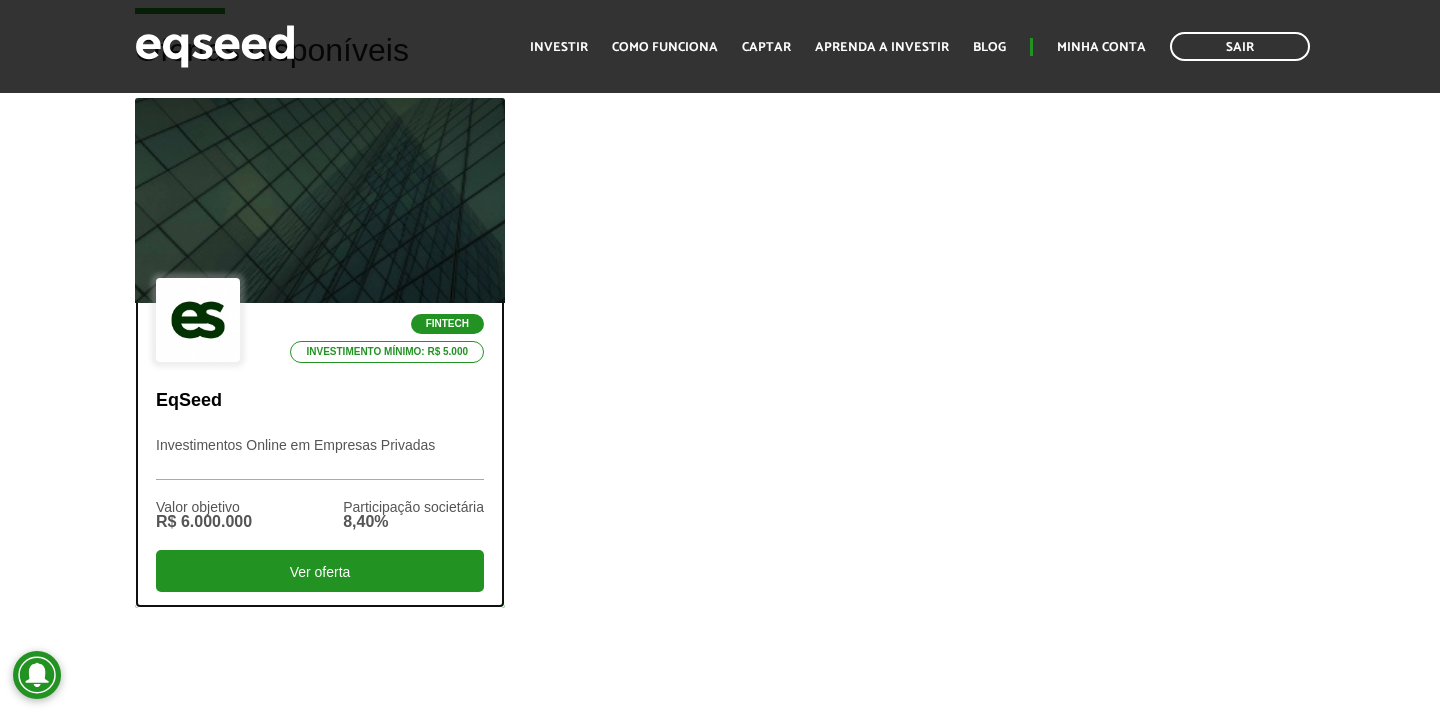 click at bounding box center [320, 201] 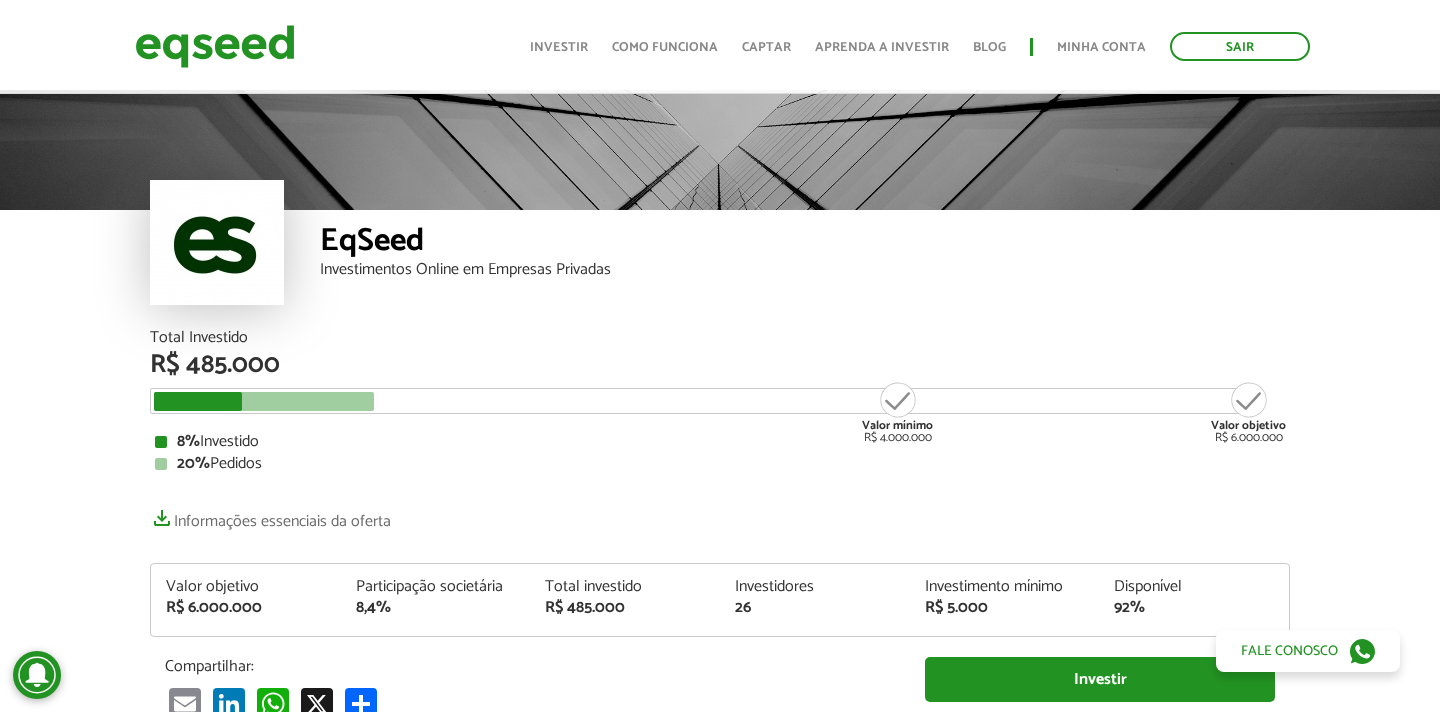 scroll, scrollTop: 47, scrollLeft: 0, axis: vertical 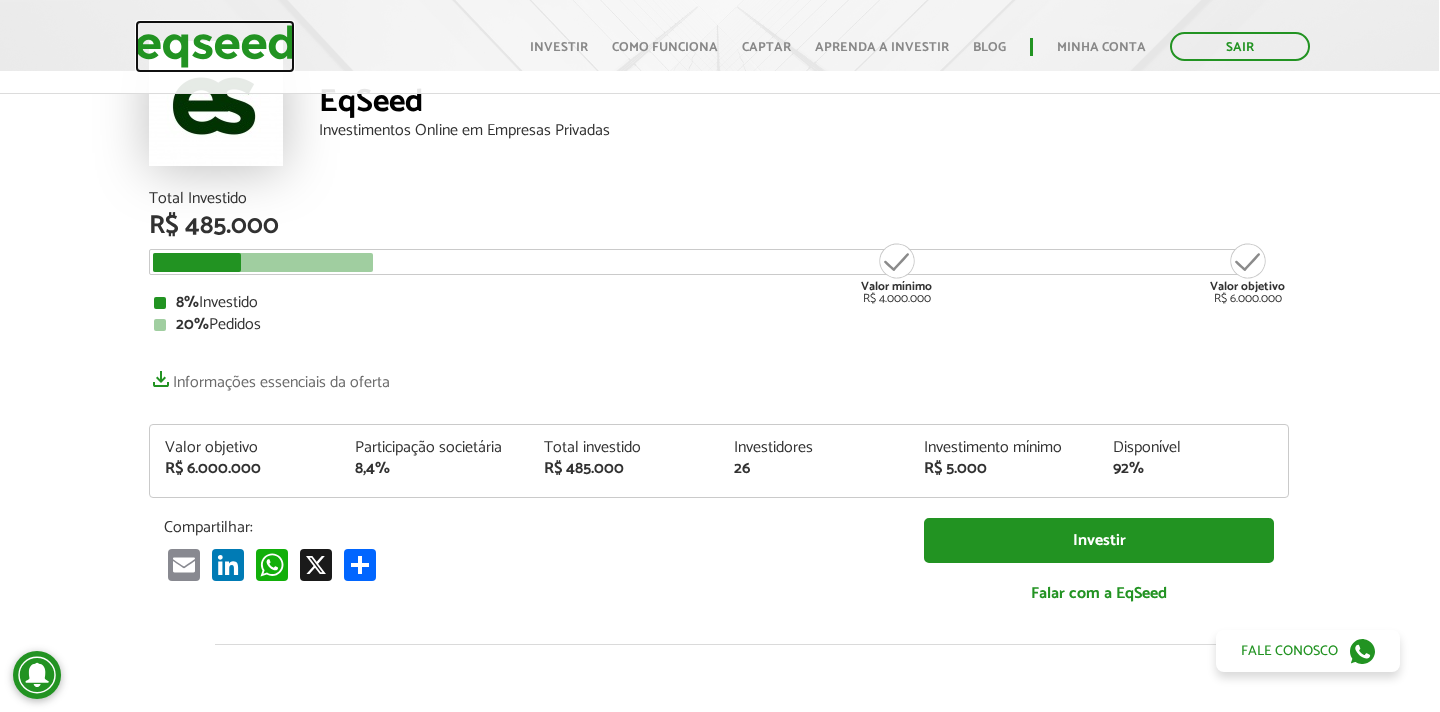 click at bounding box center [215, 46] 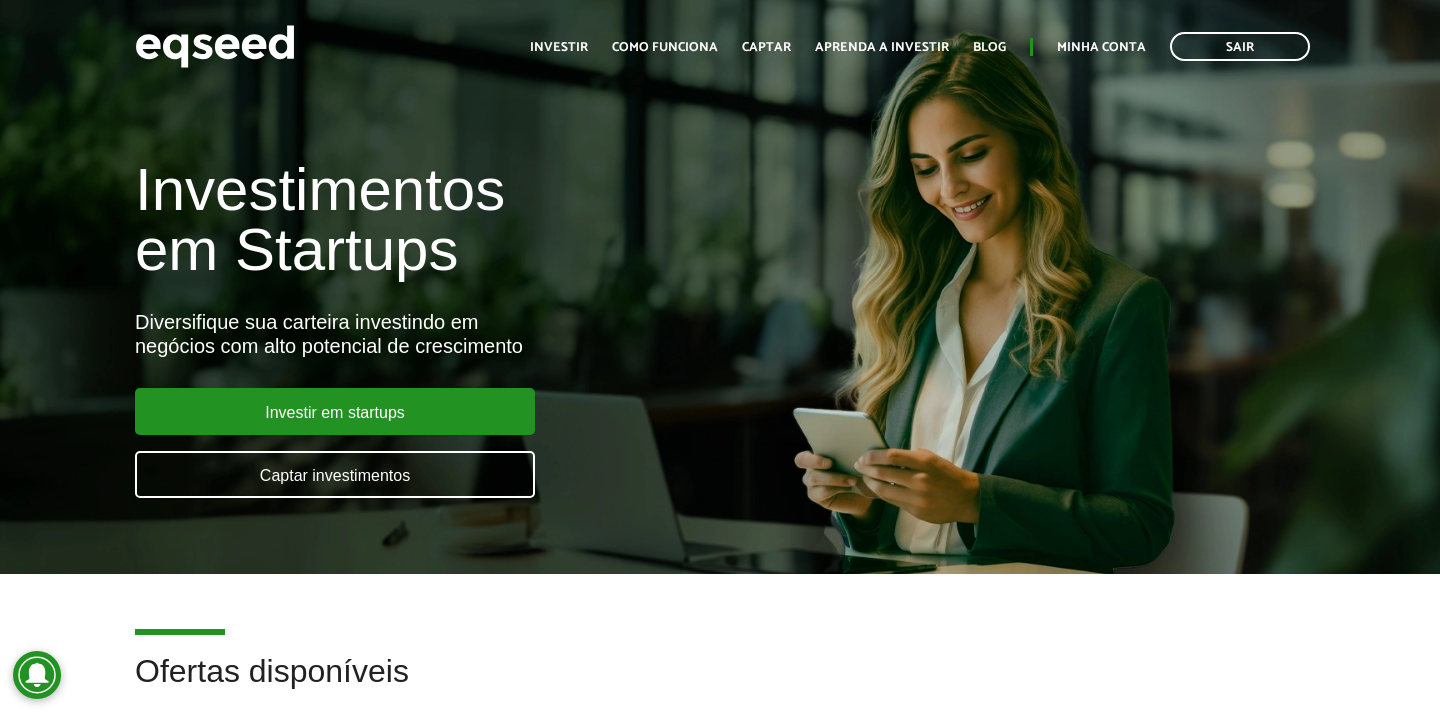 scroll, scrollTop: 0, scrollLeft: 0, axis: both 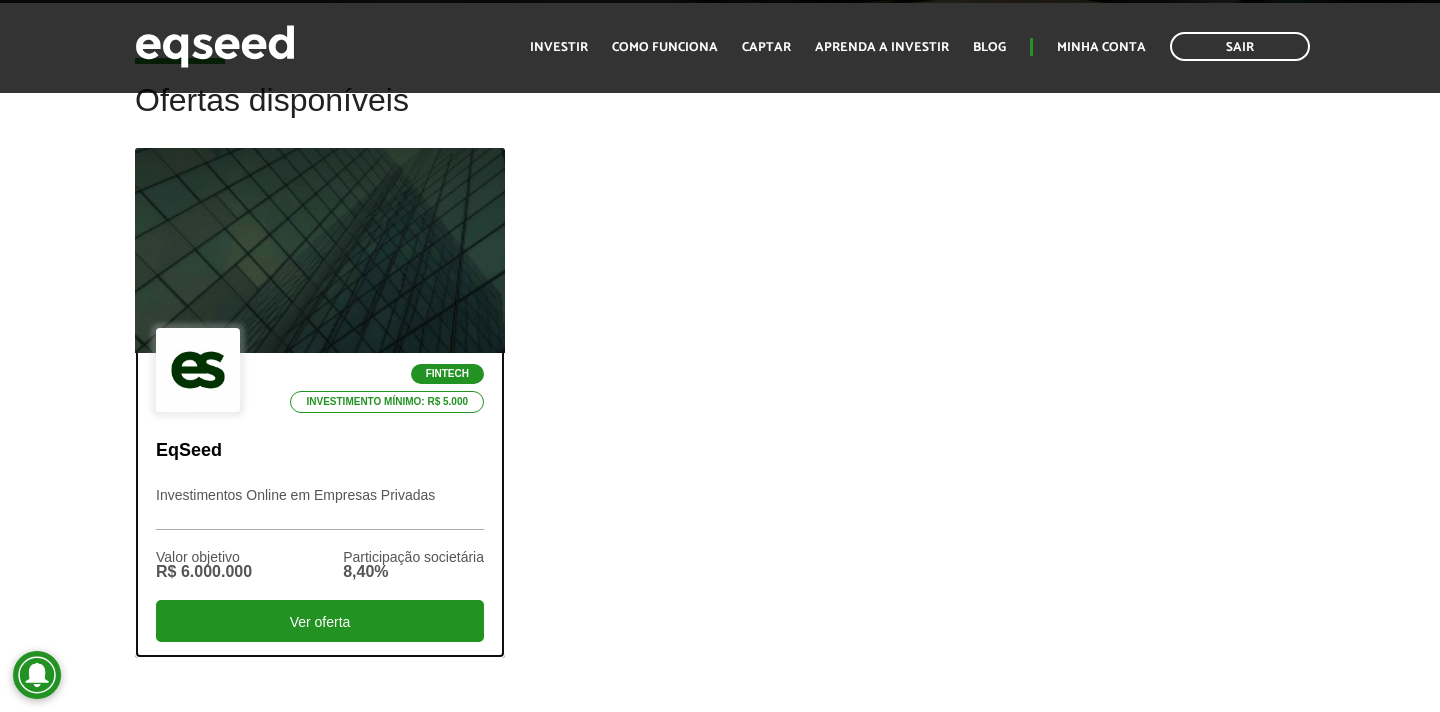 click at bounding box center (320, 251) 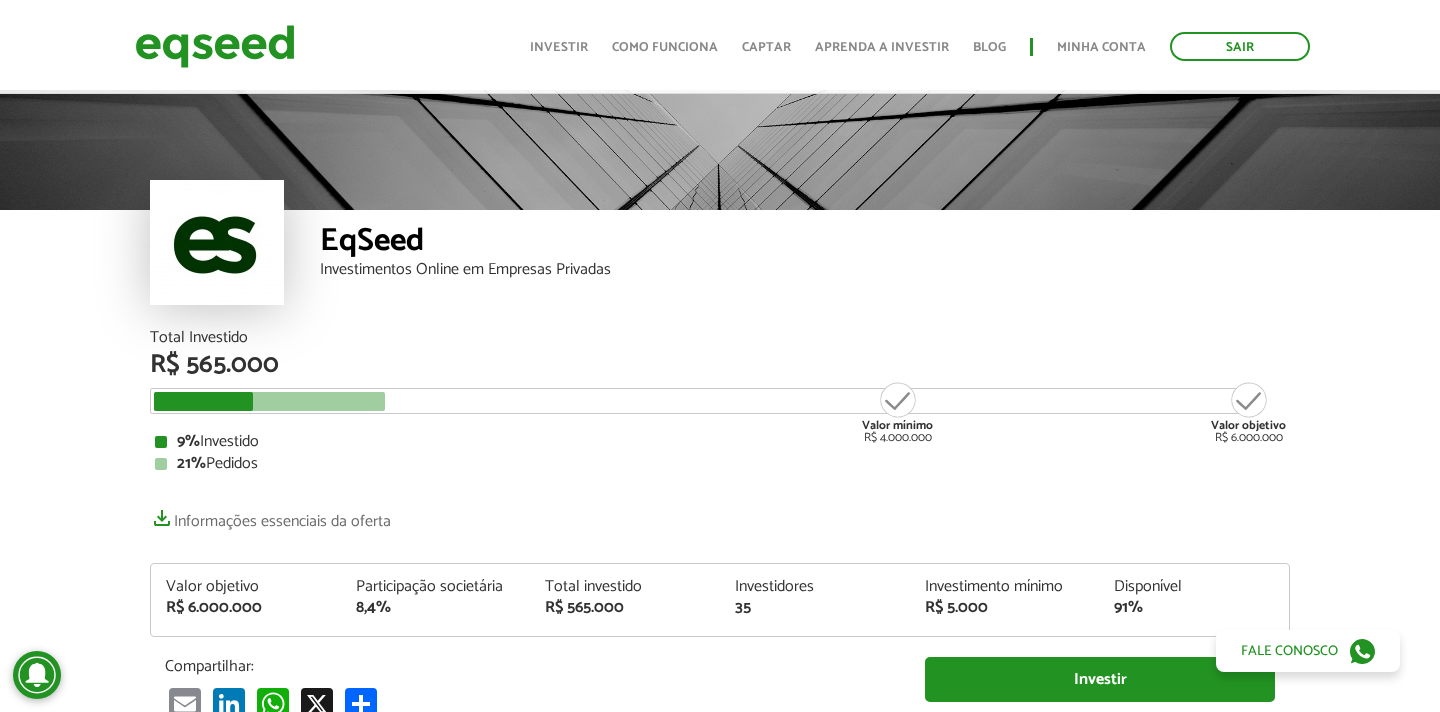 scroll, scrollTop: 74, scrollLeft: 0, axis: vertical 